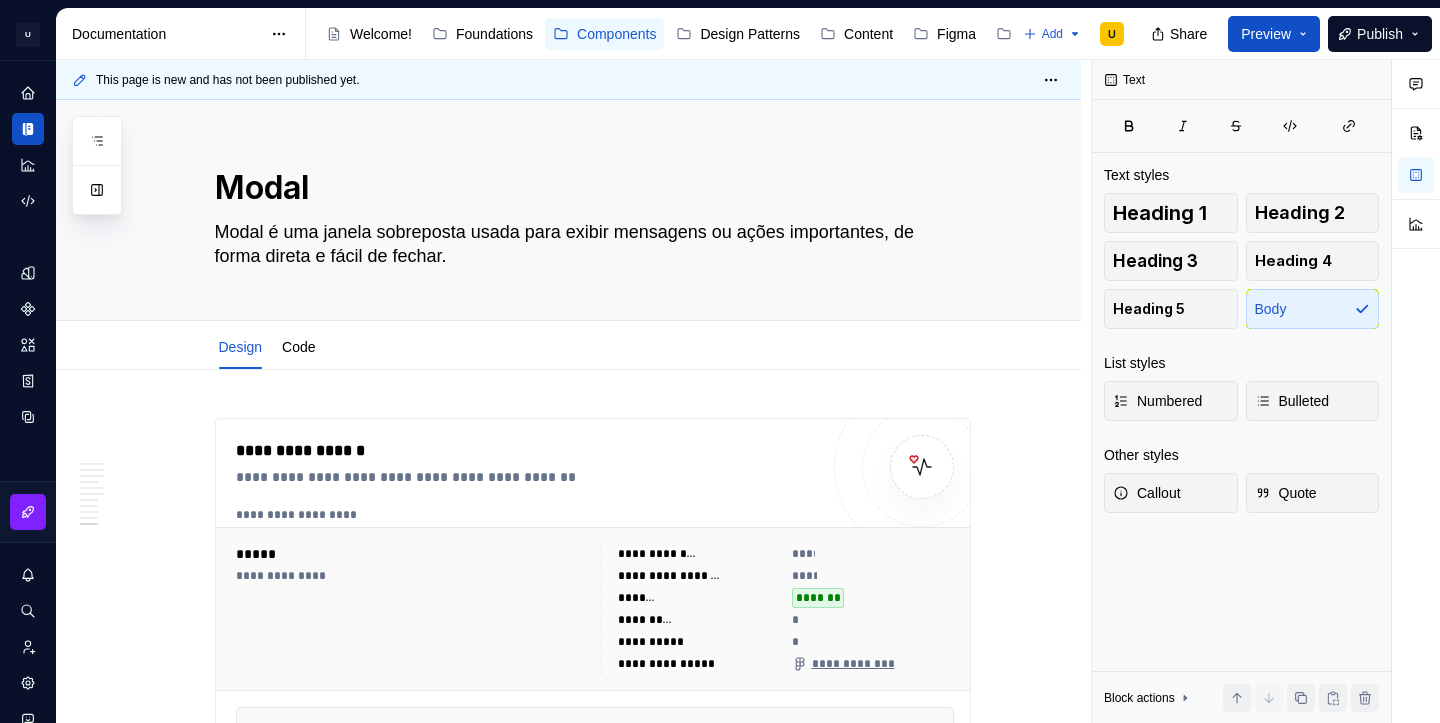 scroll, scrollTop: 0, scrollLeft: 0, axis: both 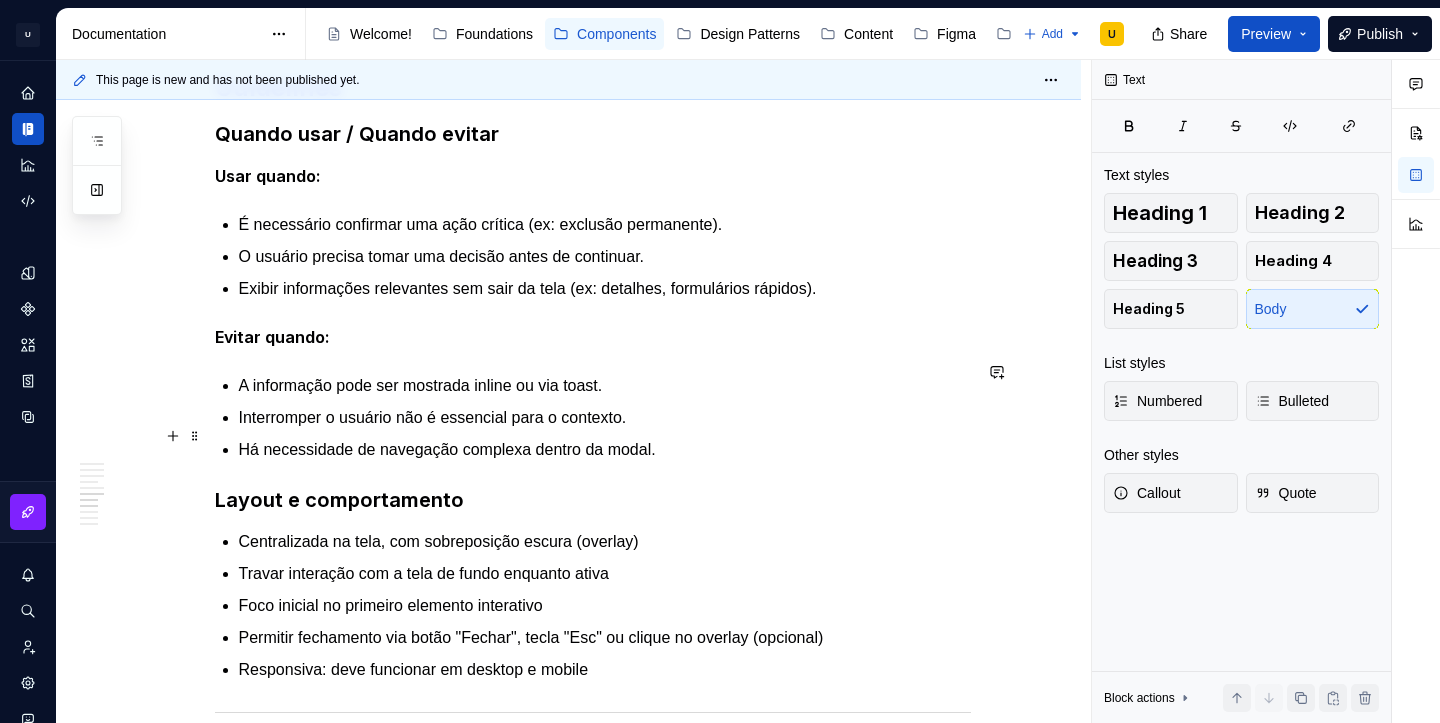 click on "Há necessidade de navegação complexa dentro da modal." at bounding box center (605, 450) 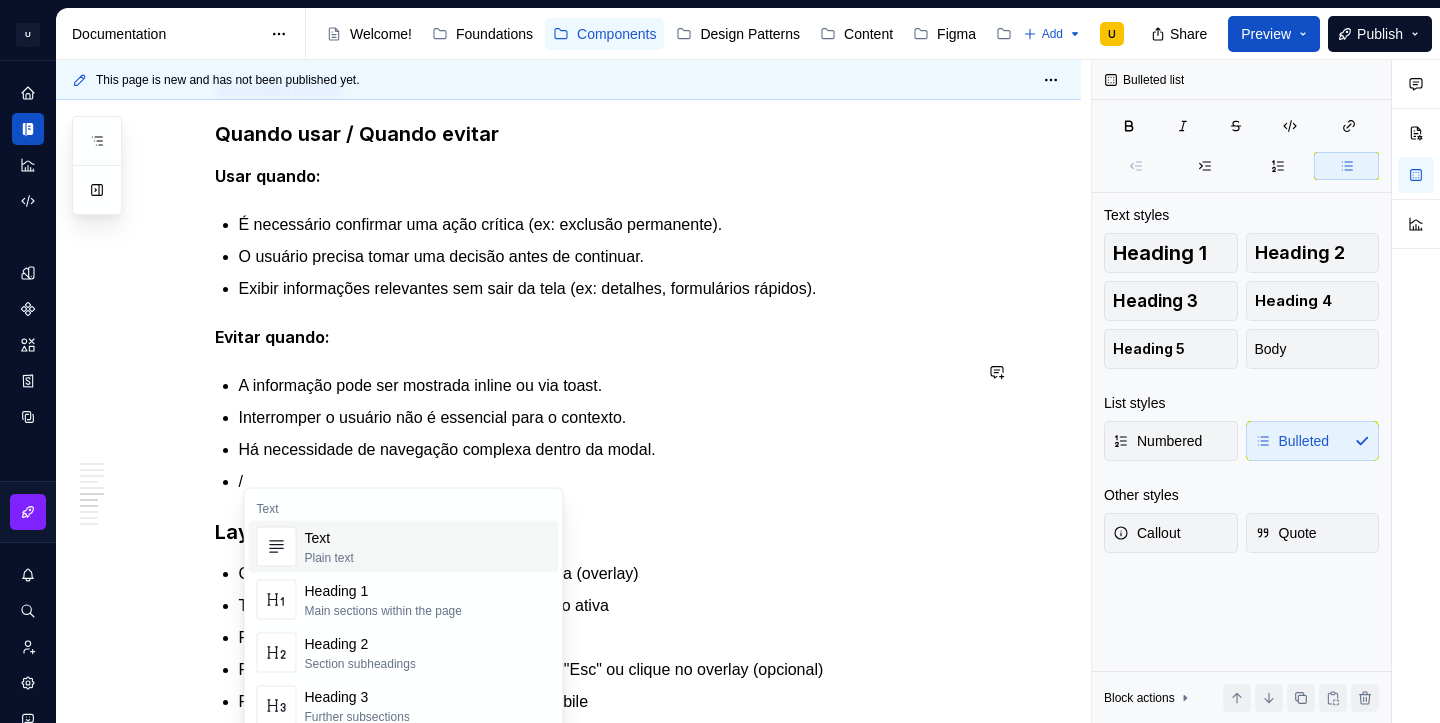 type 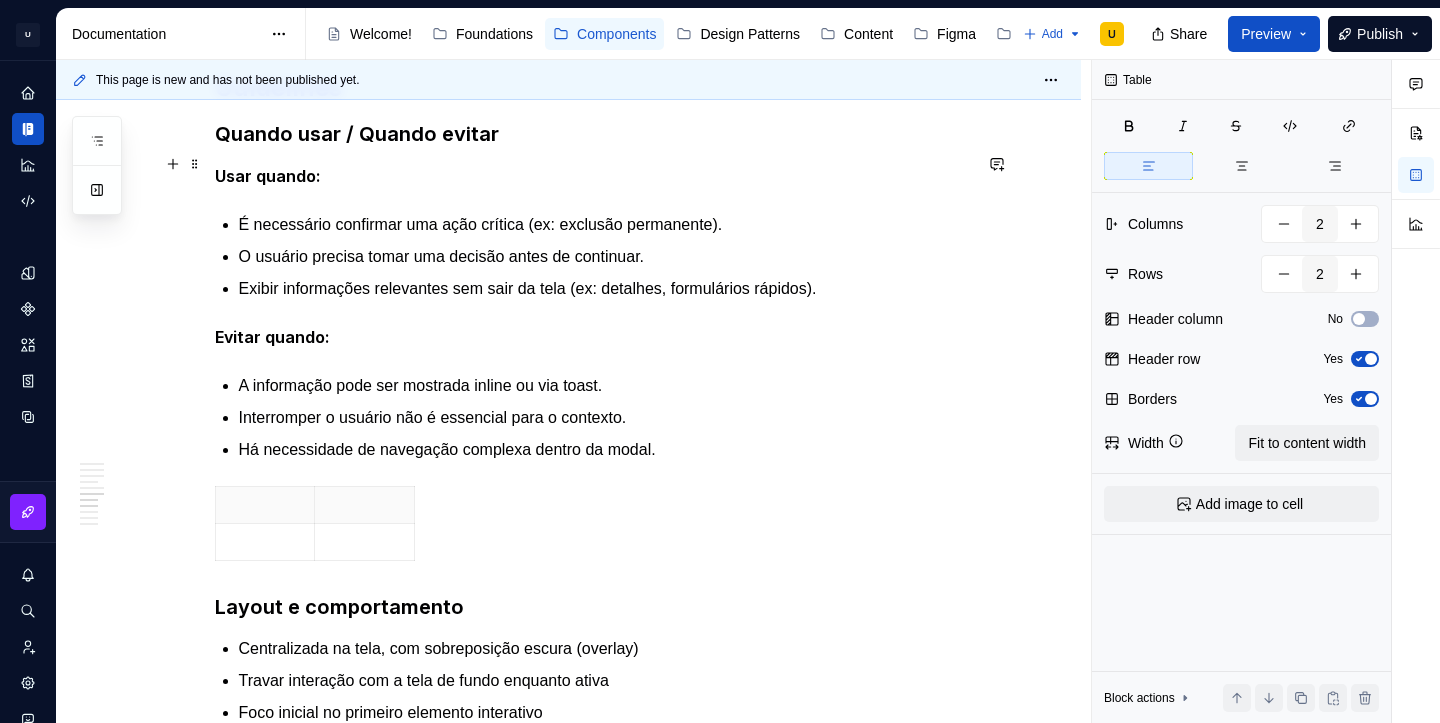 click on "Usar quando:" at bounding box center [268, 176] 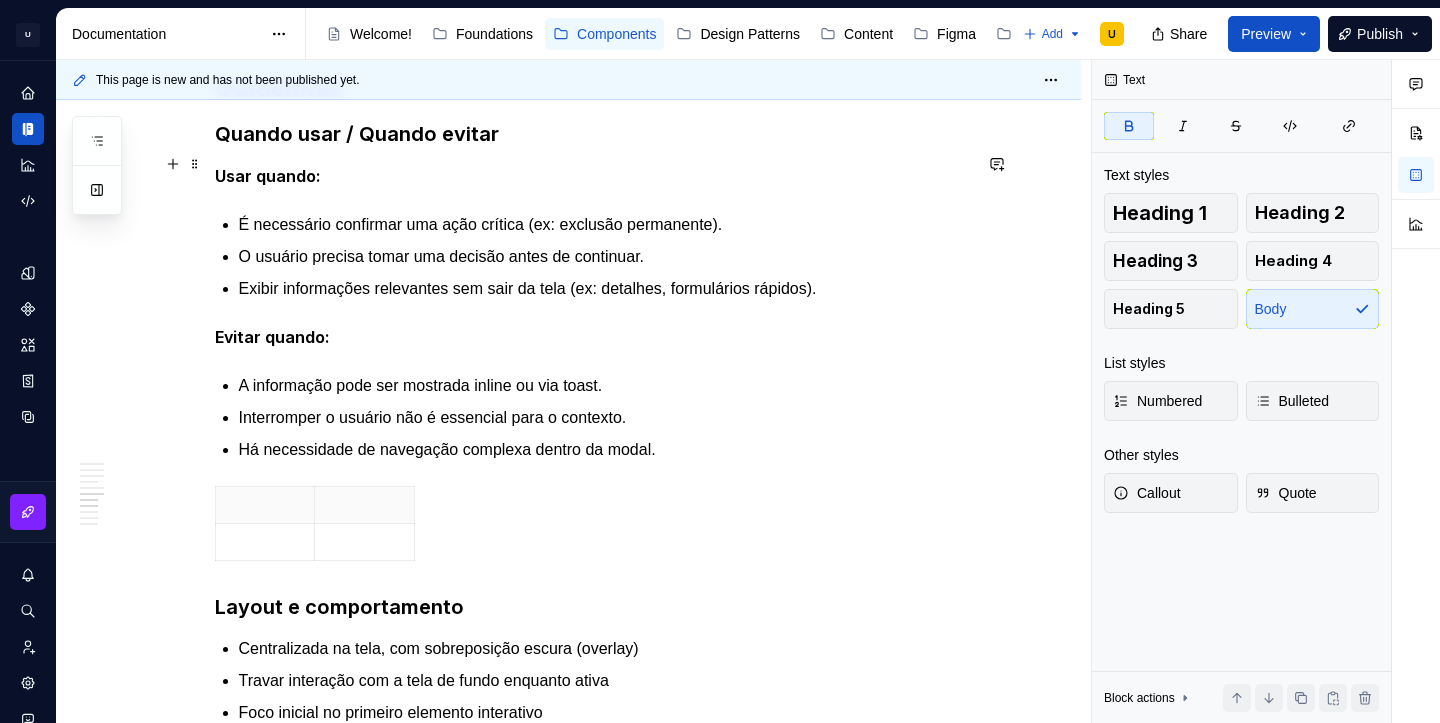 click on "Usar quando:" at bounding box center (268, 176) 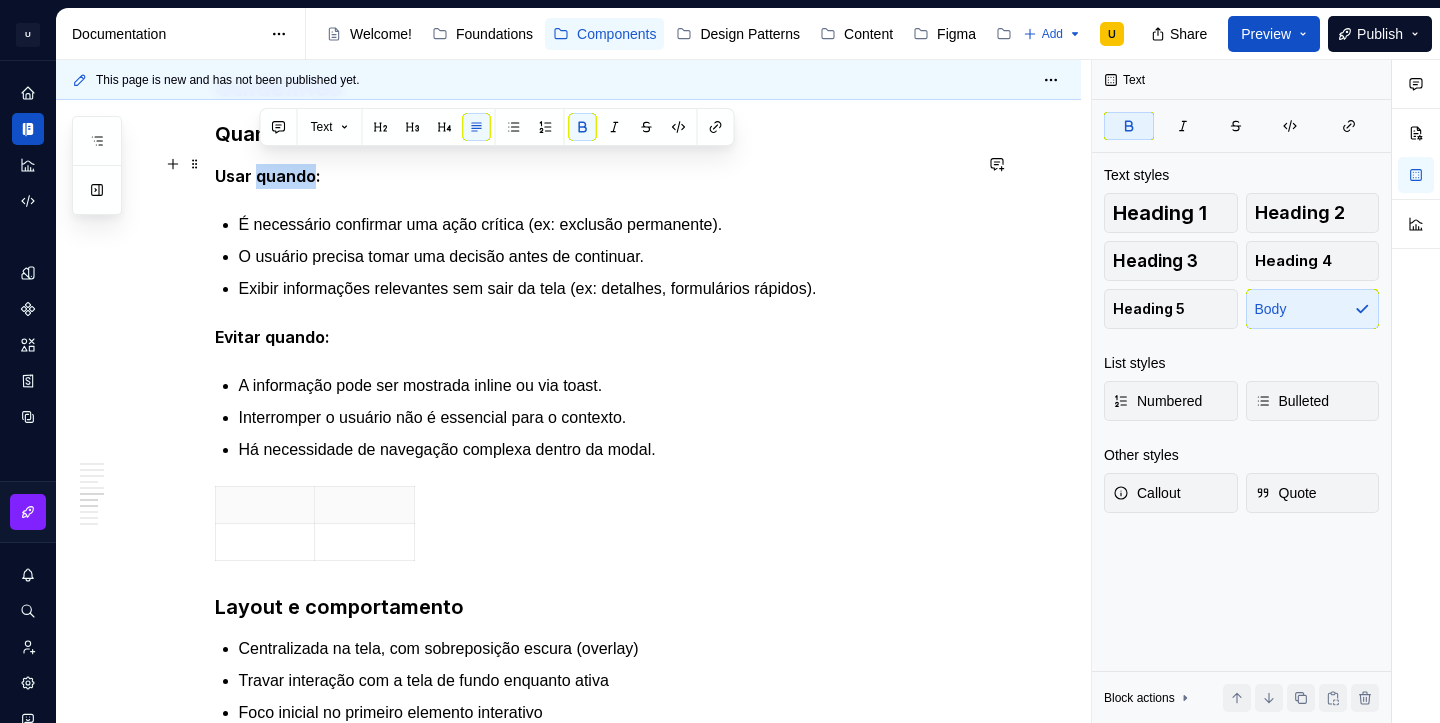 click on "Usar quando:" at bounding box center (268, 176) 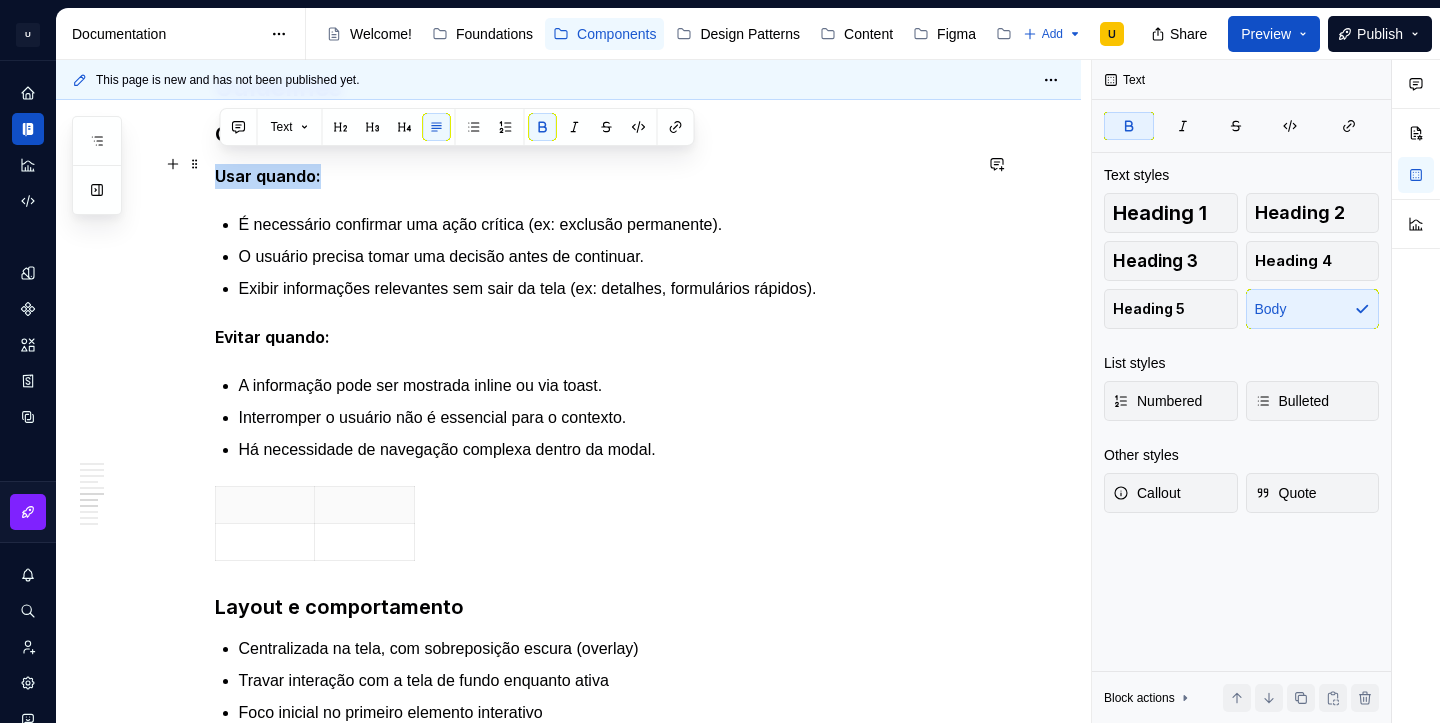 copy on "Usar quando:" 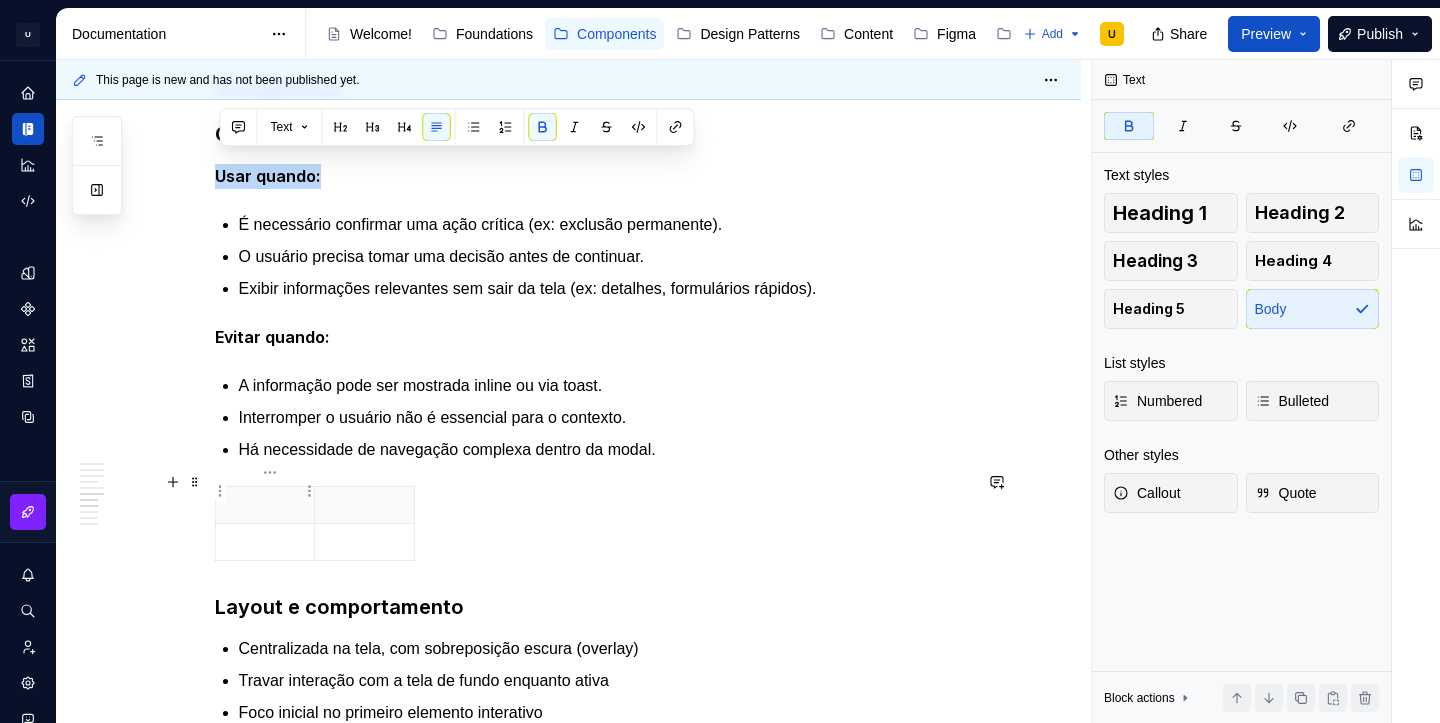 click at bounding box center [265, 505] 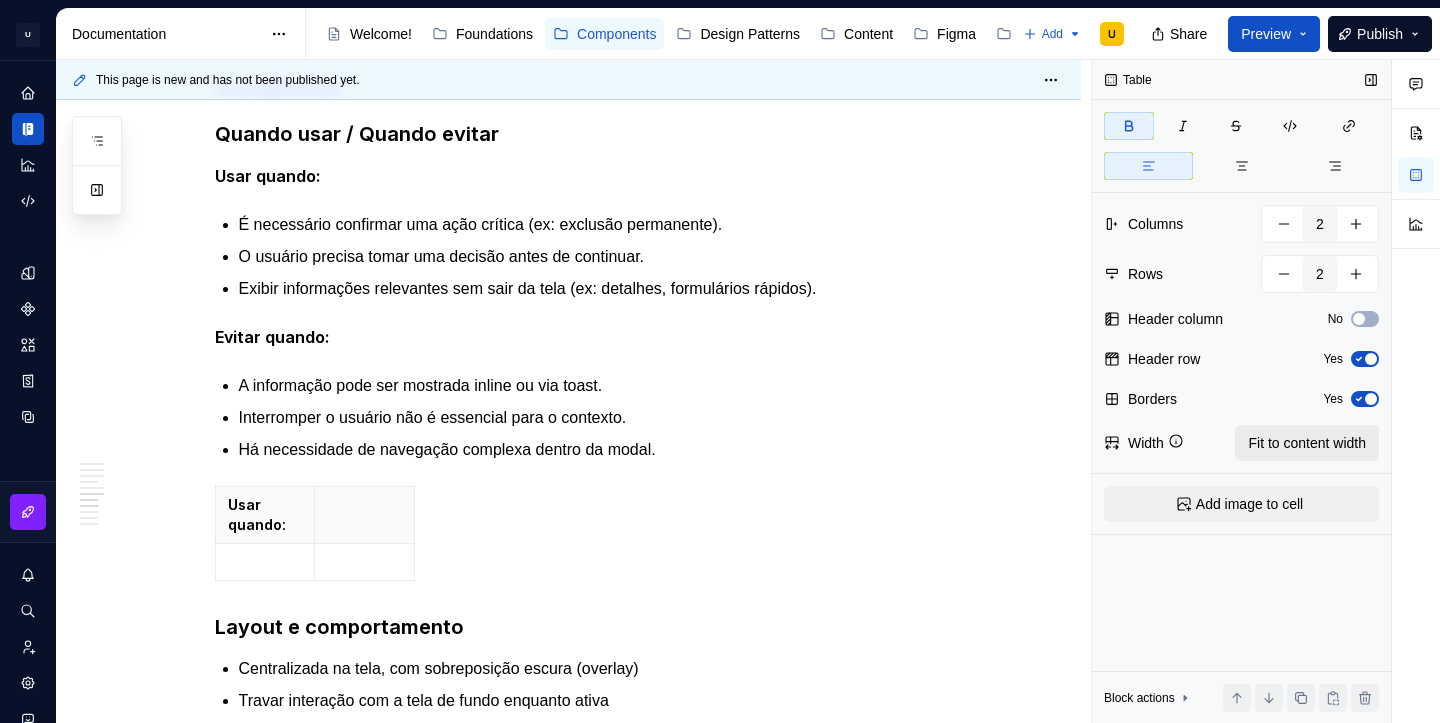 click on "Fit to content width" at bounding box center [1307, 443] 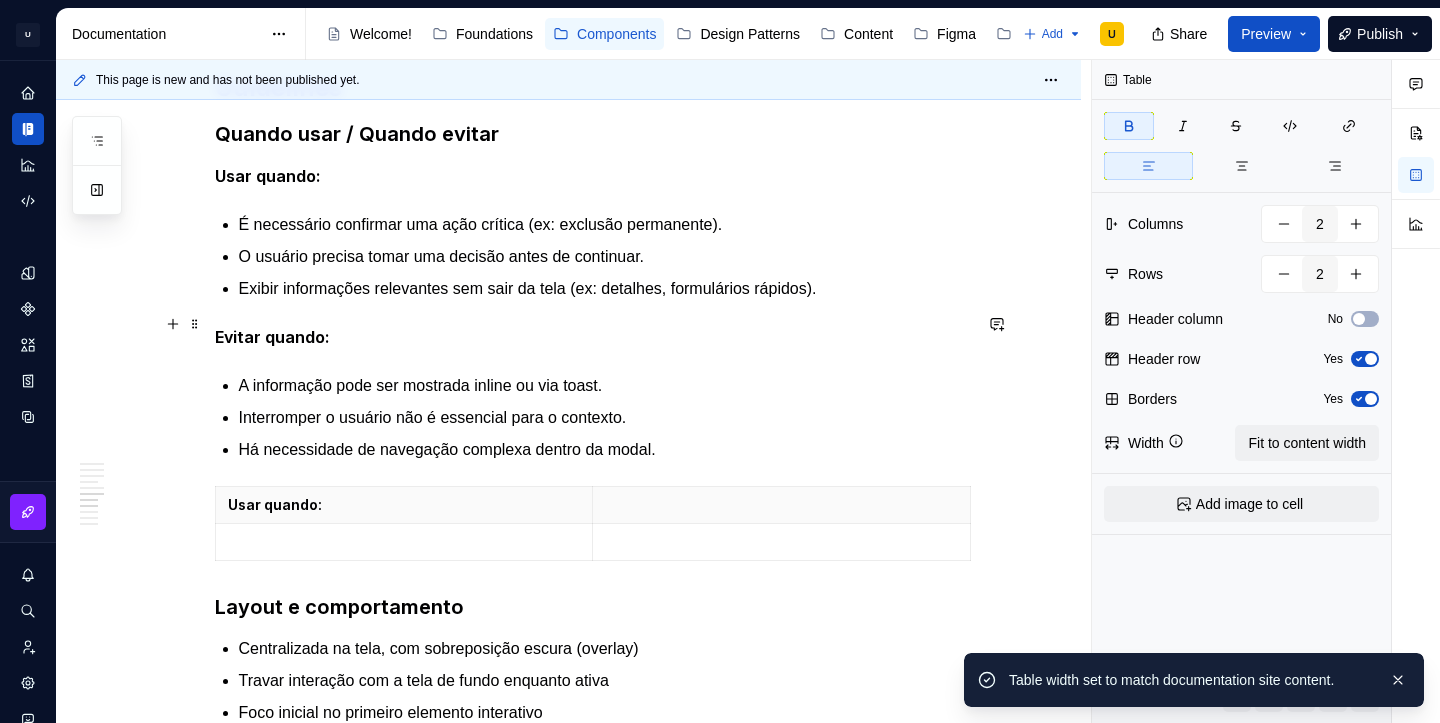 click on "Evitar quando:" at bounding box center (272, 337) 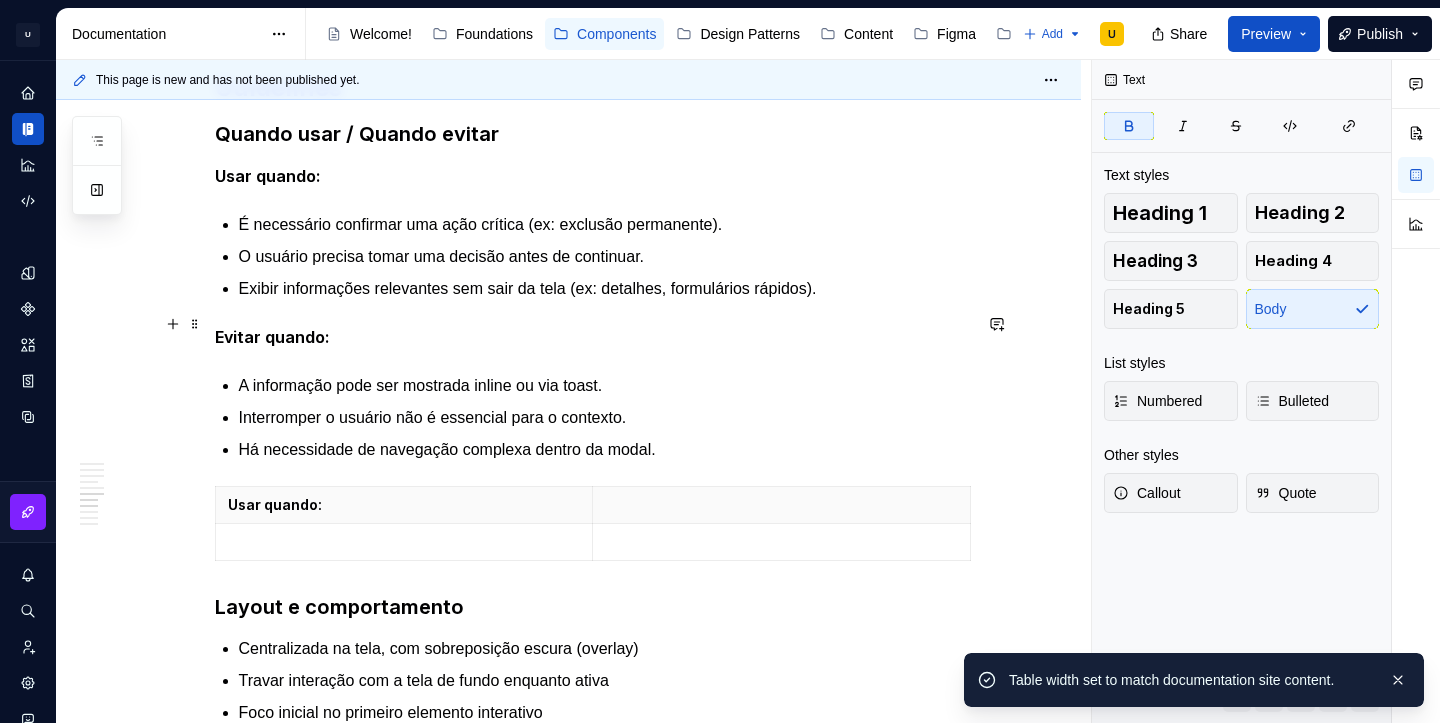 click on "Evitar quando:" at bounding box center [272, 337] 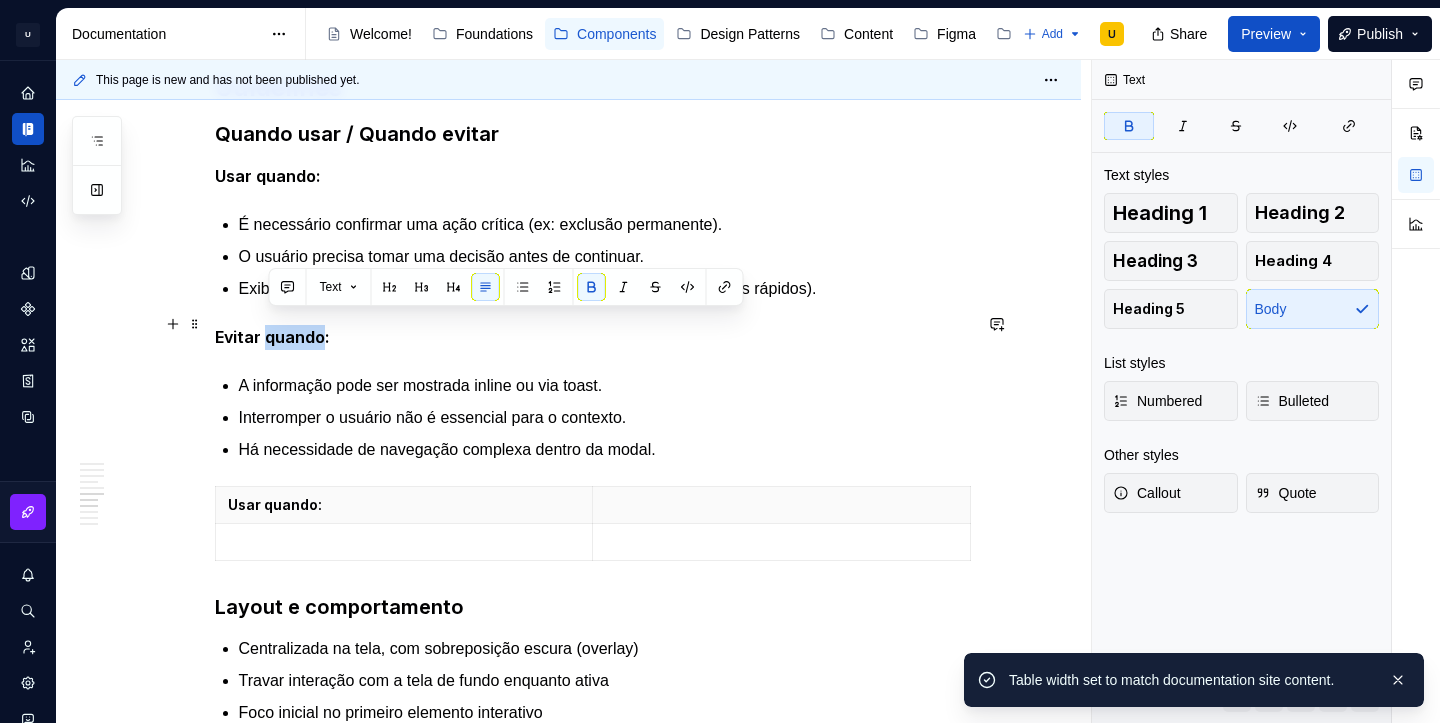 click on "Evitar quando:" at bounding box center (272, 337) 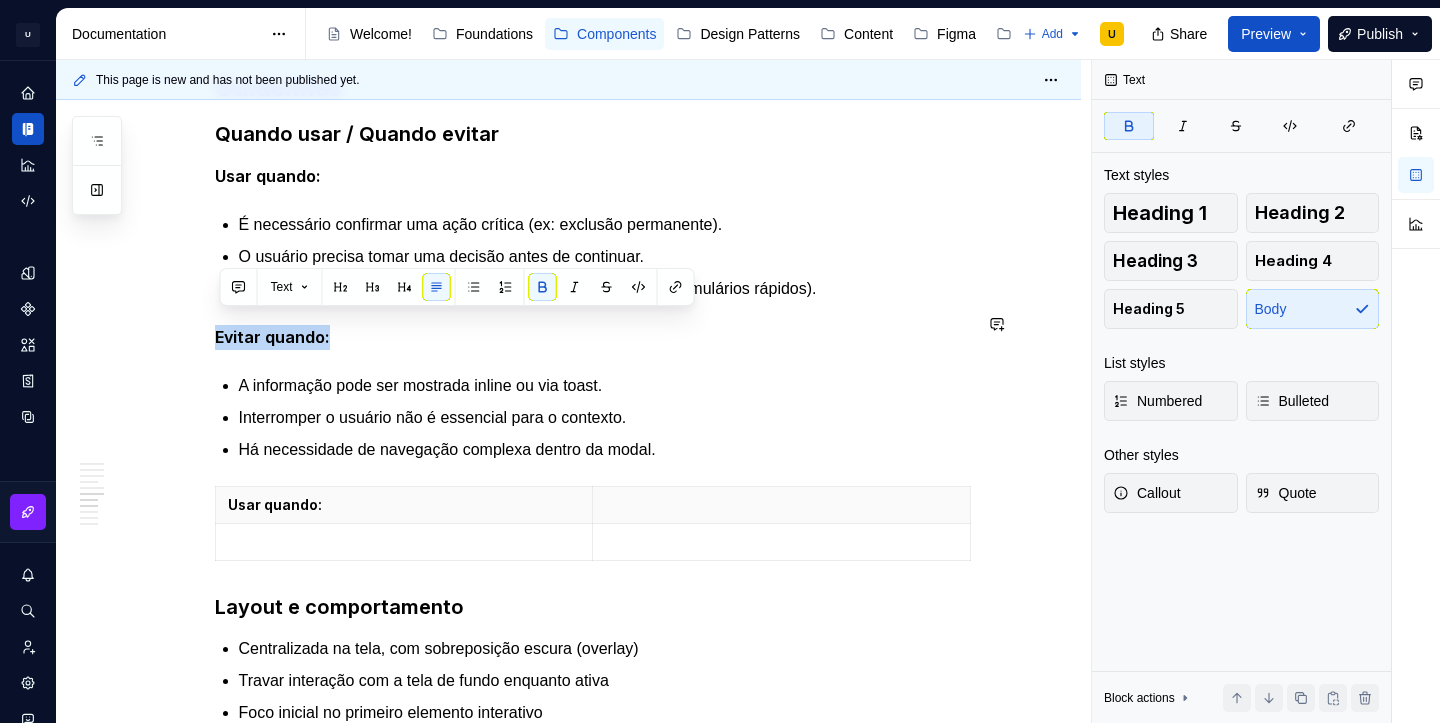 copy on "Evitar quando:" 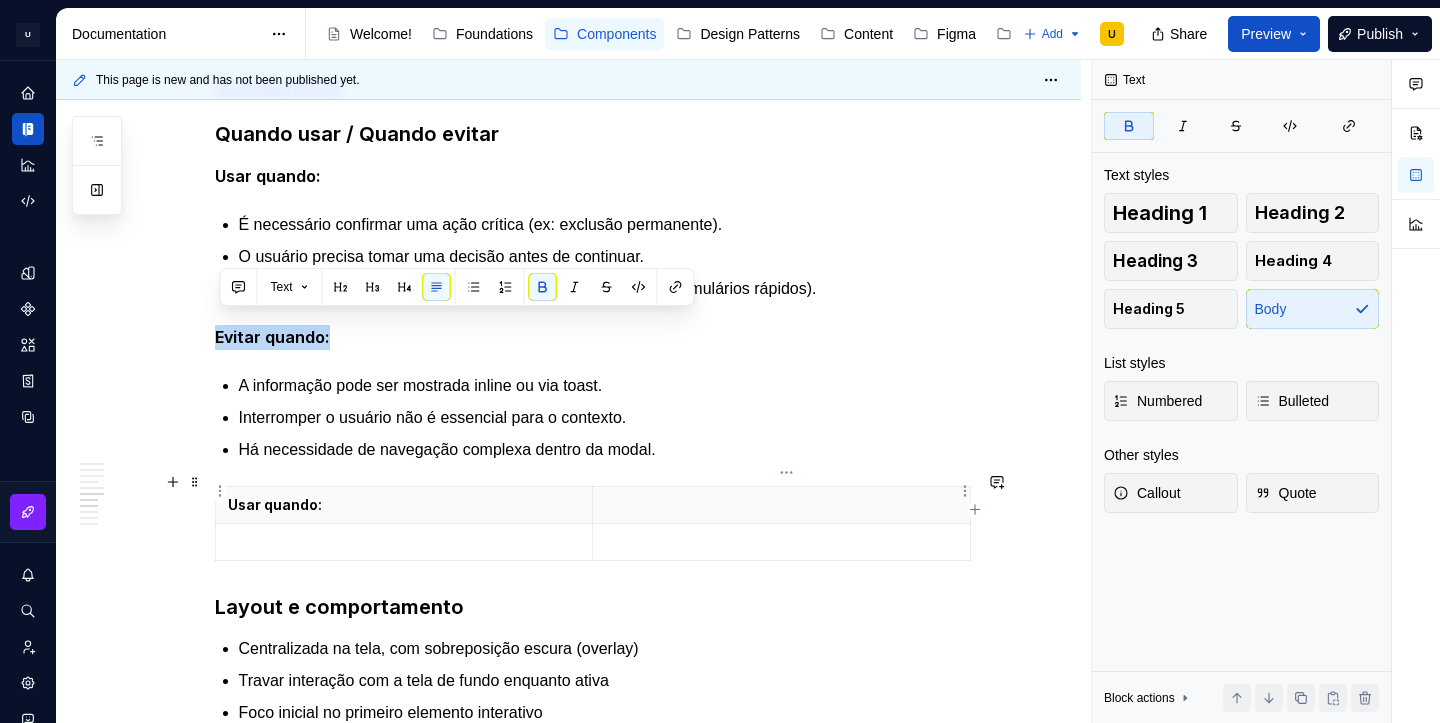 click at bounding box center [781, 505] 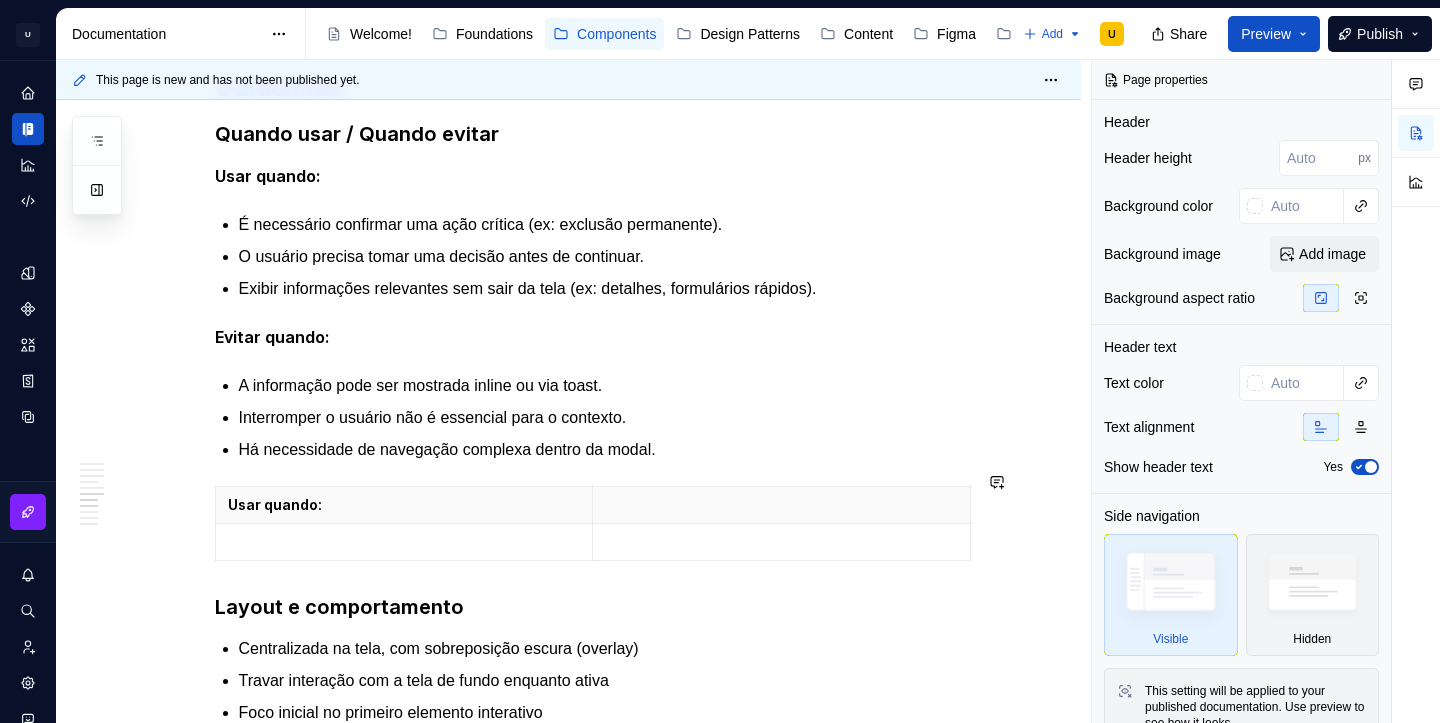 click at bounding box center [781, 505] 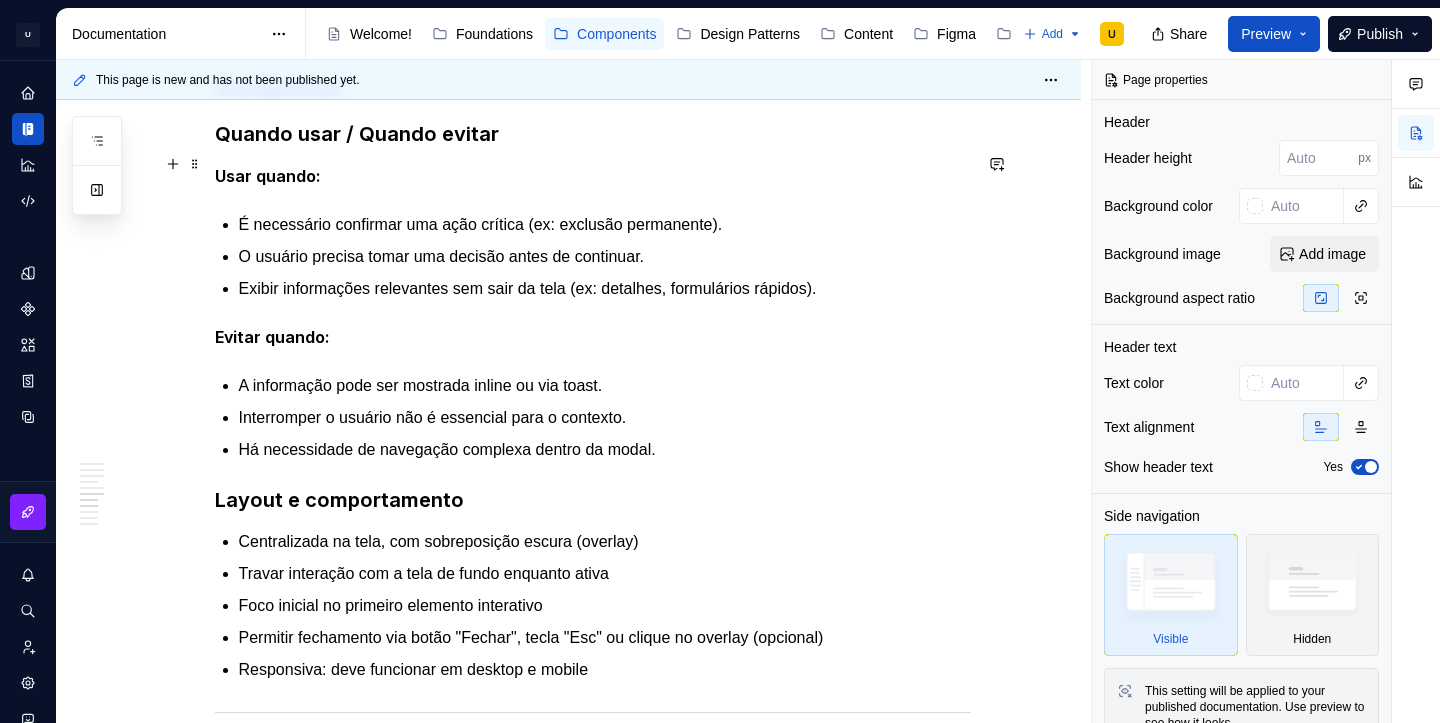 click on "Usar quando:" at bounding box center [268, 176] 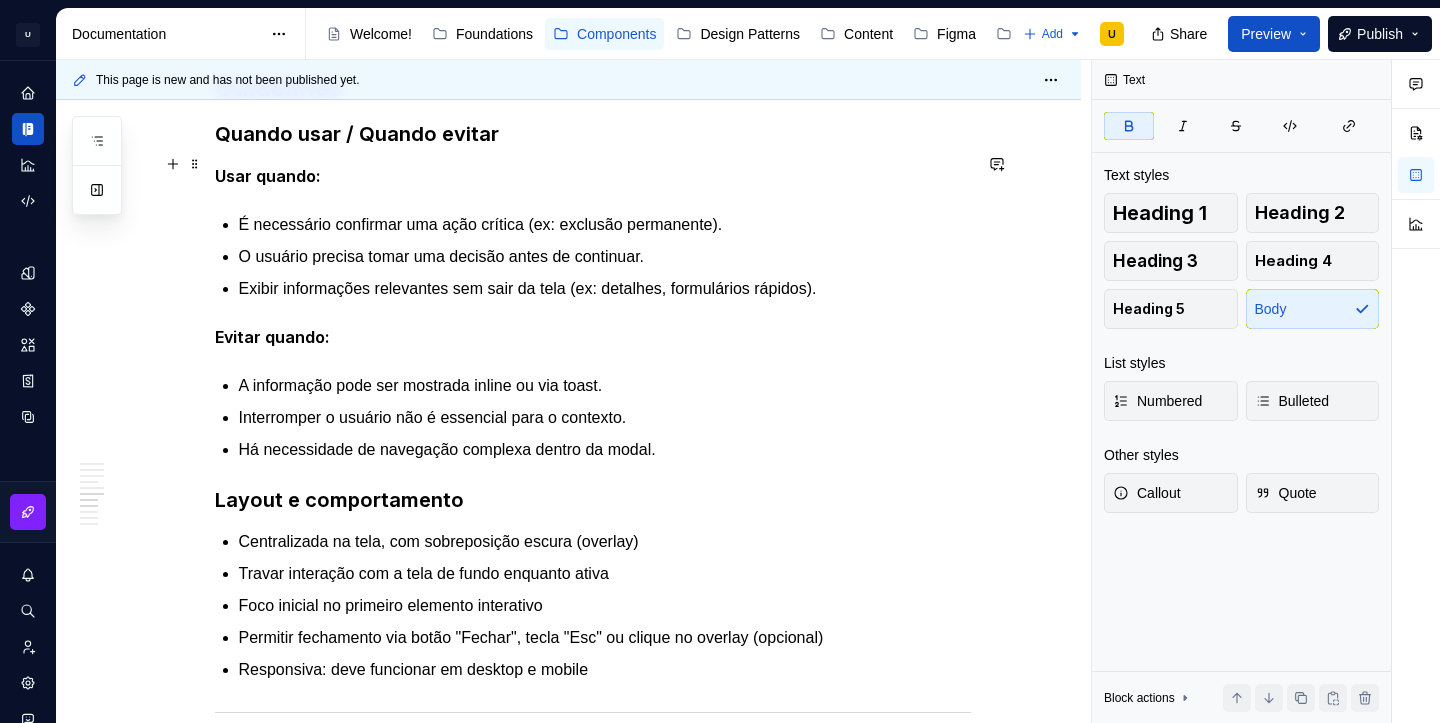 click on "Usar quando:" at bounding box center (268, 176) 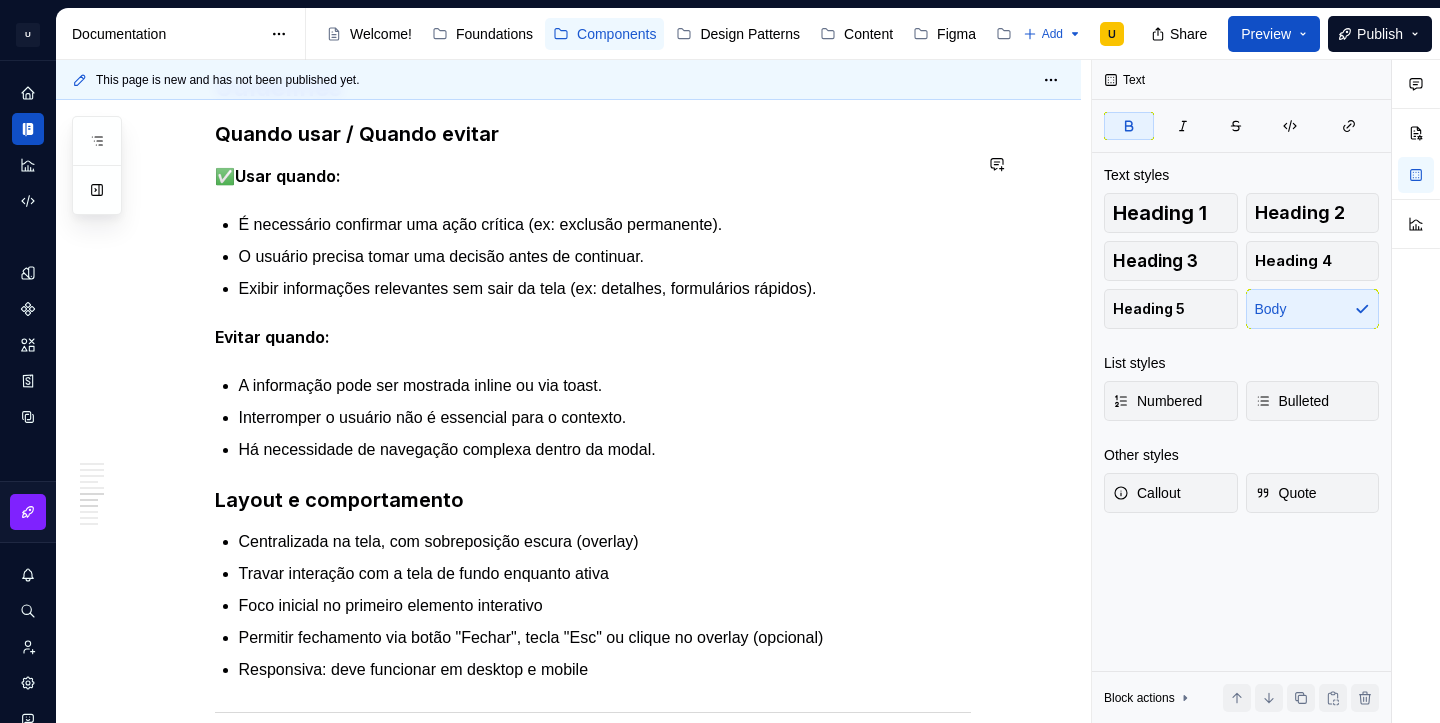 scroll, scrollTop: 2616, scrollLeft: 0, axis: vertical 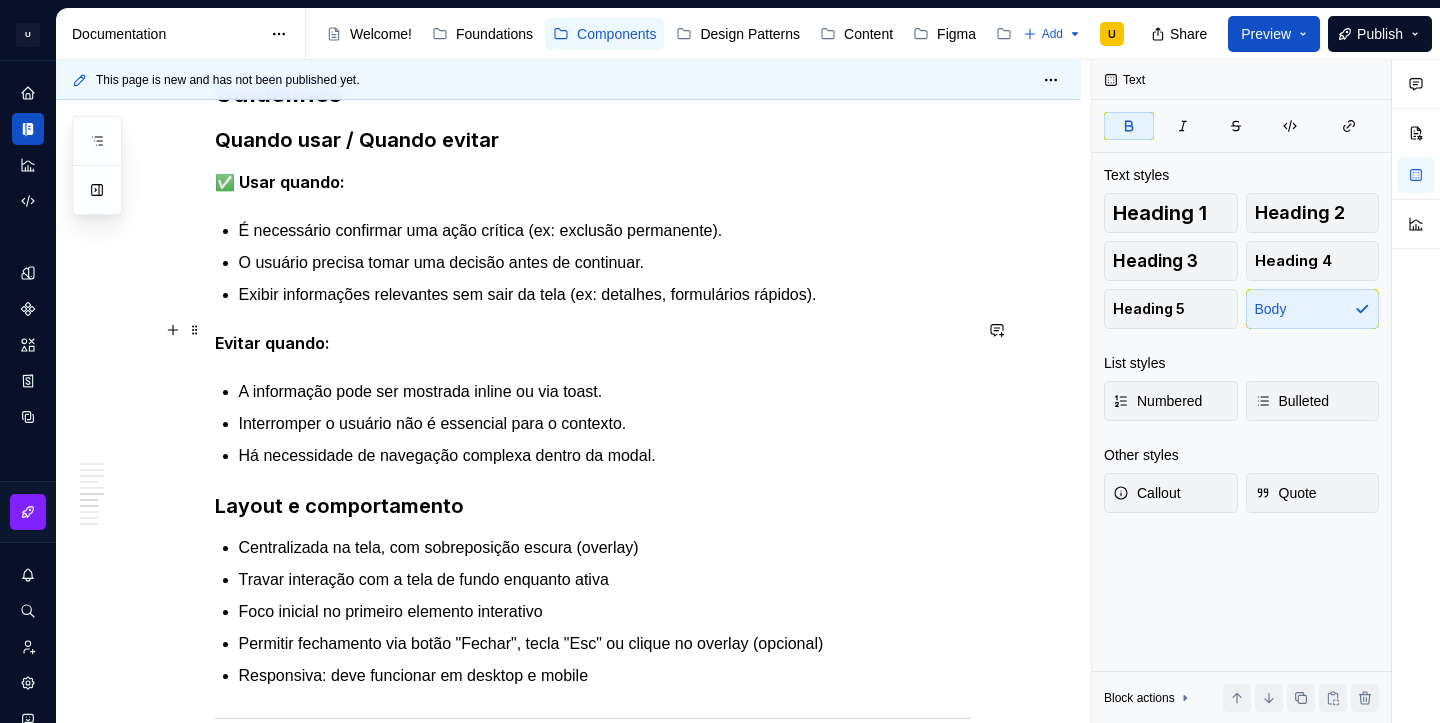 click on "Evitar quando:" at bounding box center (272, 343) 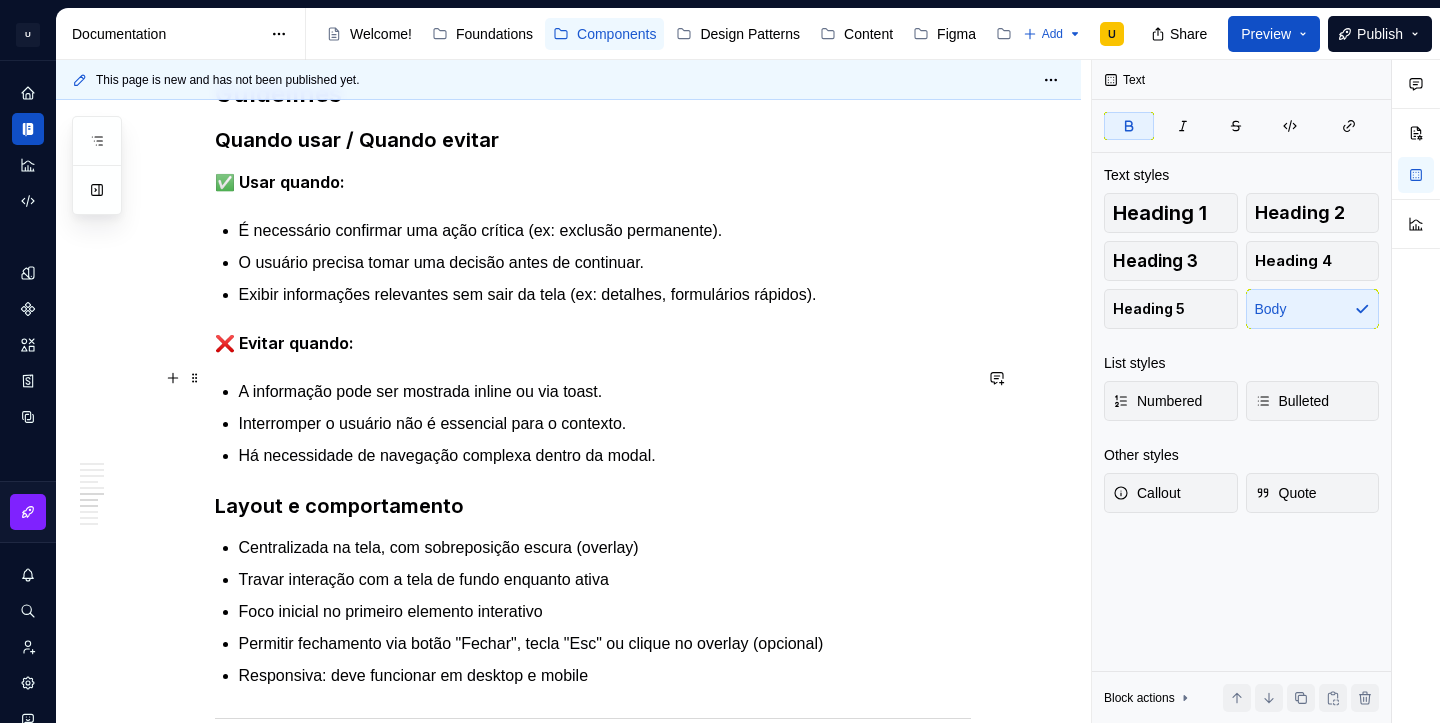 click on "A informação pode ser mostrada inline ou via toast." at bounding box center (605, 392) 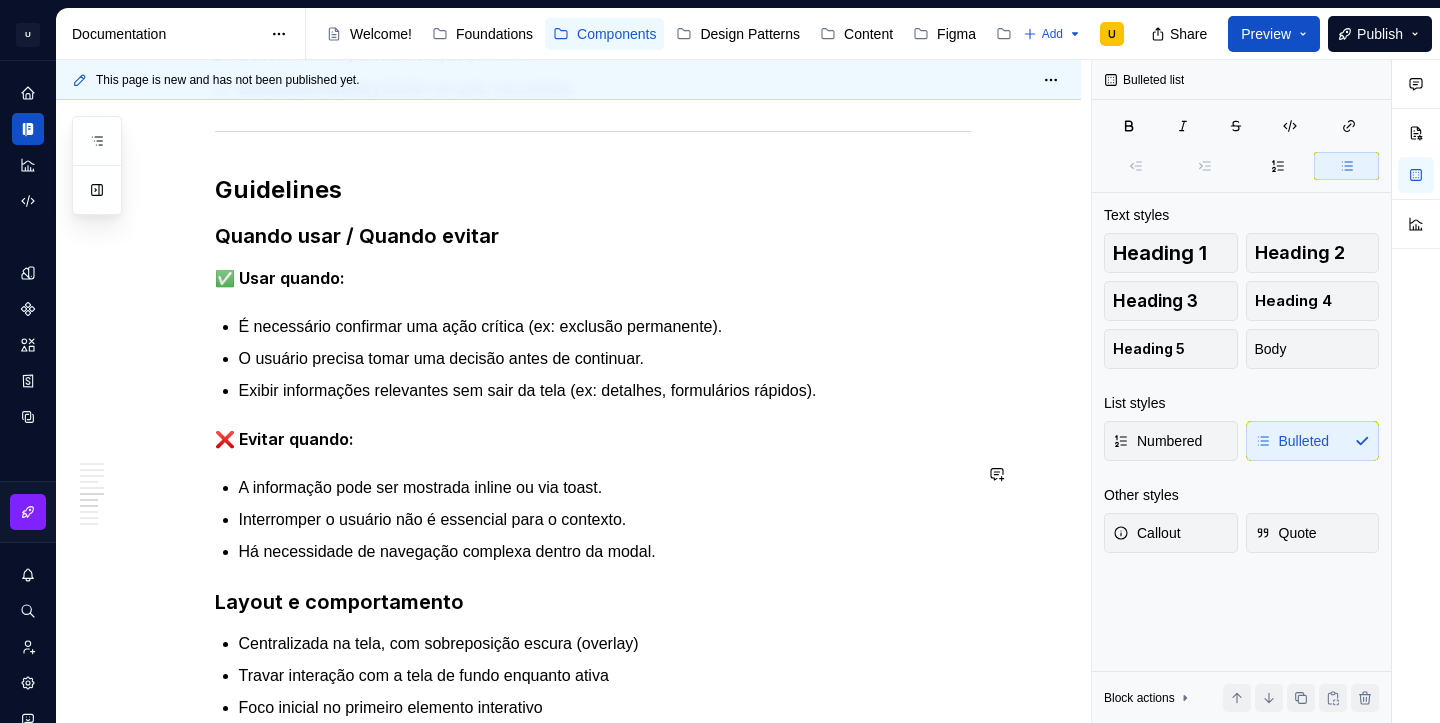 scroll, scrollTop: 2512, scrollLeft: 0, axis: vertical 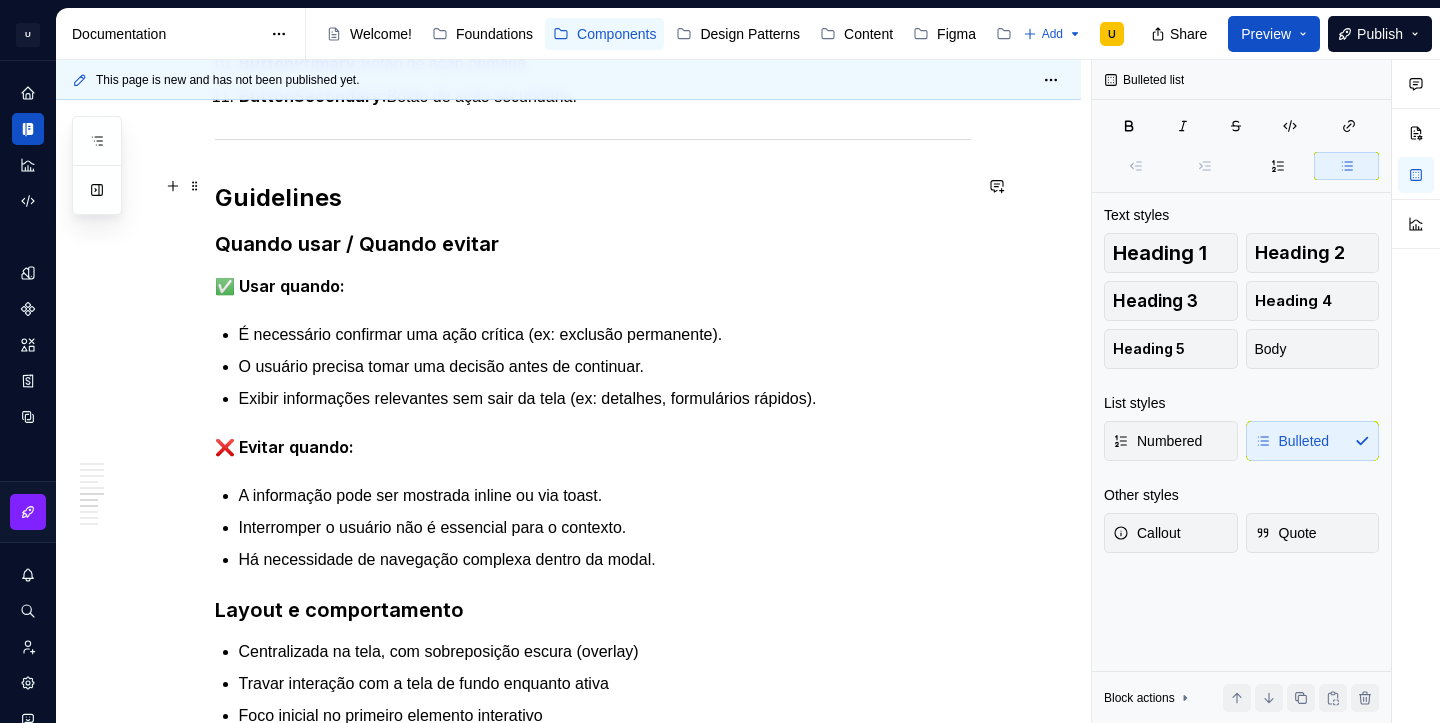click on "Guidelines" at bounding box center [593, 198] 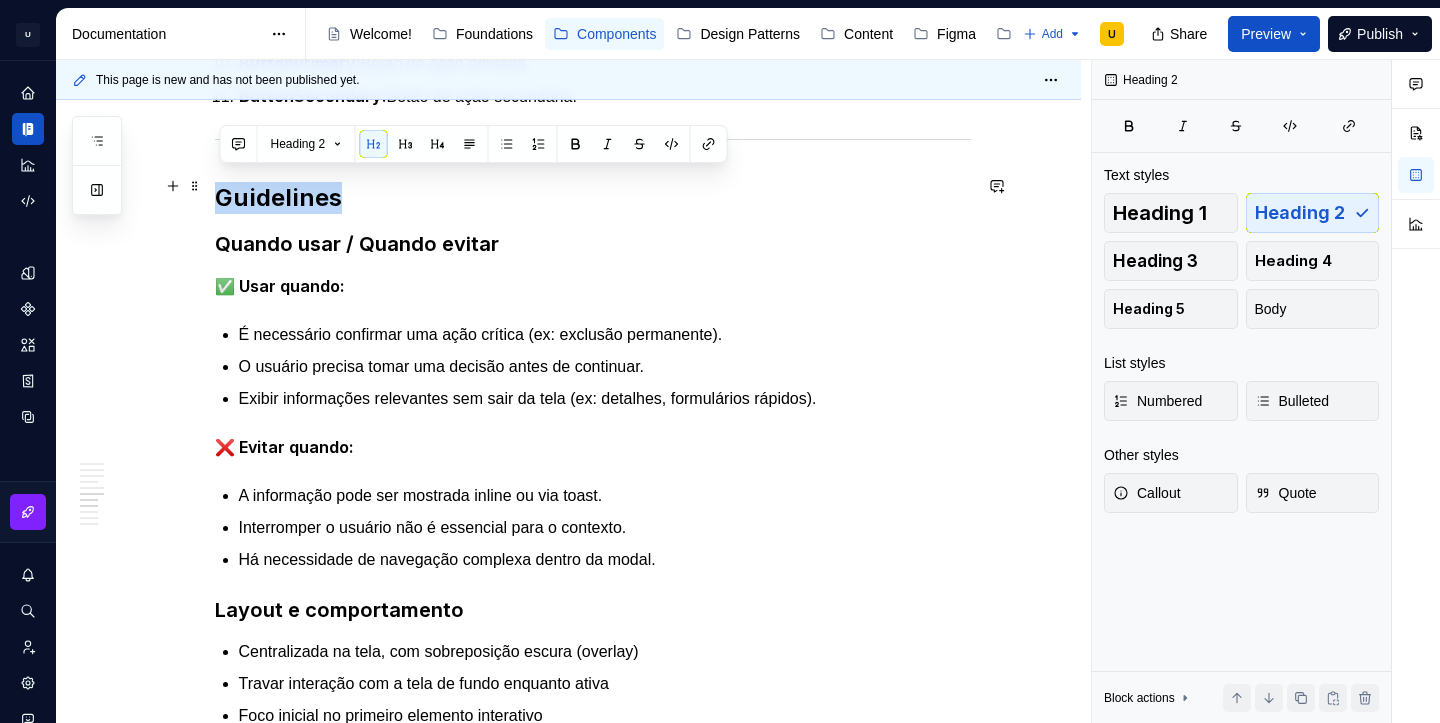 click on "Guidelines" at bounding box center (593, 198) 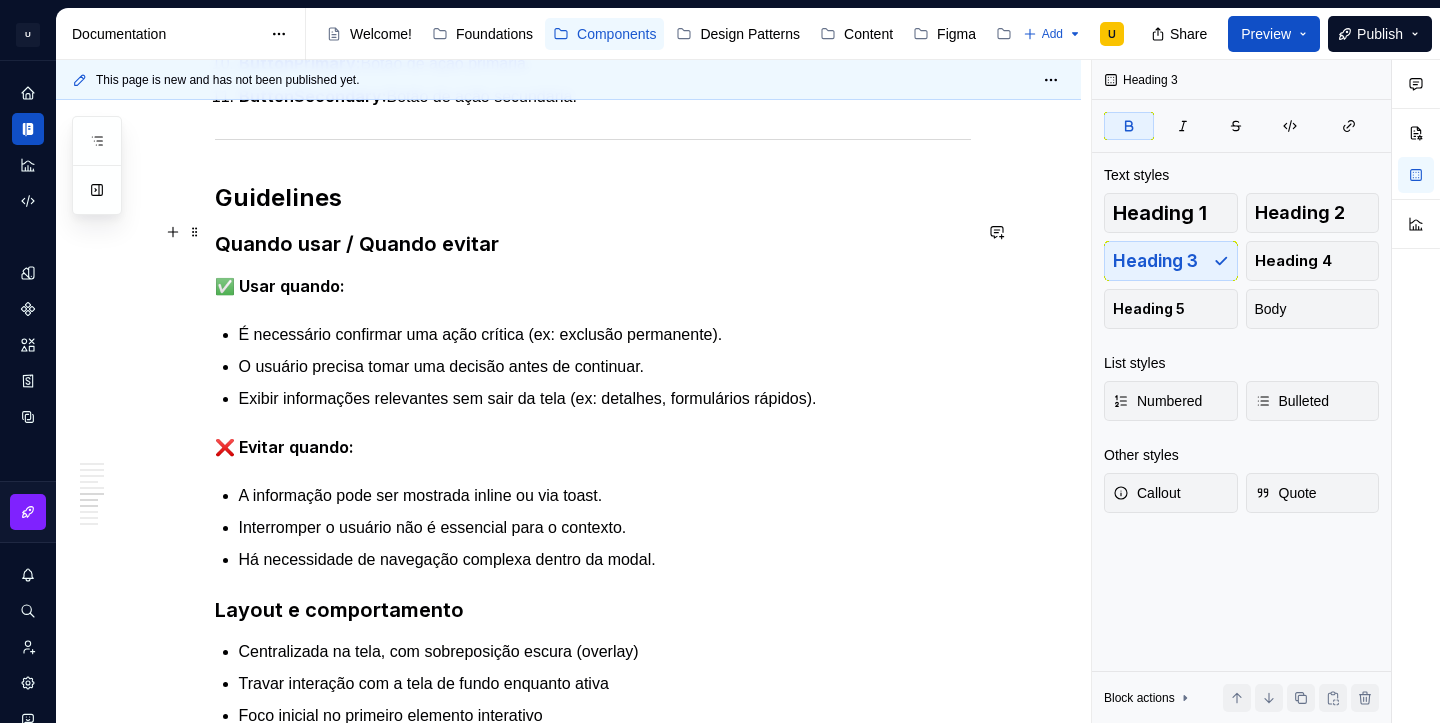 click on "Quando usar / Quando evitar" at bounding box center (357, 244) 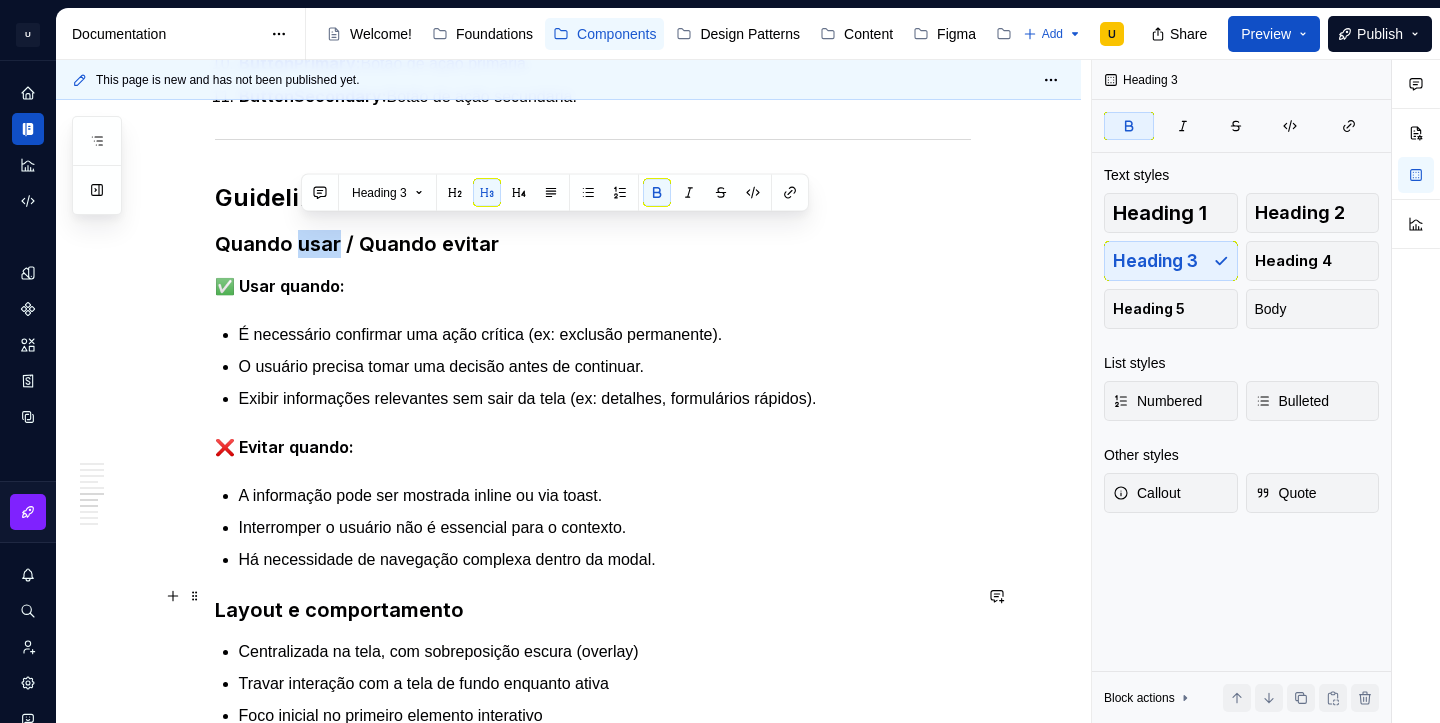 click on "Layout e comportamento" at bounding box center [339, 610] 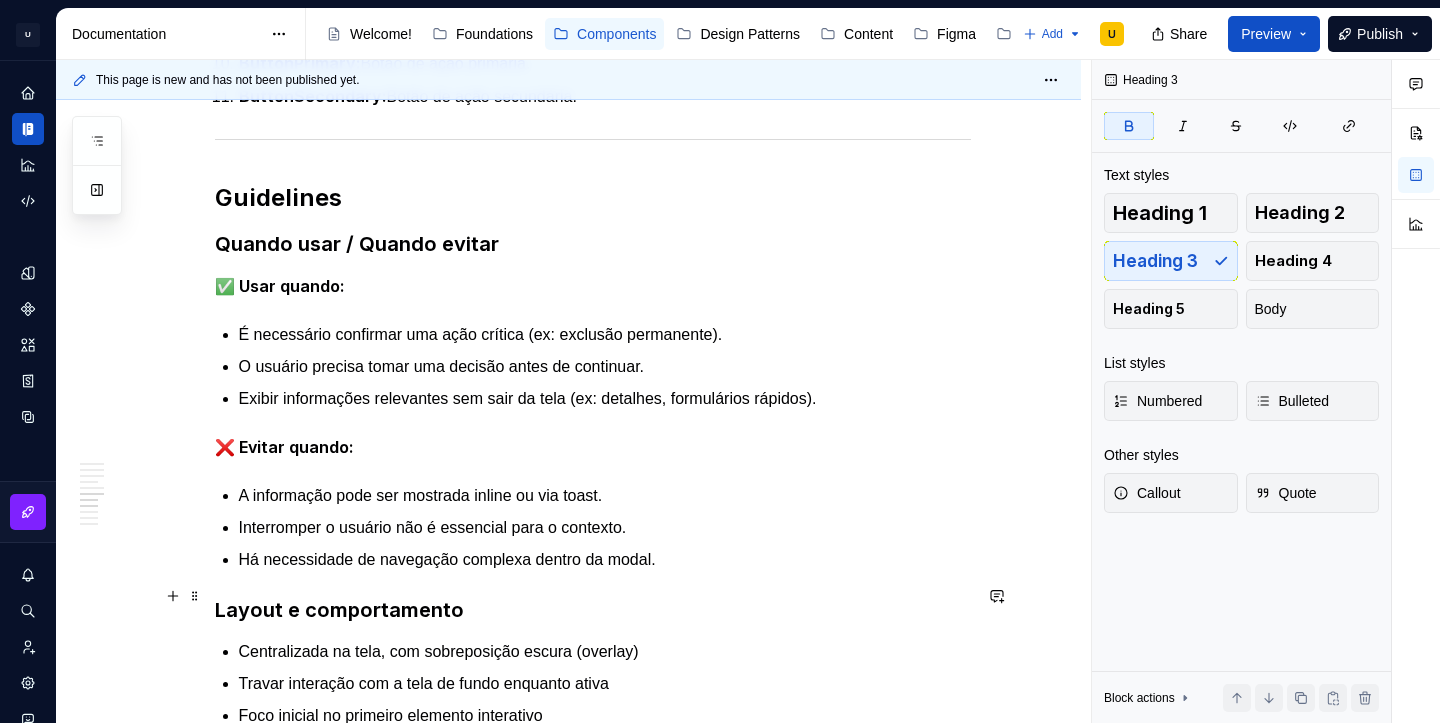 click on "Layout e comportamento" at bounding box center (339, 610) 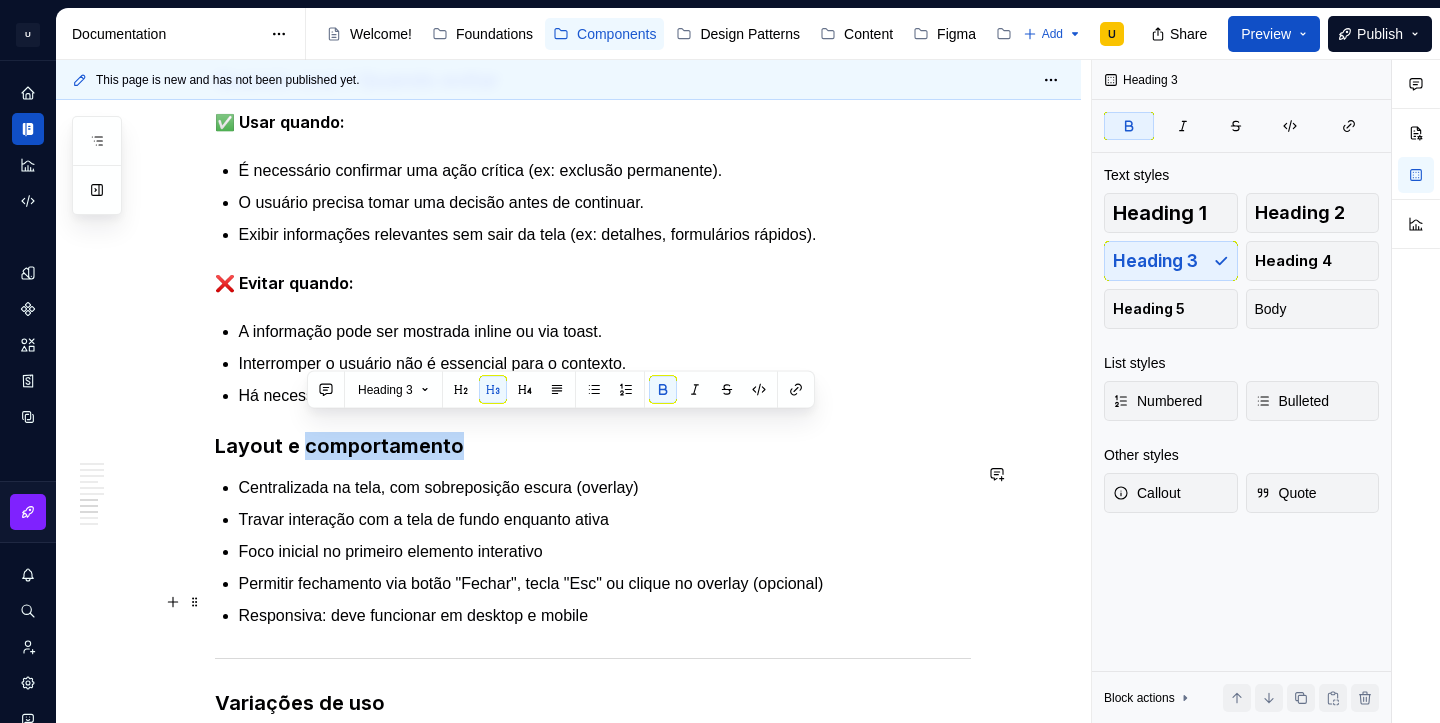 scroll, scrollTop: 2701, scrollLeft: 0, axis: vertical 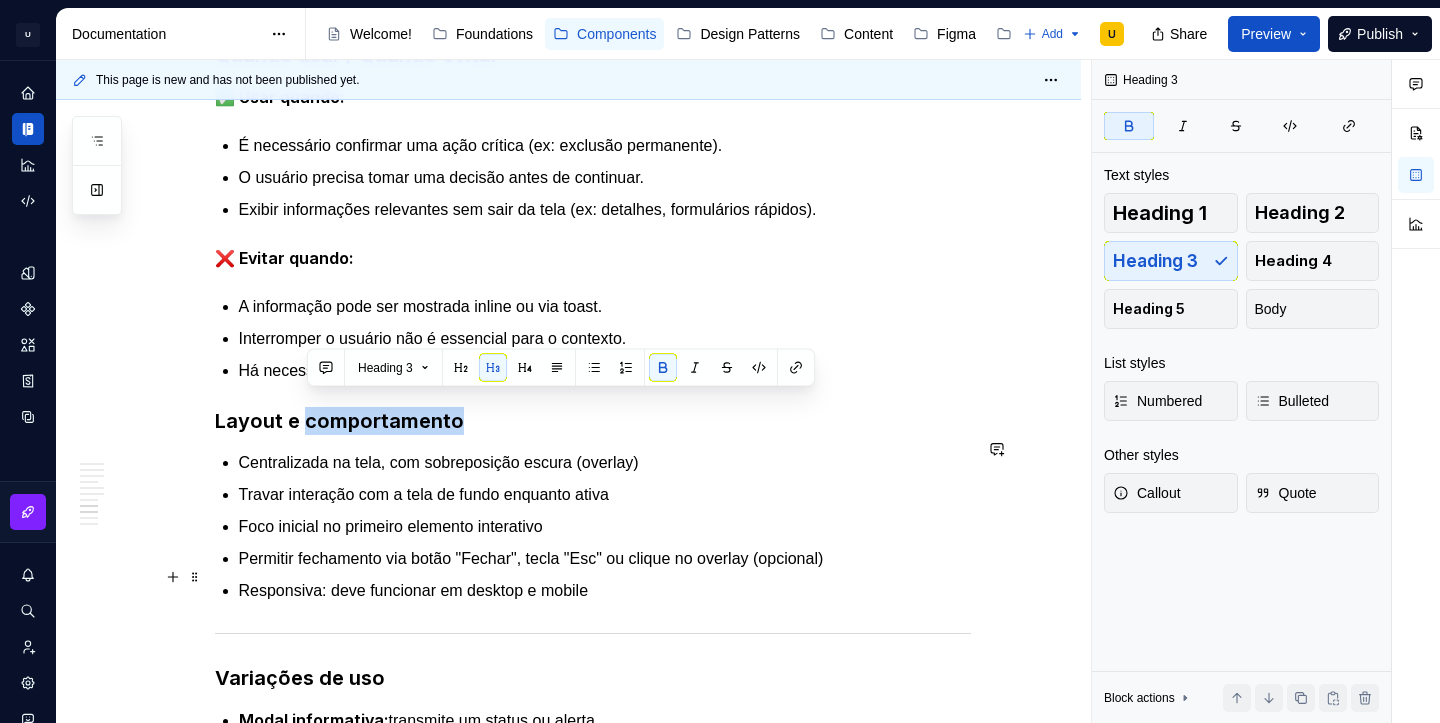 click on "Responsiva: deve funcionar em desktop e mobile" at bounding box center (605, 591) 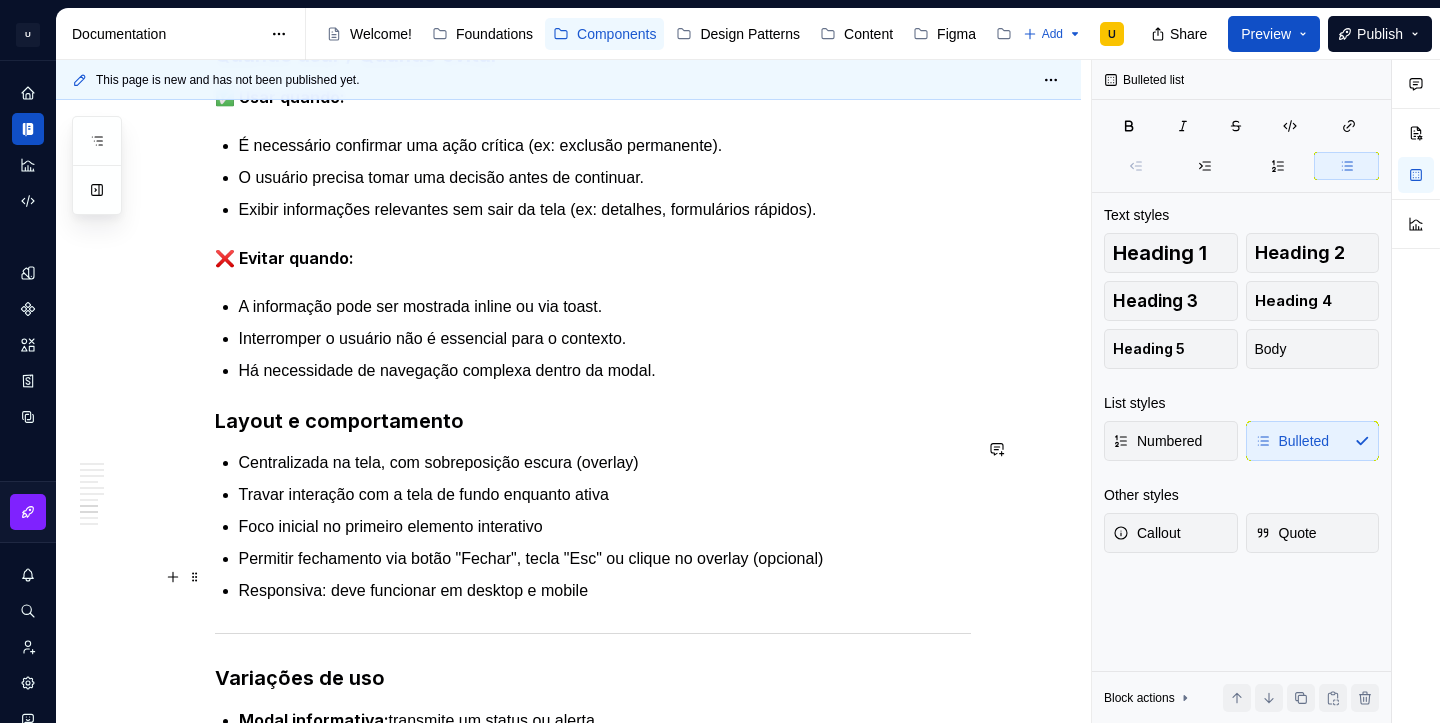 click on "Responsiva: deve funcionar em desktop e mobile" at bounding box center [605, 591] 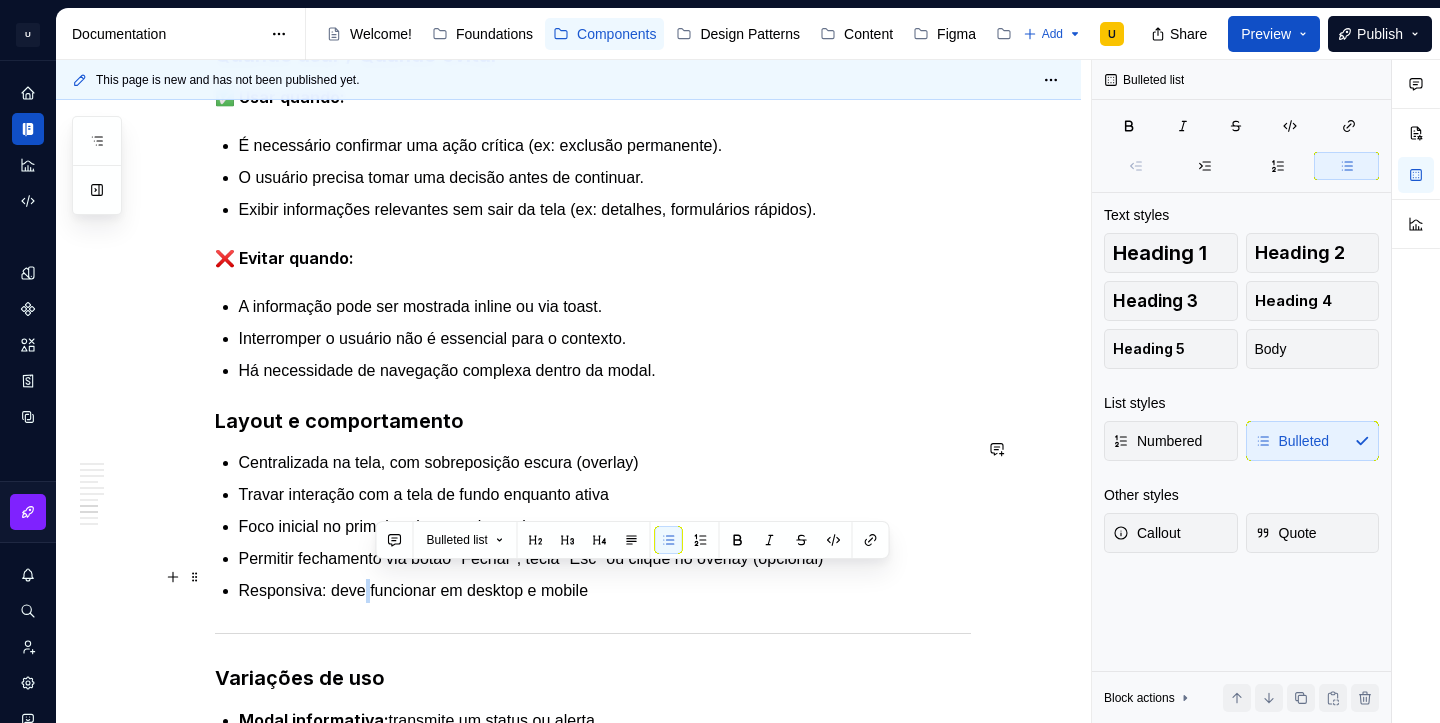click on "Responsiva: deve funcionar em desktop e mobile" at bounding box center (605, 591) 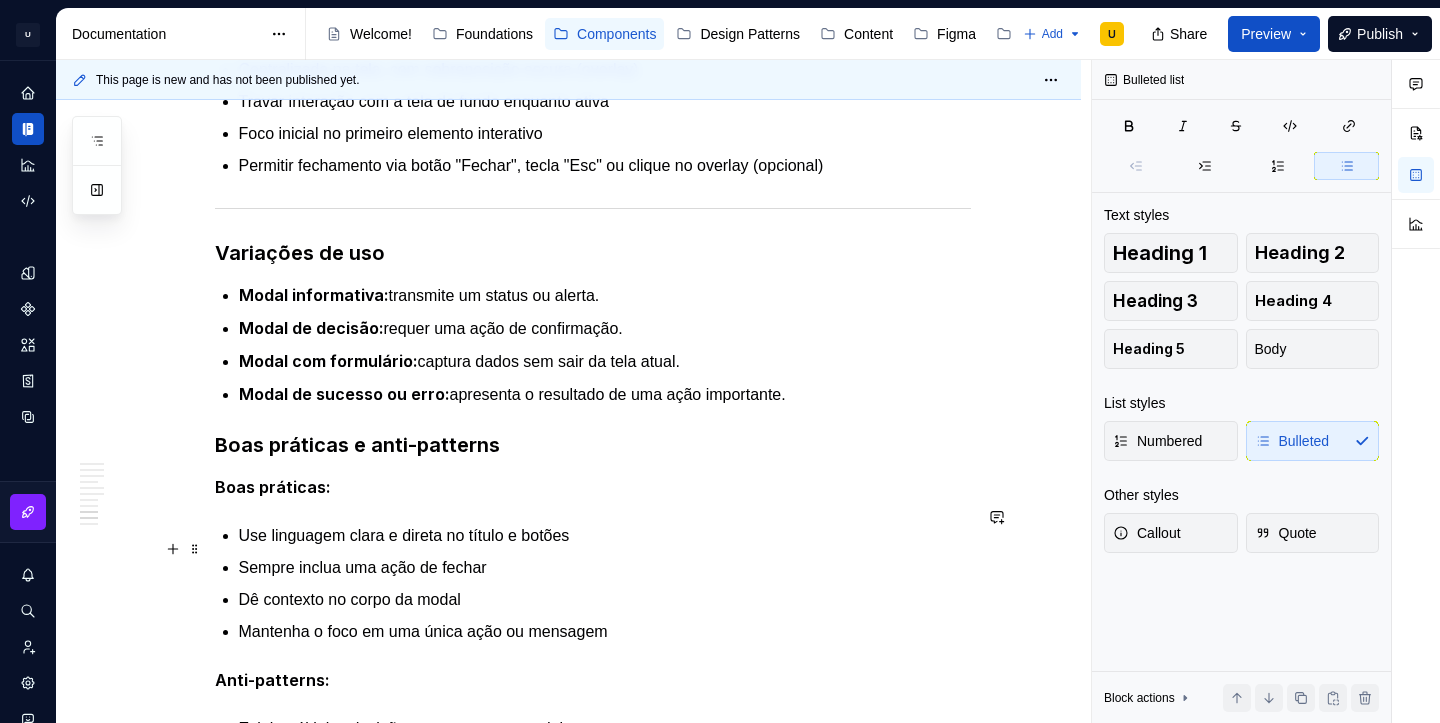 scroll, scrollTop: 3121, scrollLeft: 0, axis: vertical 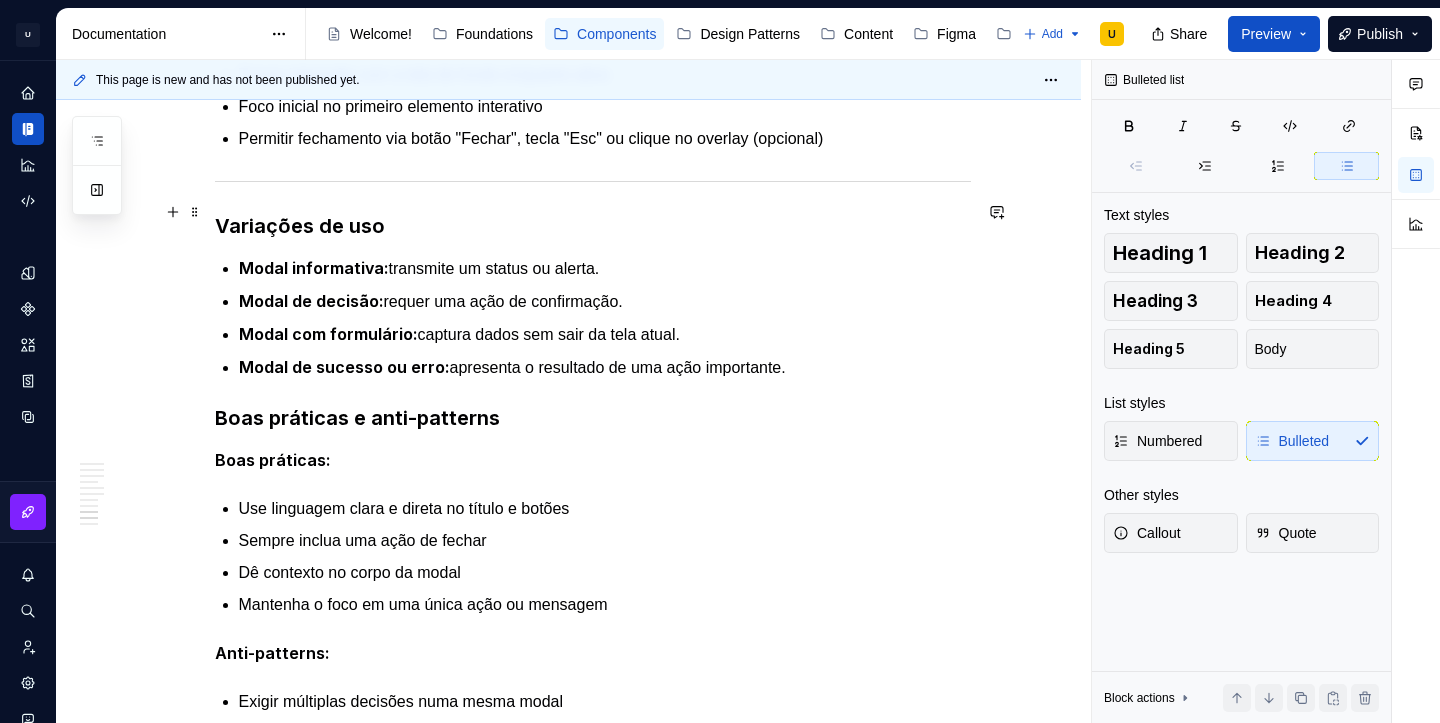 click on "Variações de uso" at bounding box center [300, 226] 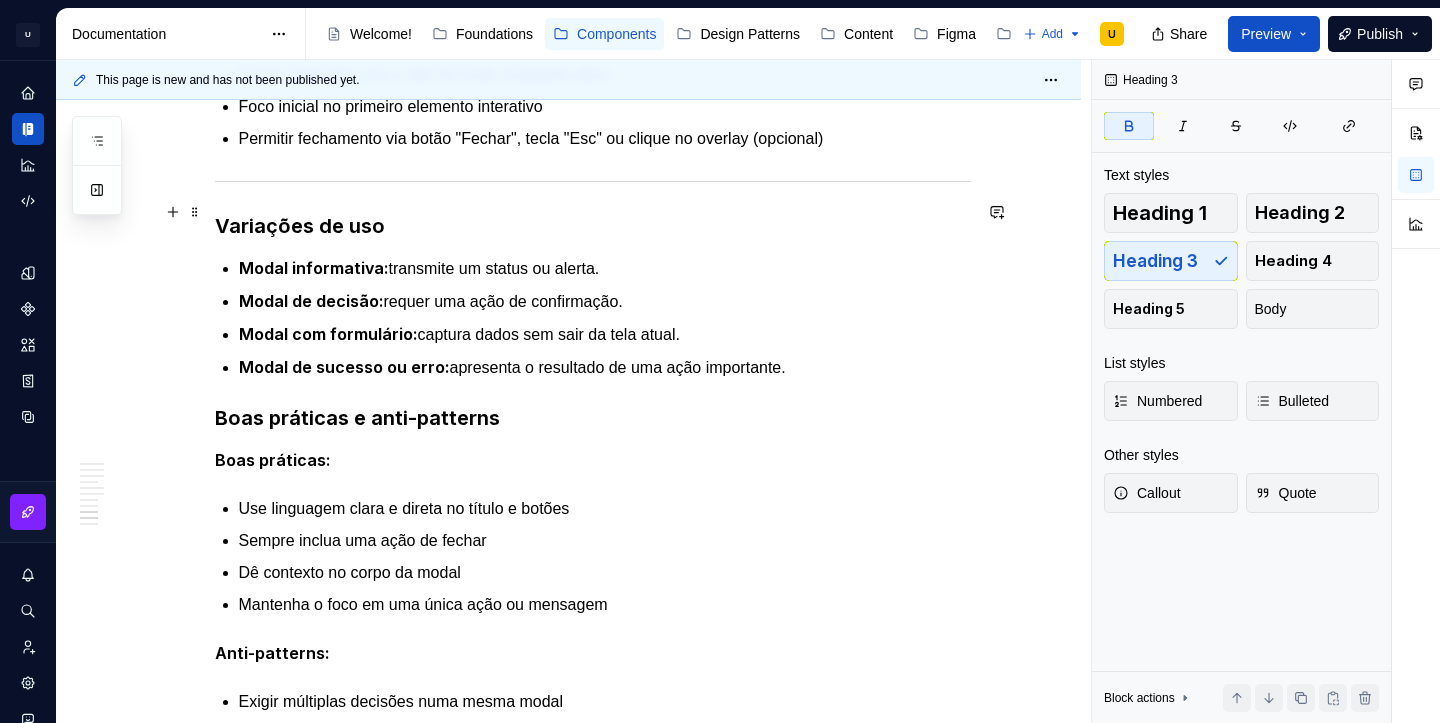 click on "Variações de uso" at bounding box center (300, 226) 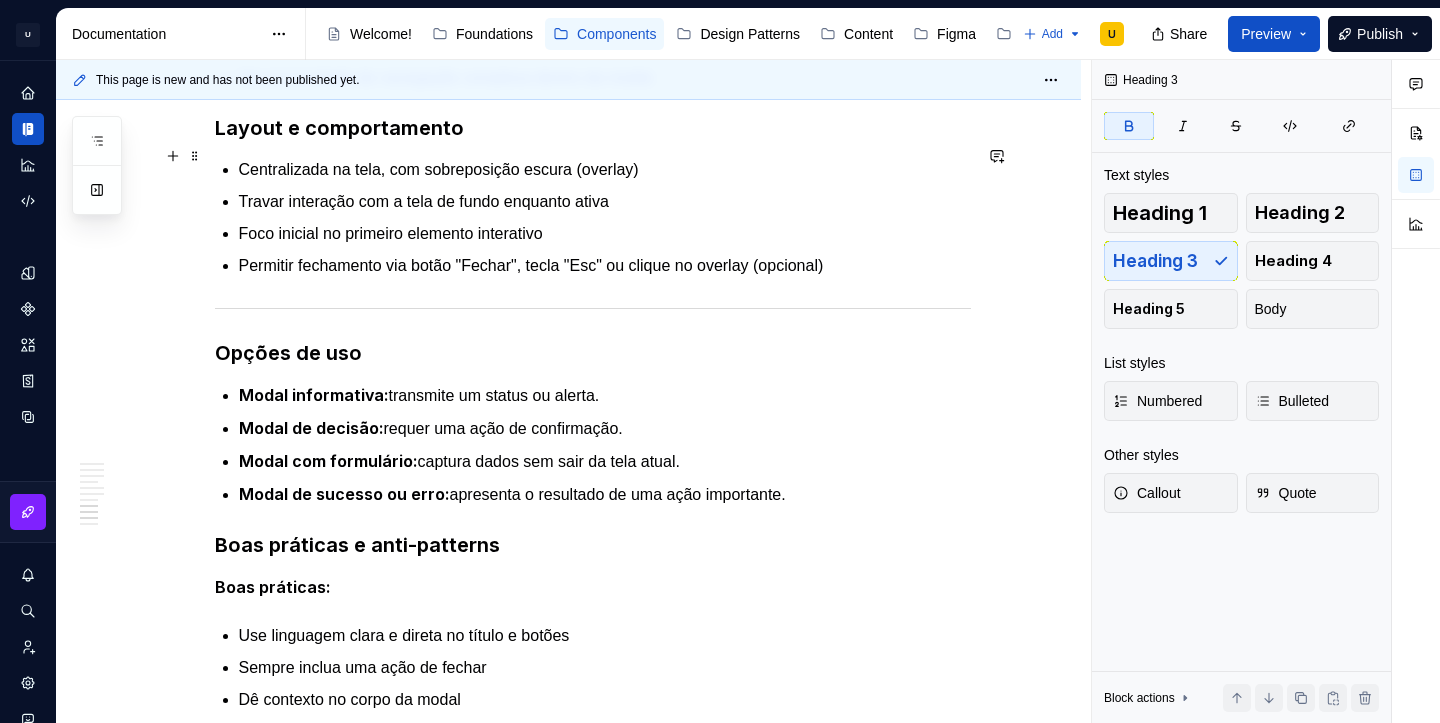 scroll, scrollTop: 3008, scrollLeft: 0, axis: vertical 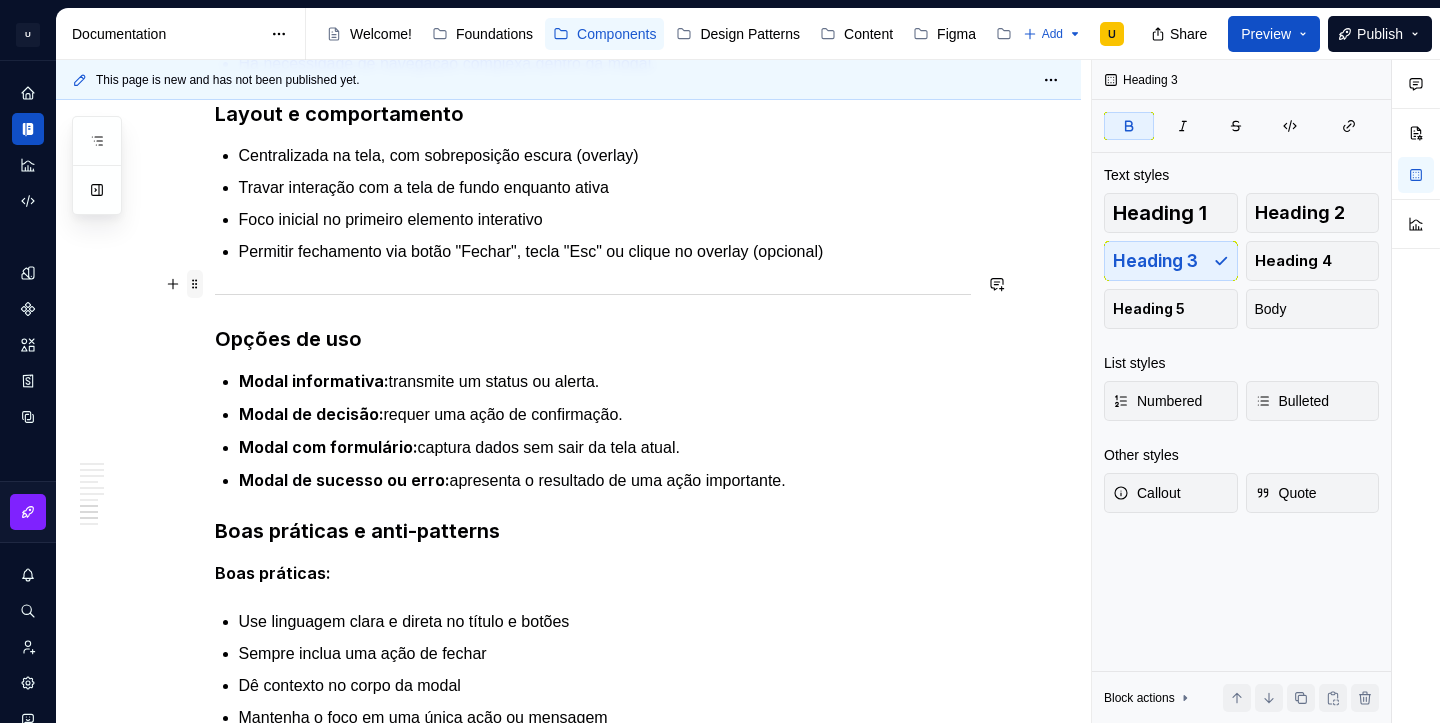 click at bounding box center (195, 284) 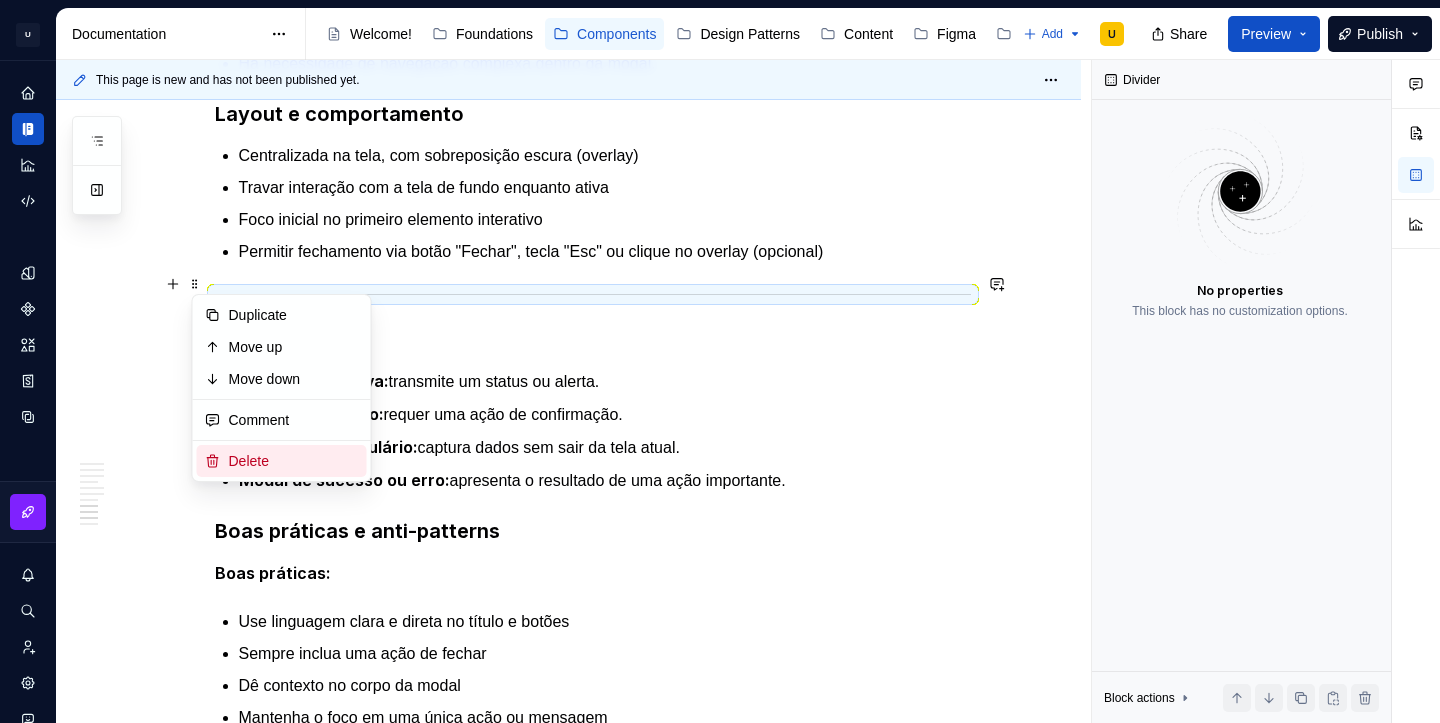 click on "Delete" at bounding box center (294, 461) 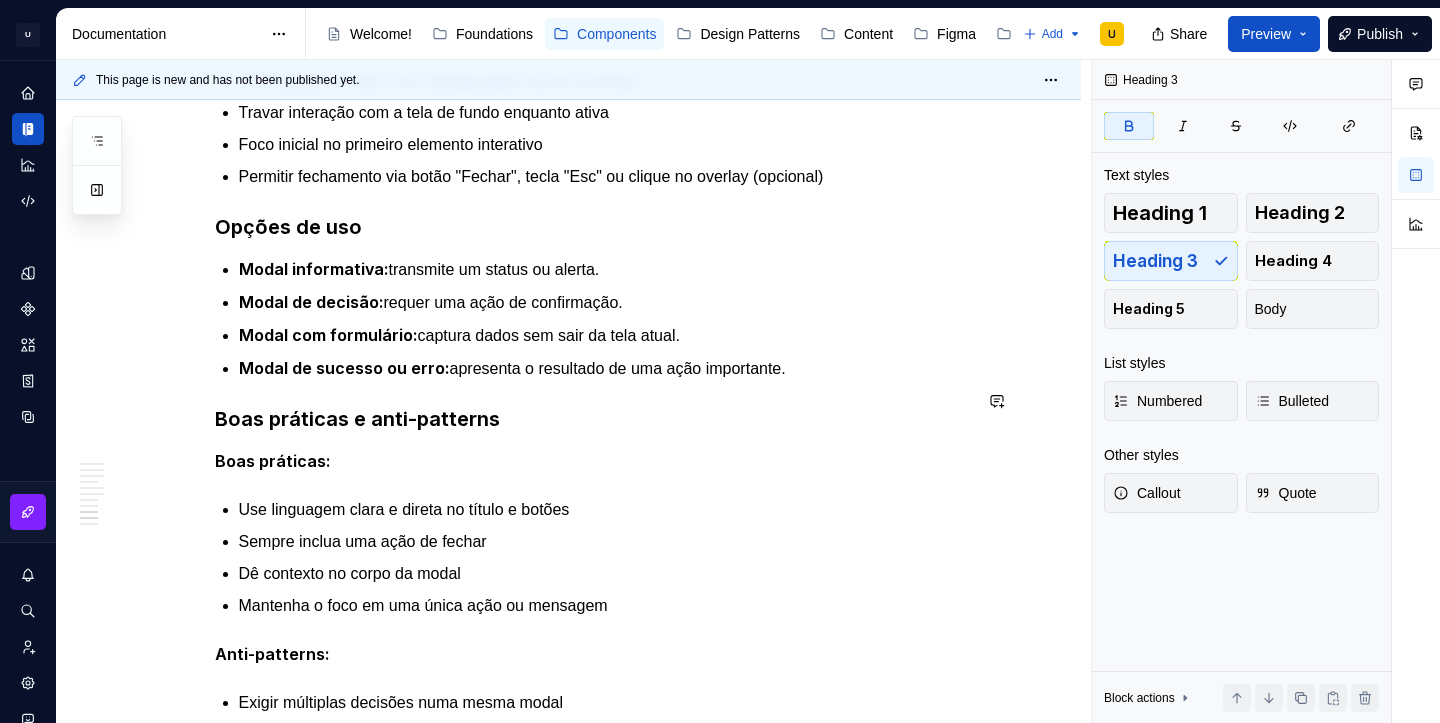scroll, scrollTop: 3090, scrollLeft: 0, axis: vertical 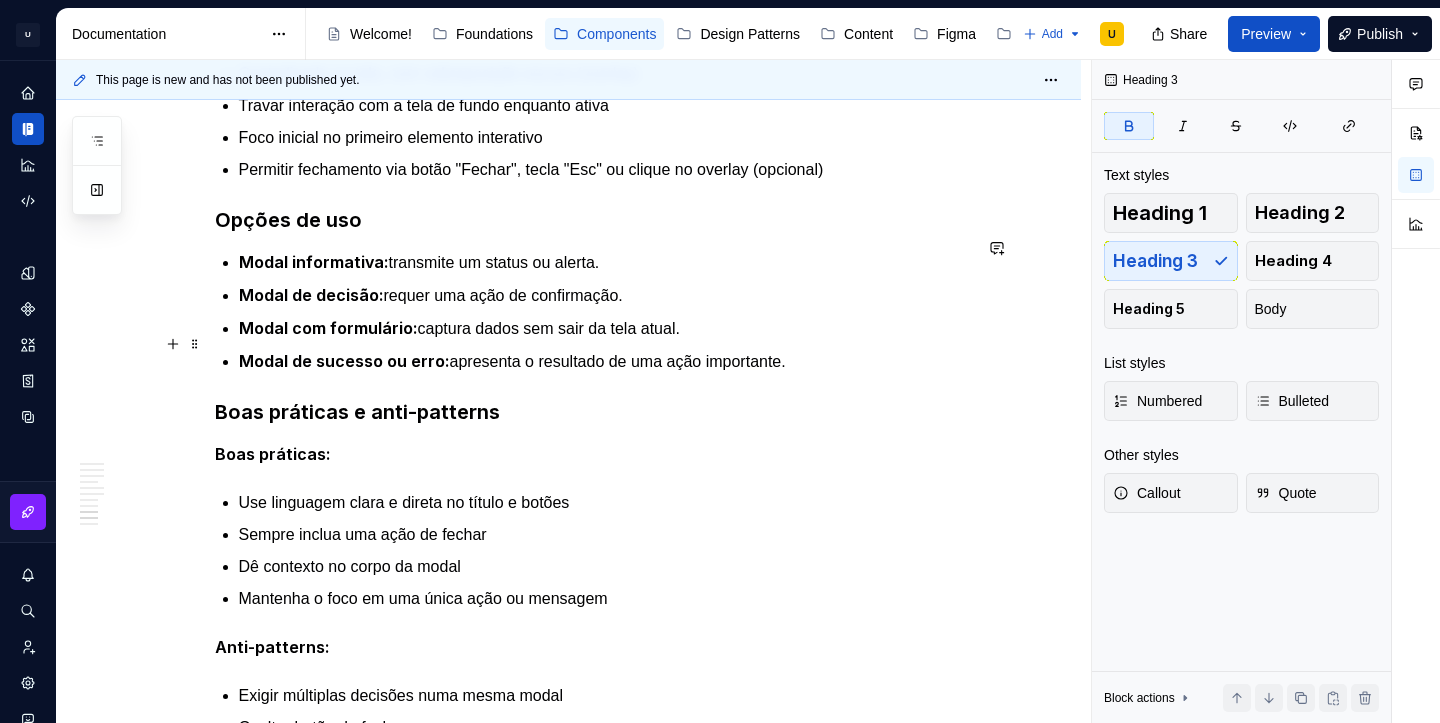 click on "Modal de sucesso ou erro:  apresenta o resultado de uma ação importante." at bounding box center [605, 361] 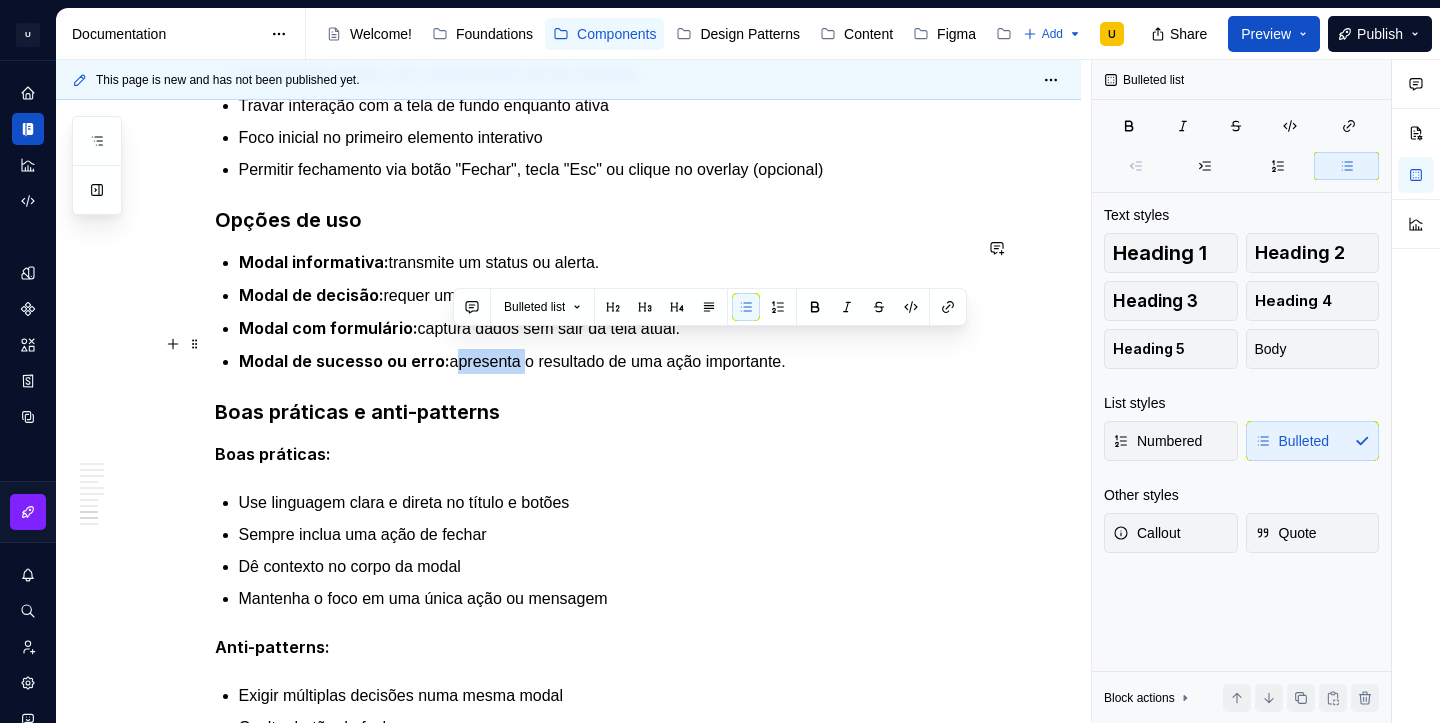 click on "Modal de sucesso ou erro:  apresenta o resultado de uma ação importante." at bounding box center (605, 361) 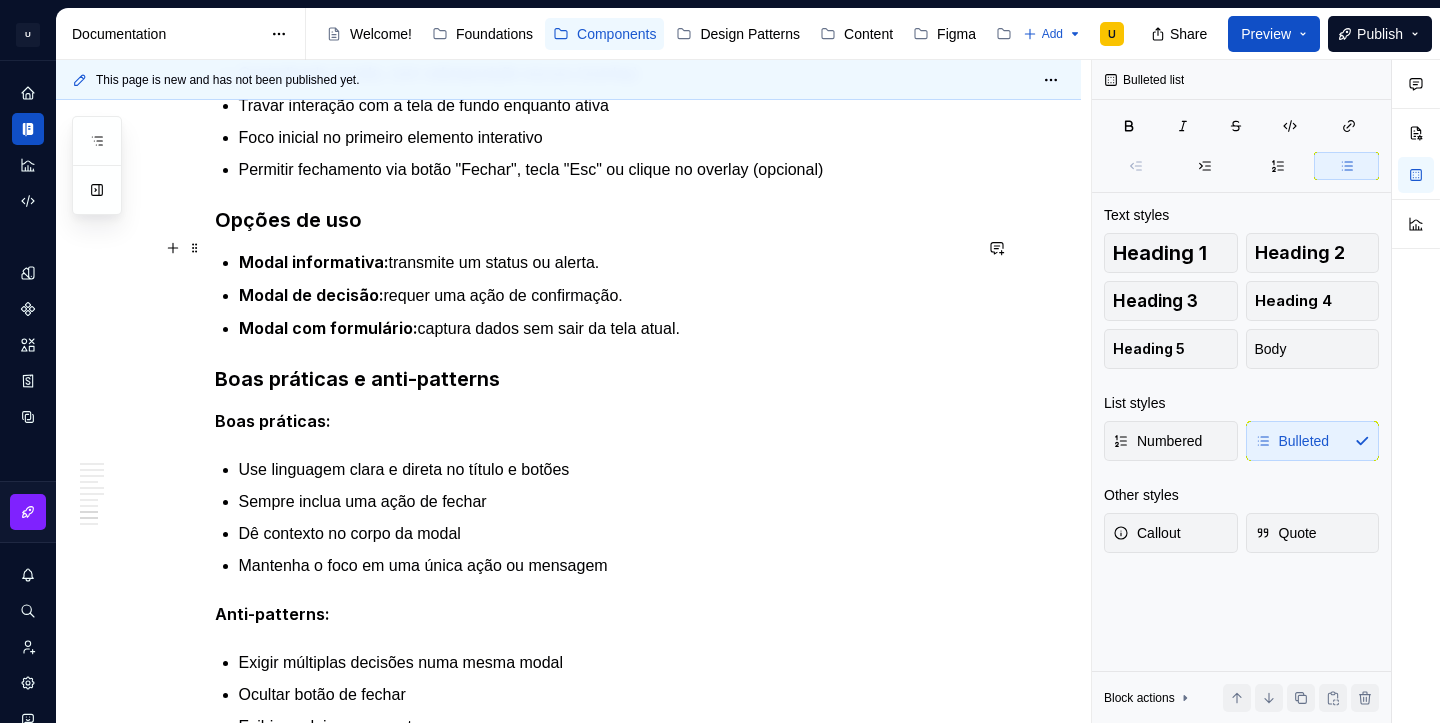 click on "Modal informativa:  transmite um status ou alerta." at bounding box center (605, 262) 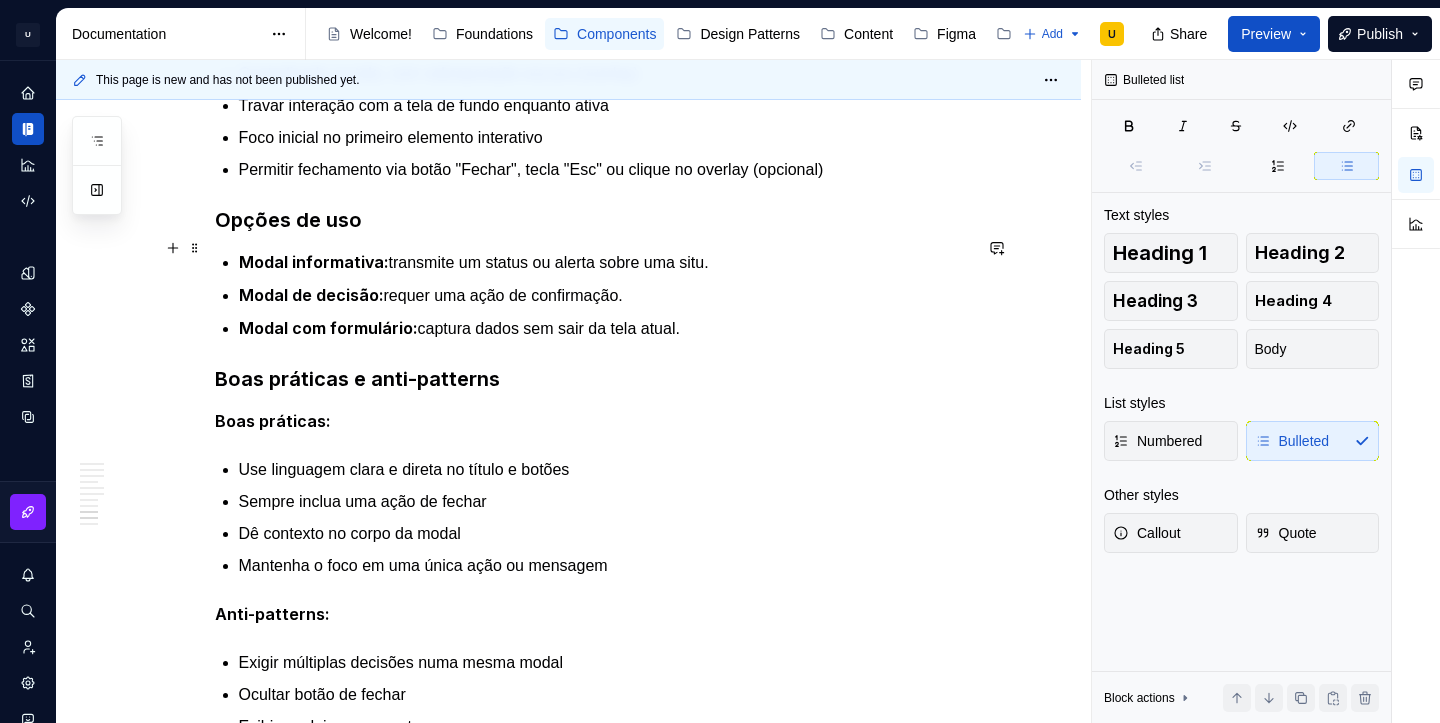 click on "Modal informativa:  transmite um status ou alerta sobre uma situ." at bounding box center [605, 262] 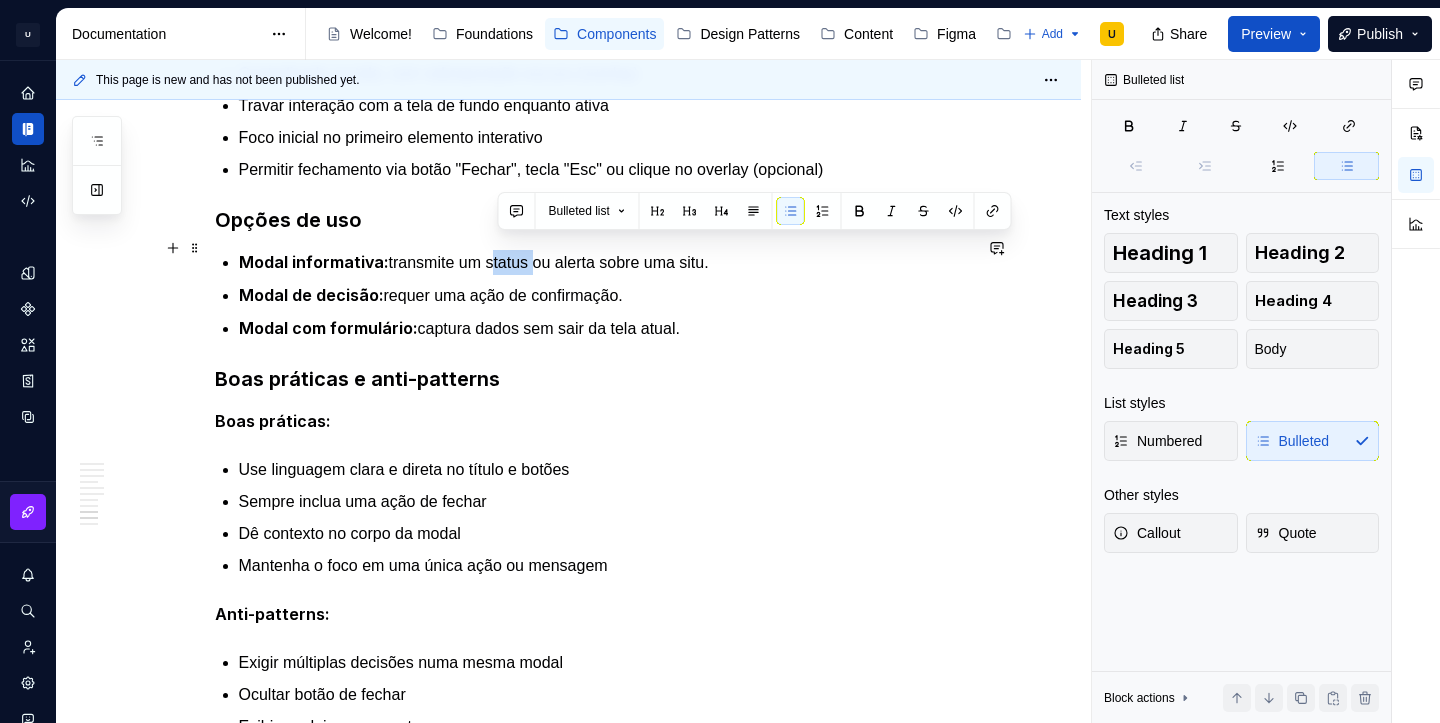 click on "Modal informativa:  transmite um status ou alerta sobre uma situ." at bounding box center (605, 262) 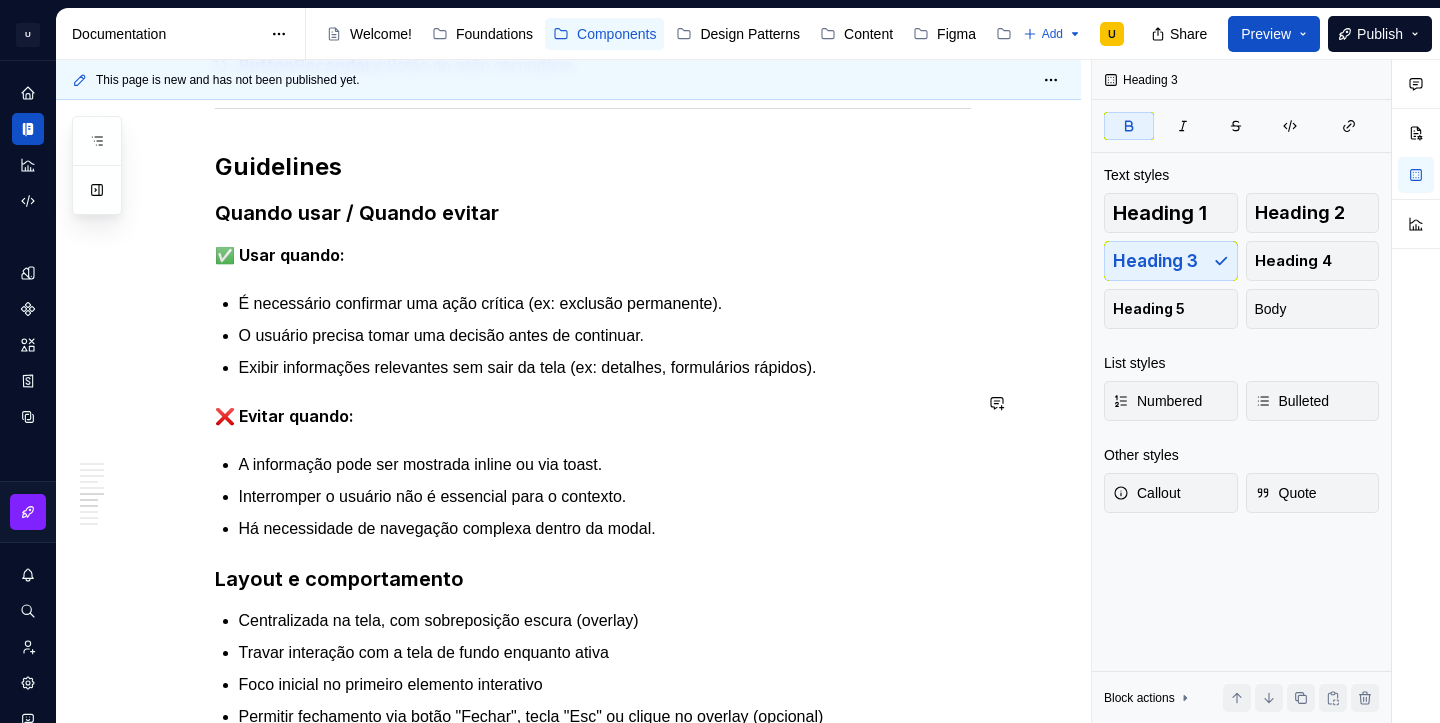 scroll, scrollTop: 2525, scrollLeft: 0, axis: vertical 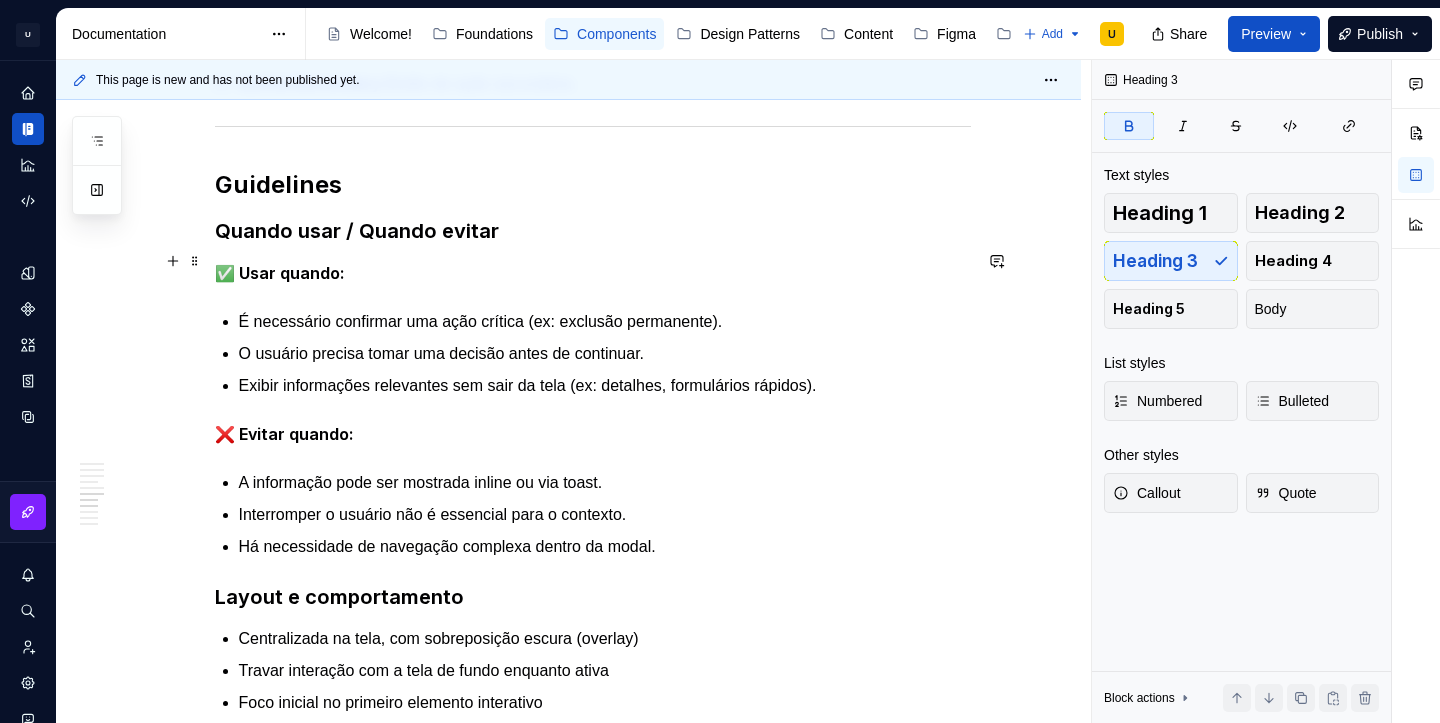 click on "✅ Usar quando:" at bounding box center (280, 273) 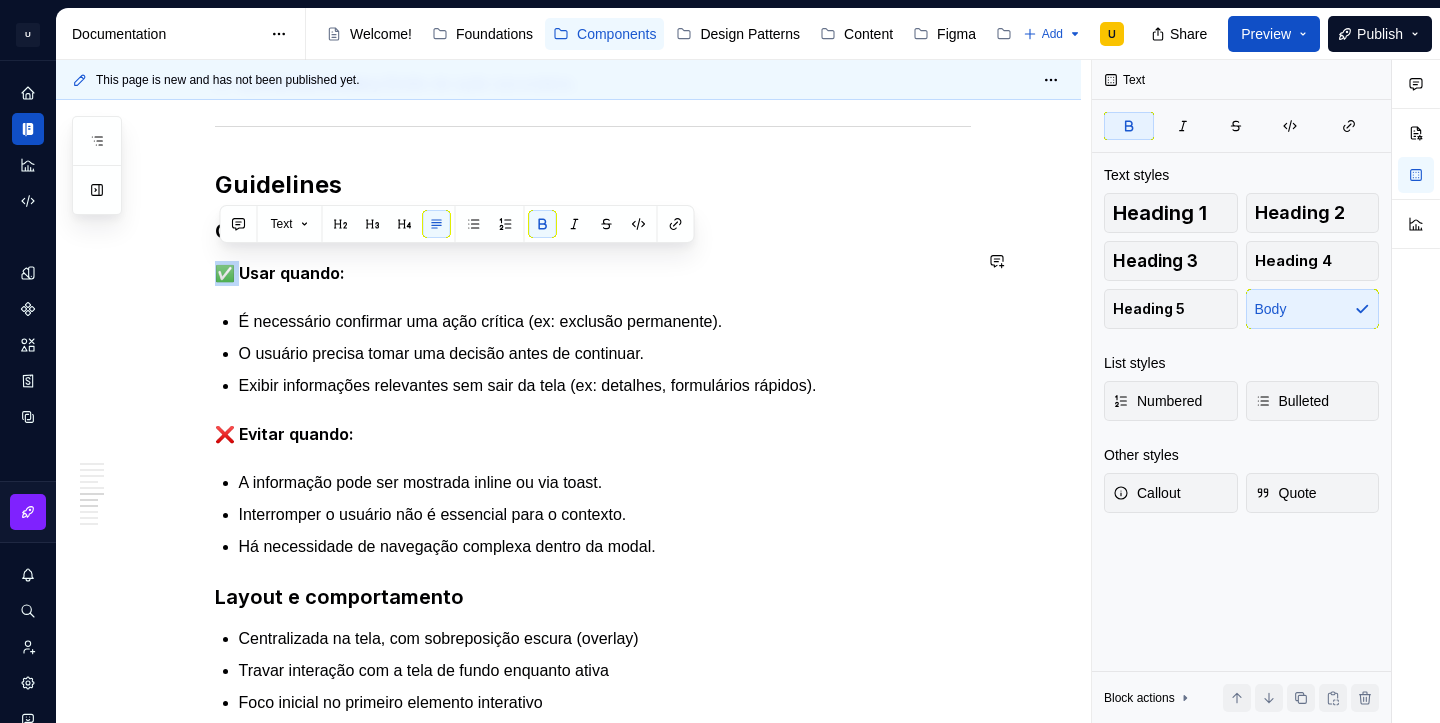copy on "✅" 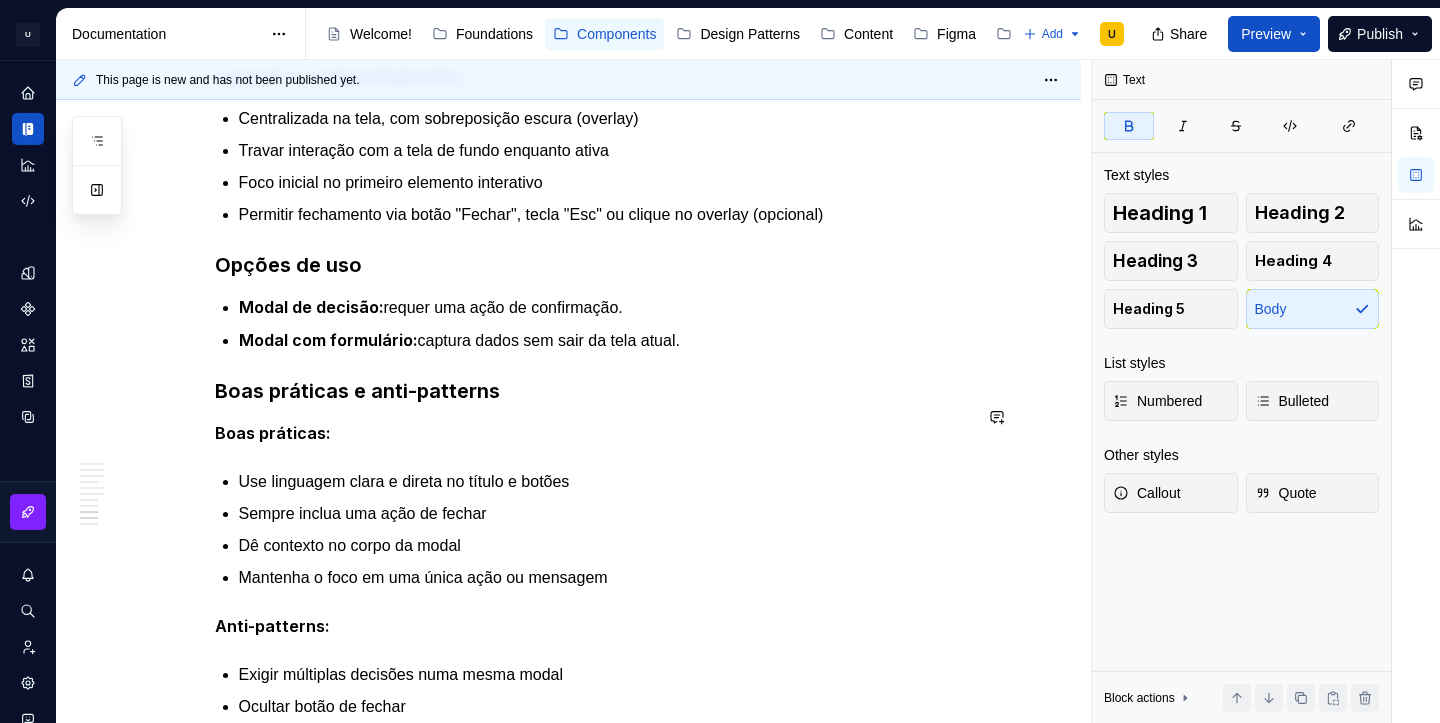 scroll, scrollTop: 3086, scrollLeft: 0, axis: vertical 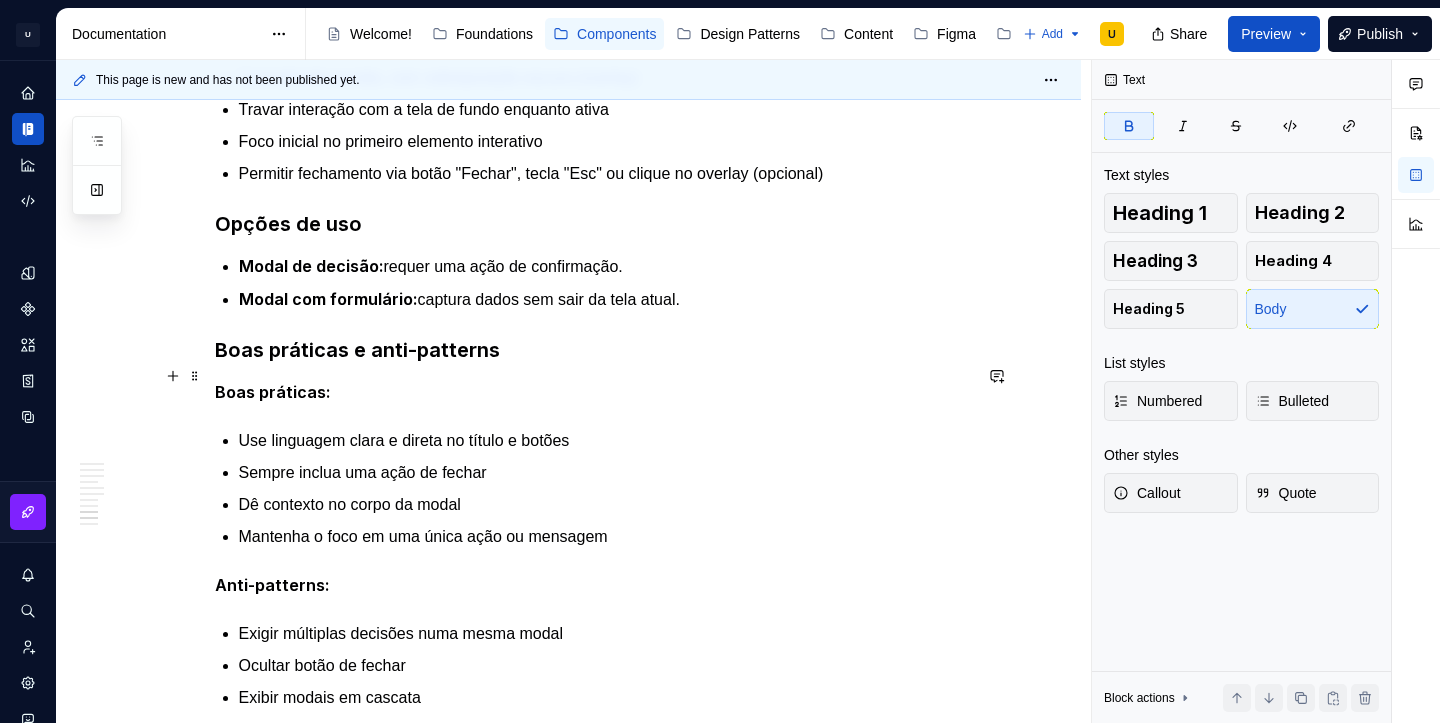 click on "Boas práticas:" at bounding box center [273, 392] 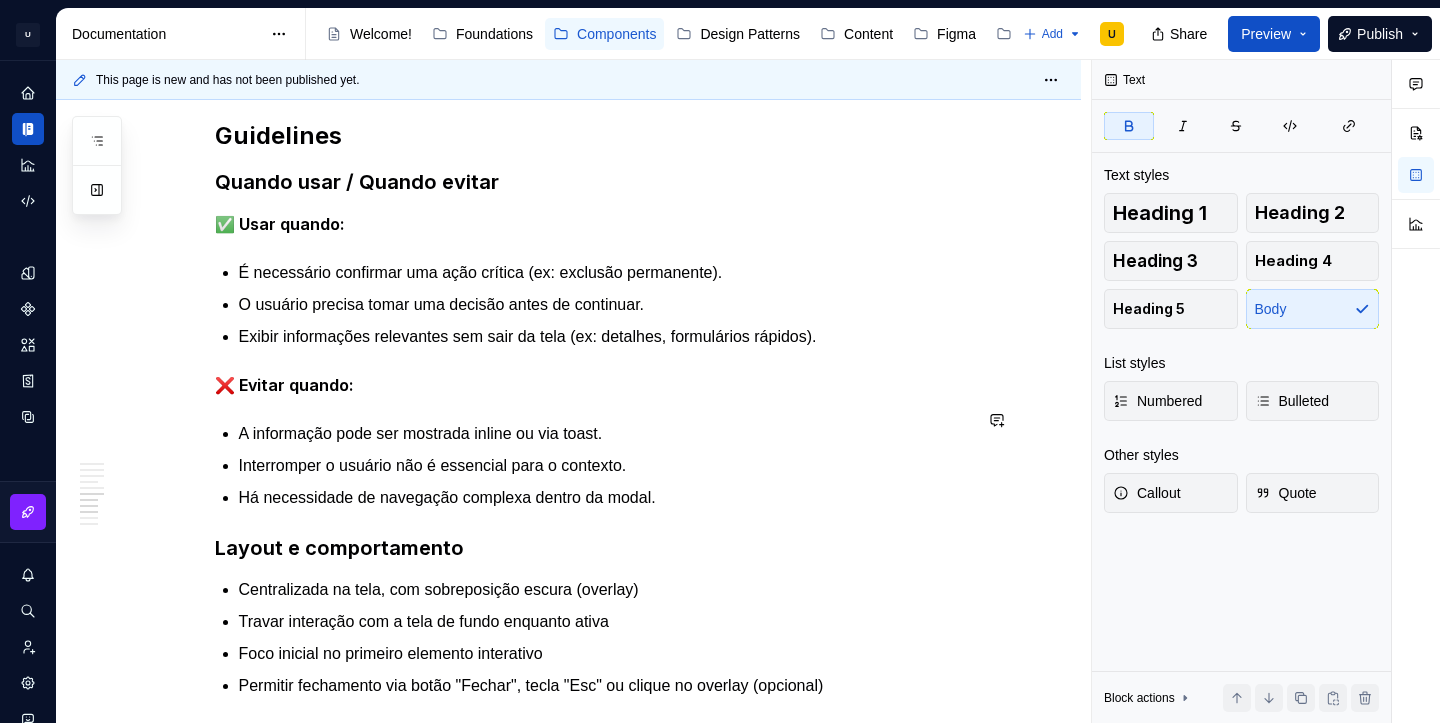 scroll, scrollTop: 2571, scrollLeft: 0, axis: vertical 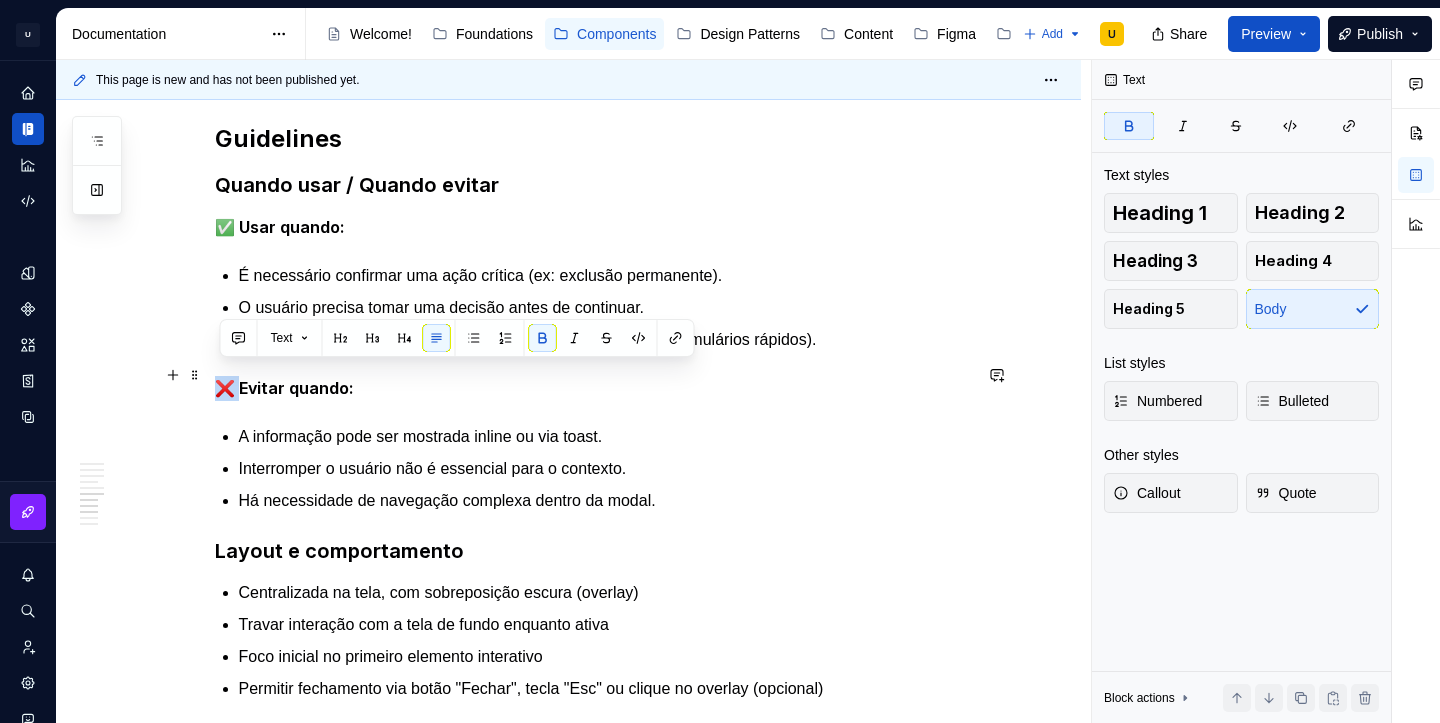 drag, startPoint x: 240, startPoint y: 372, endPoint x: 224, endPoint y: 375, distance: 16.27882 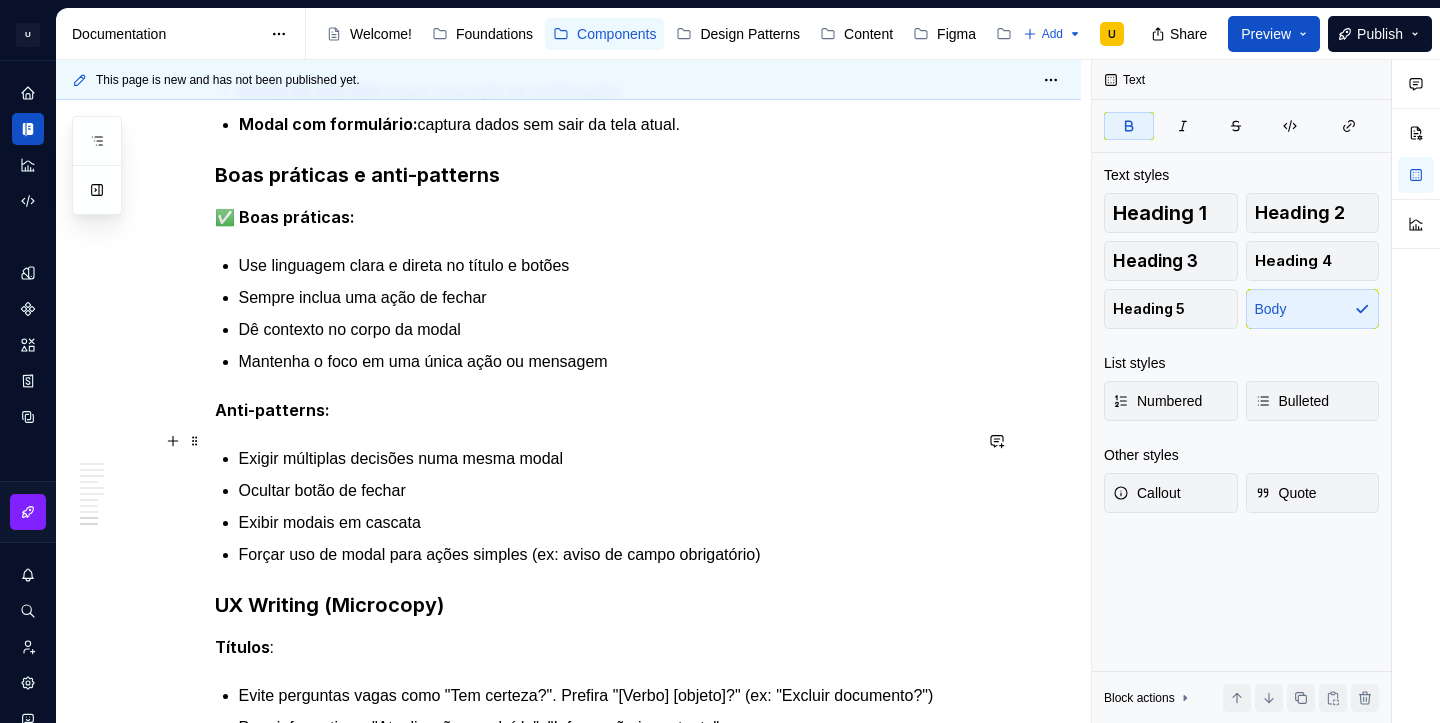 scroll, scrollTop: 3269, scrollLeft: 0, axis: vertical 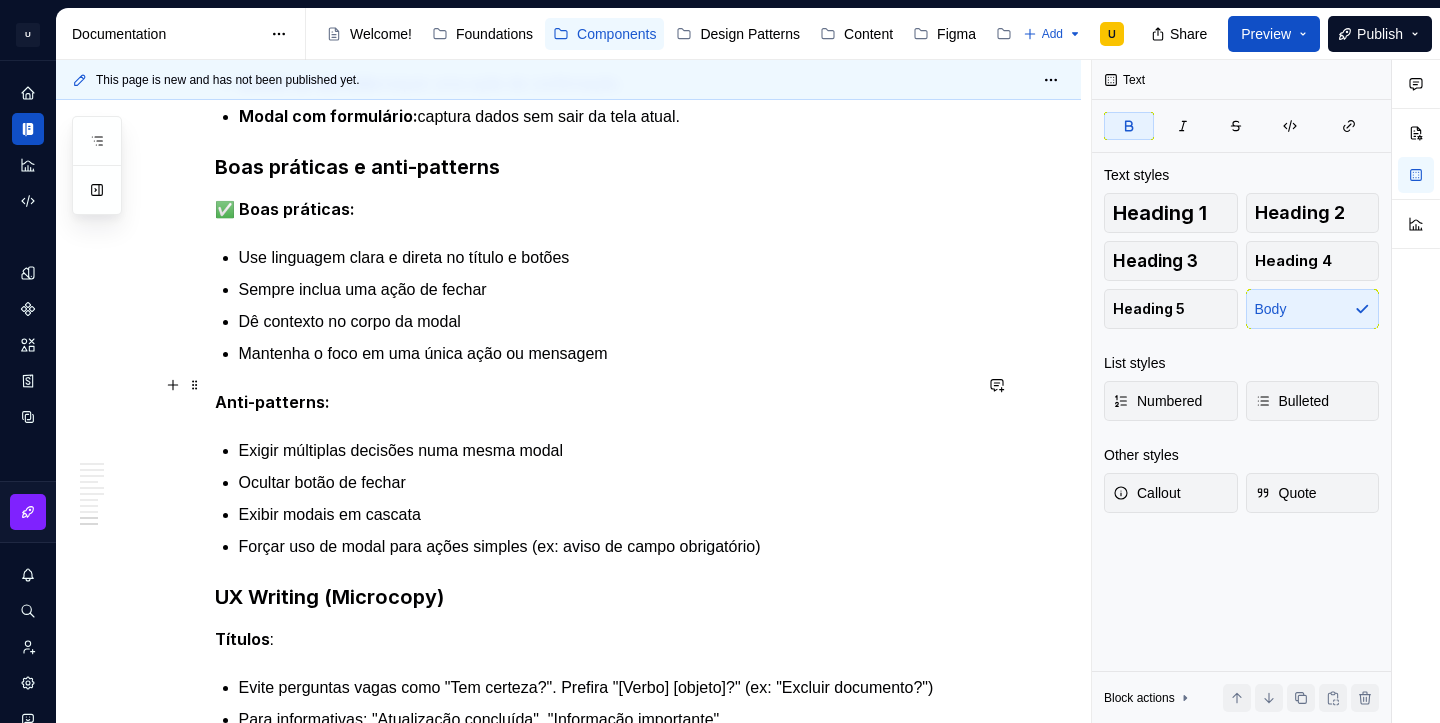 click on "Anti-patterns:" at bounding box center [272, 402] 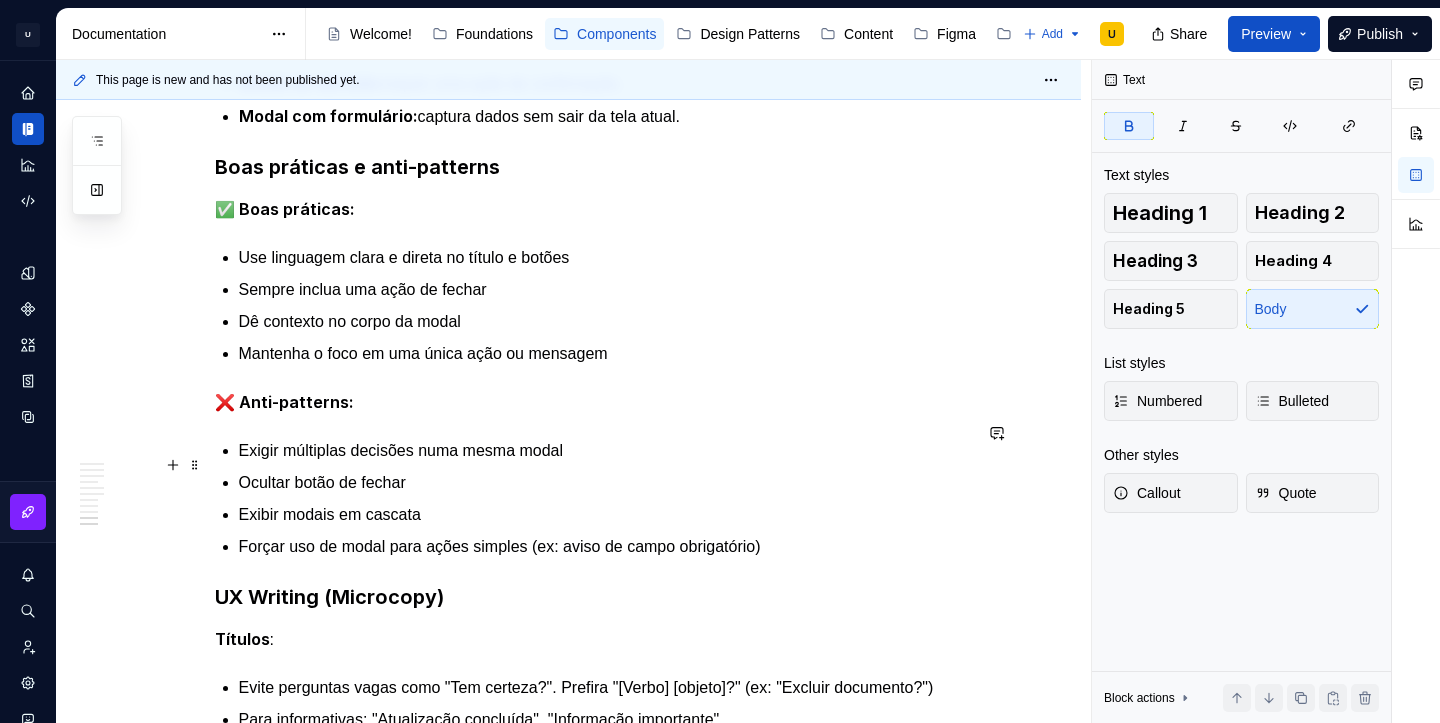 click on "Ocultar botão de fechar" at bounding box center (605, 483) 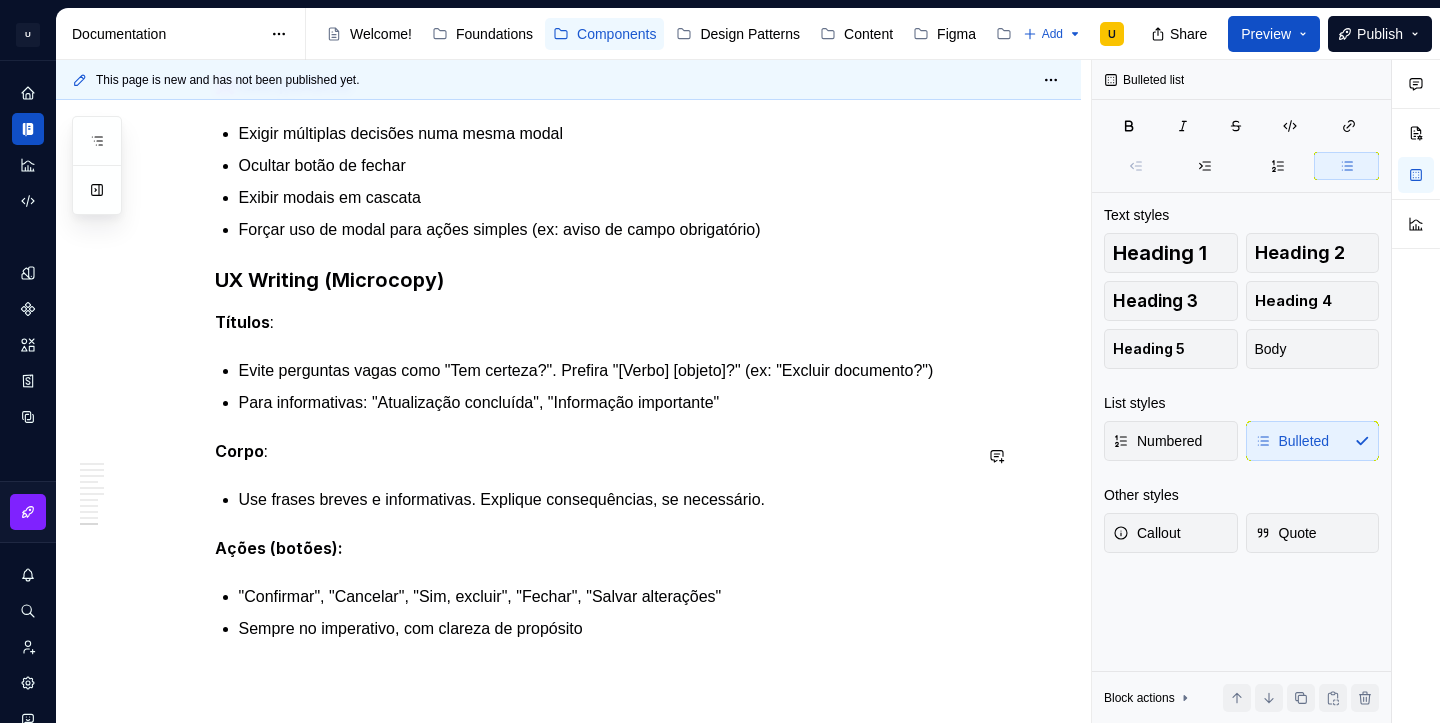 scroll, scrollTop: 3582, scrollLeft: 0, axis: vertical 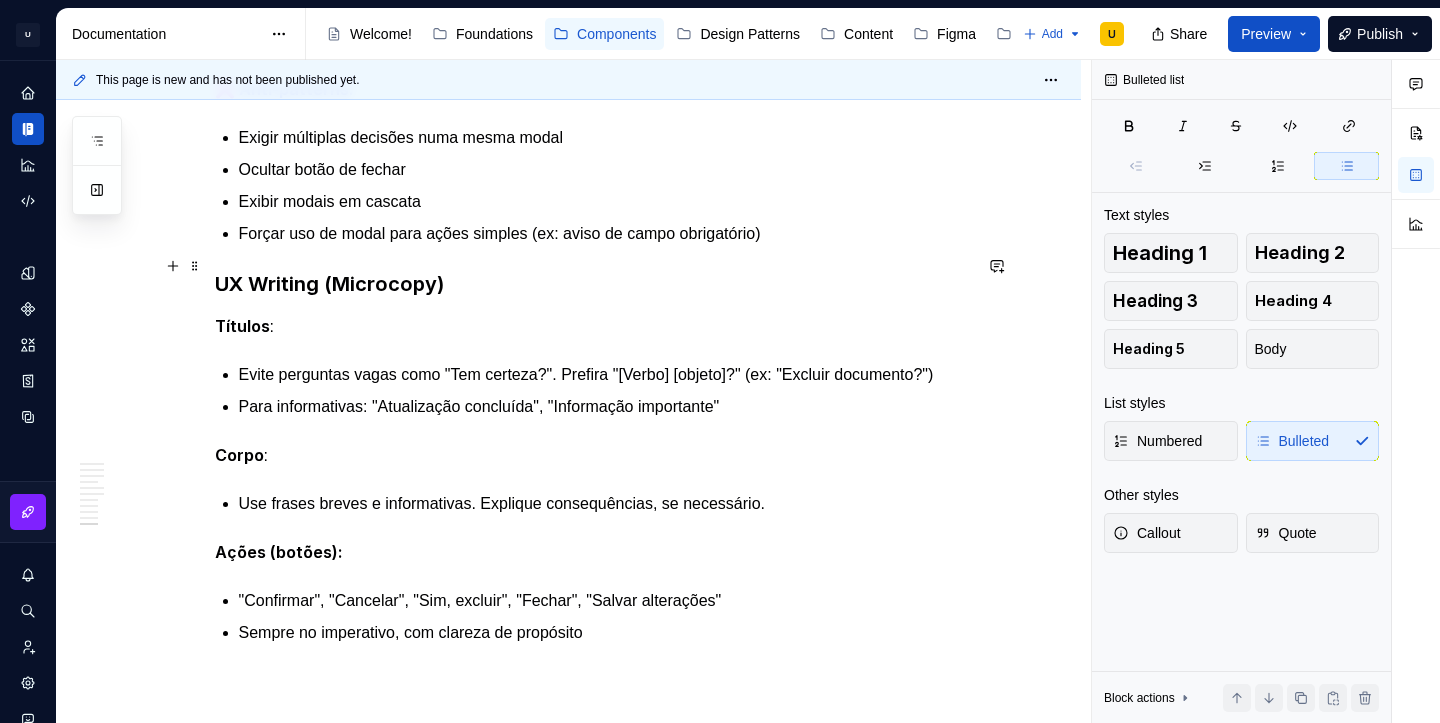 click on "UX Writing (Microcopy)" at bounding box center (329, 284) 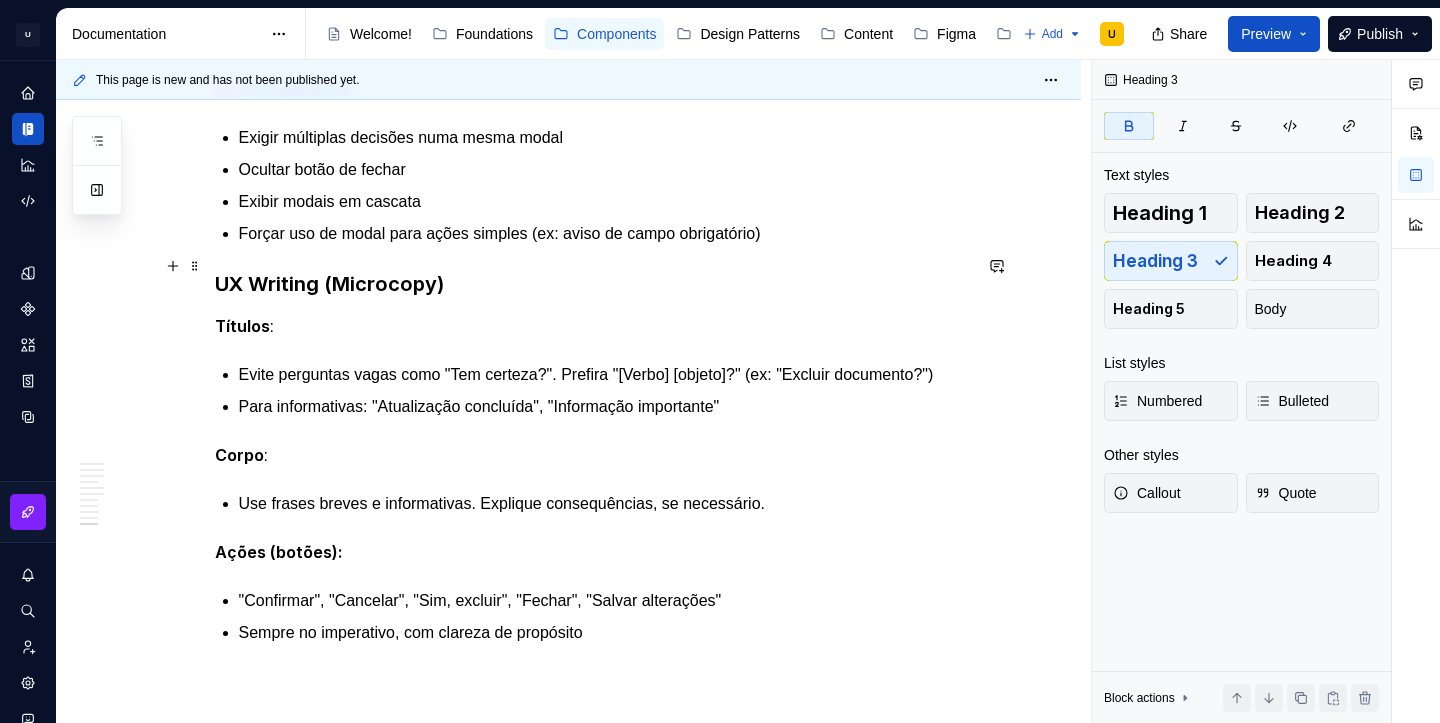 click on "UX Writing (Microcopy)" at bounding box center (329, 284) 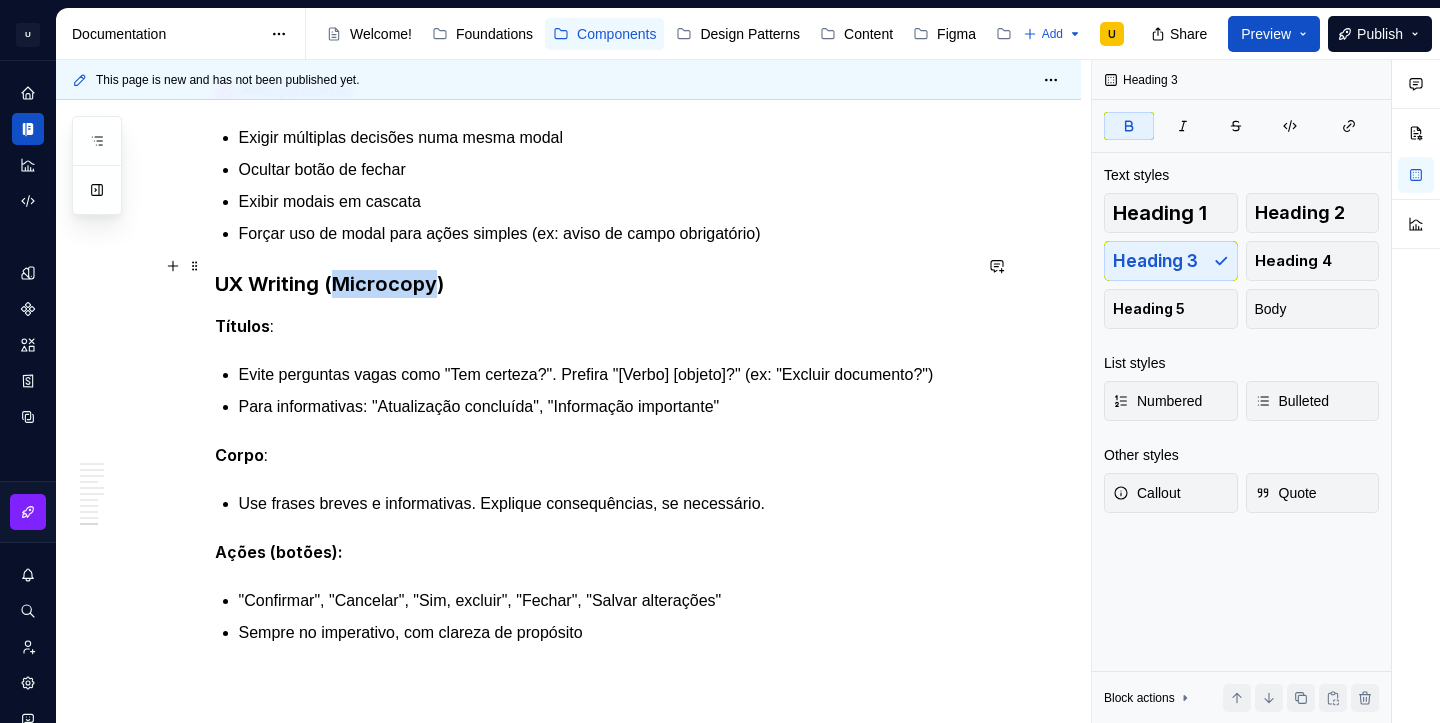 click on "UX Writing (Microcopy)" at bounding box center (329, 284) 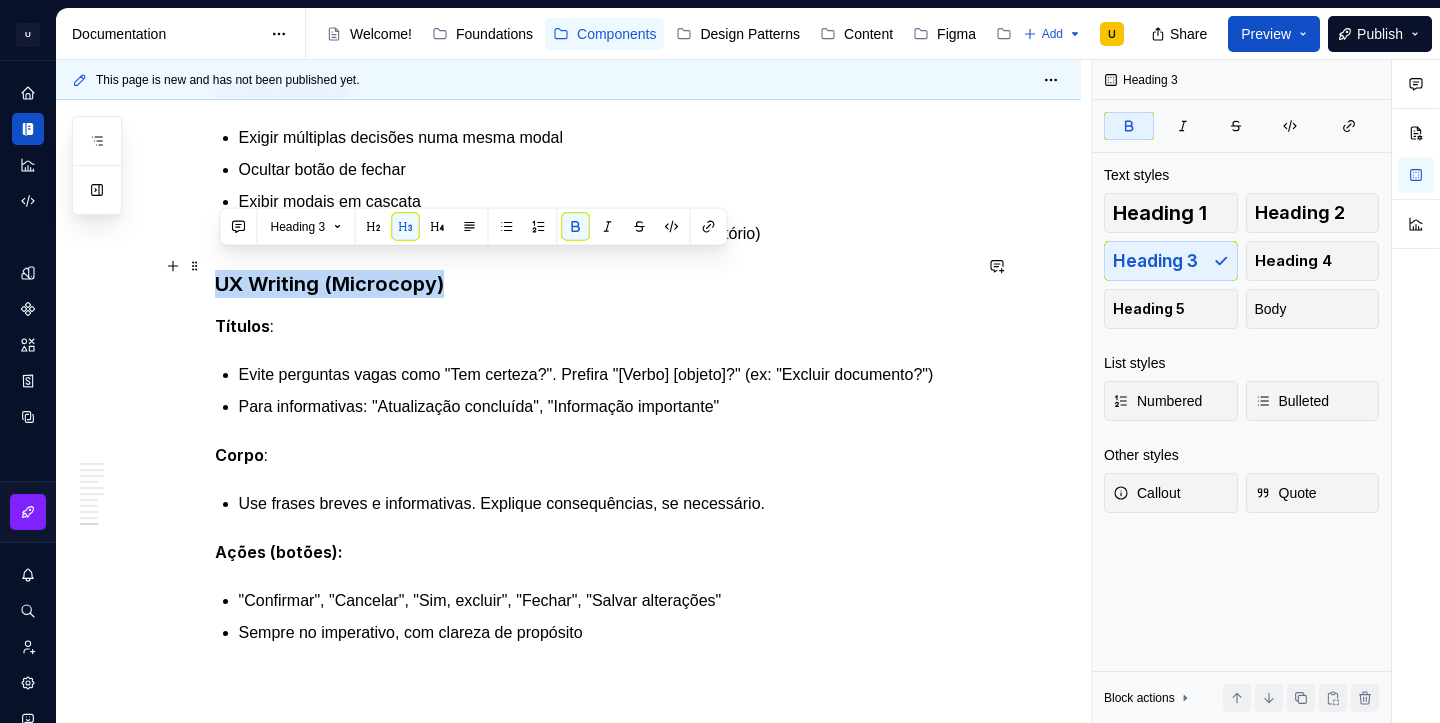 click on "UX Writing (Microcopy)" at bounding box center (329, 284) 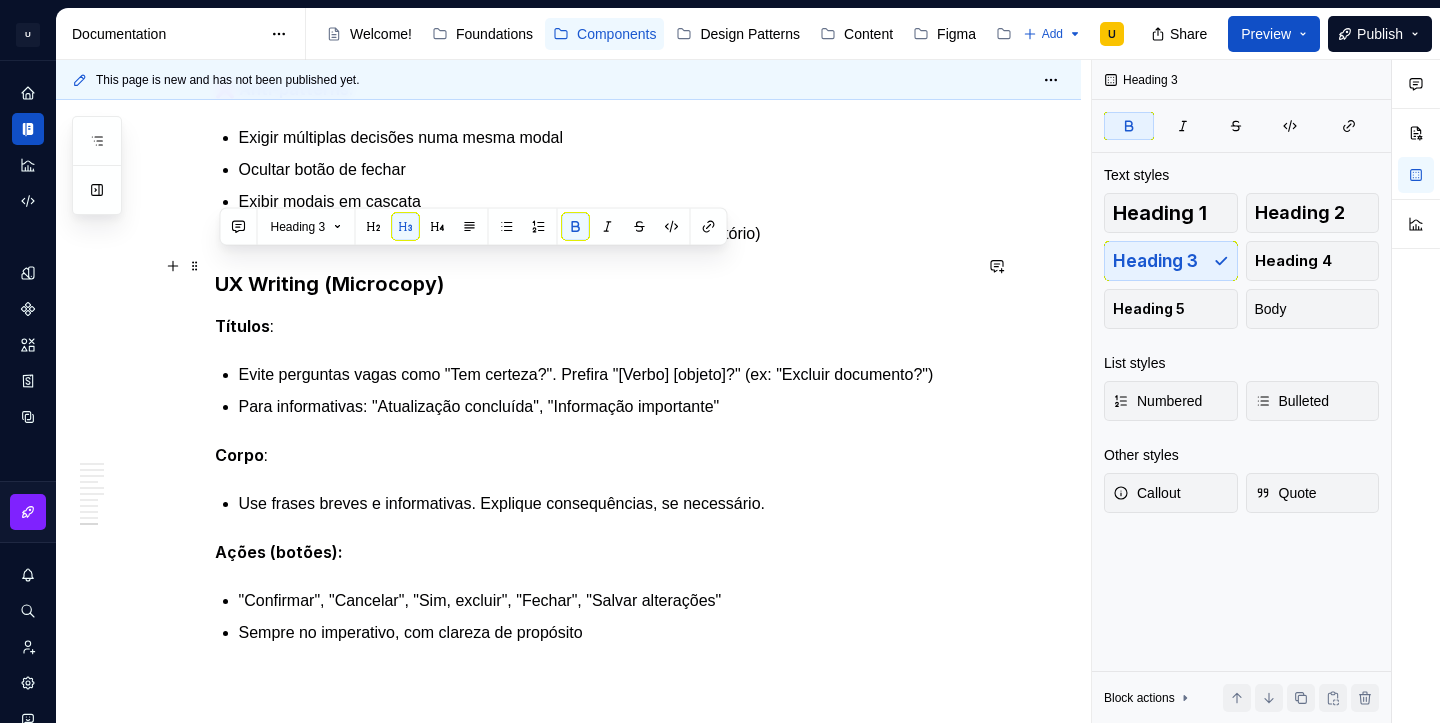 click on "UX Writing (Microcopy)" at bounding box center [329, 284] 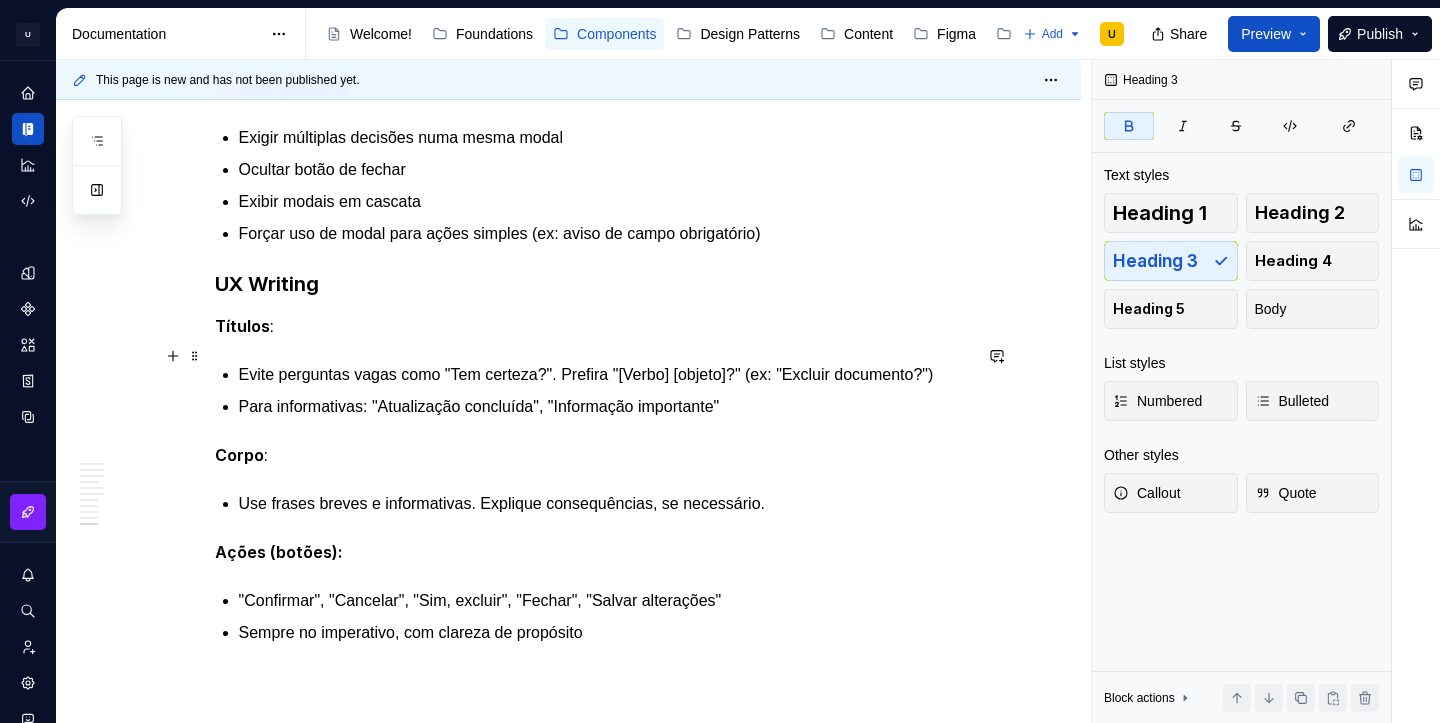 click on "Evite perguntas vagas como "Tem certeza?". Prefira "[Verbo] [objeto]?" (ex: "Excluir documento?")" at bounding box center (605, 375) 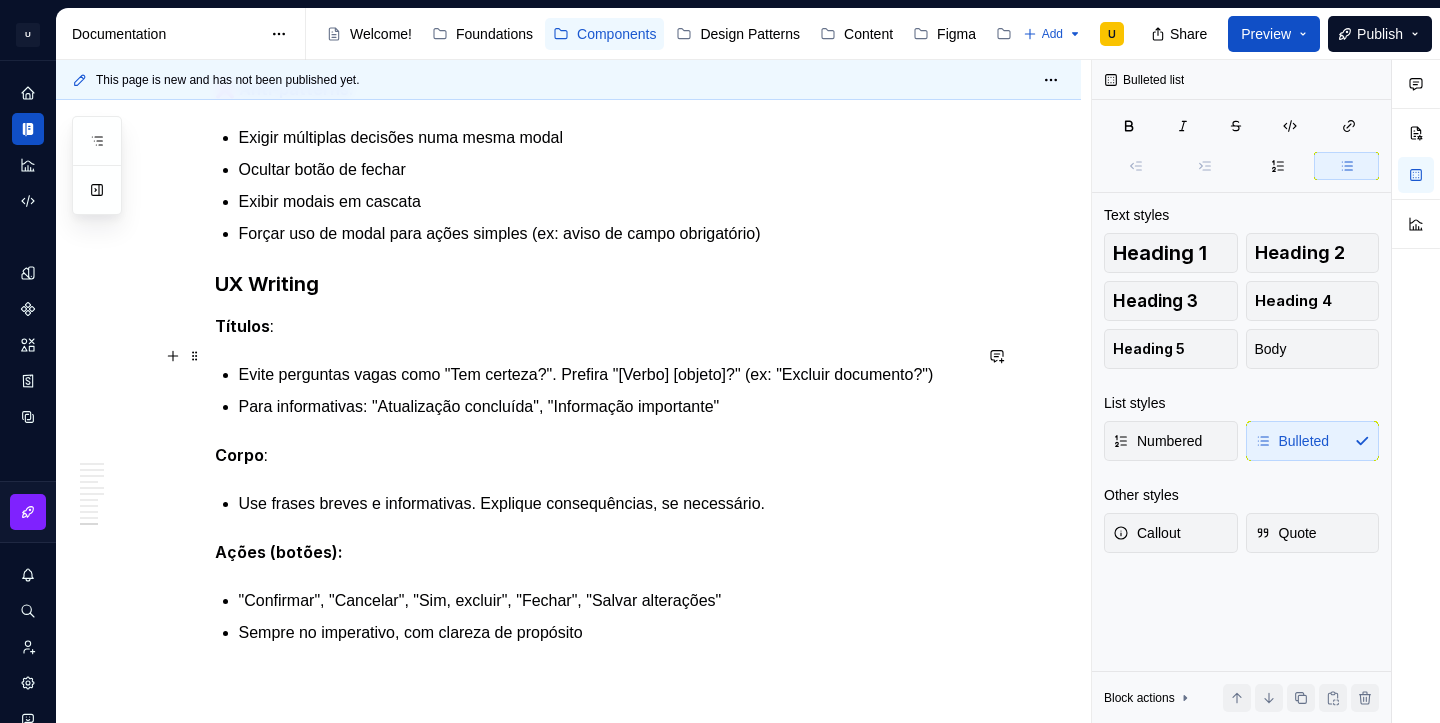click on "Evite perguntas vagas como "Tem certeza?". Prefira "[Verbo] [objeto]?" (ex: "Excluir documento?")" at bounding box center (605, 375) 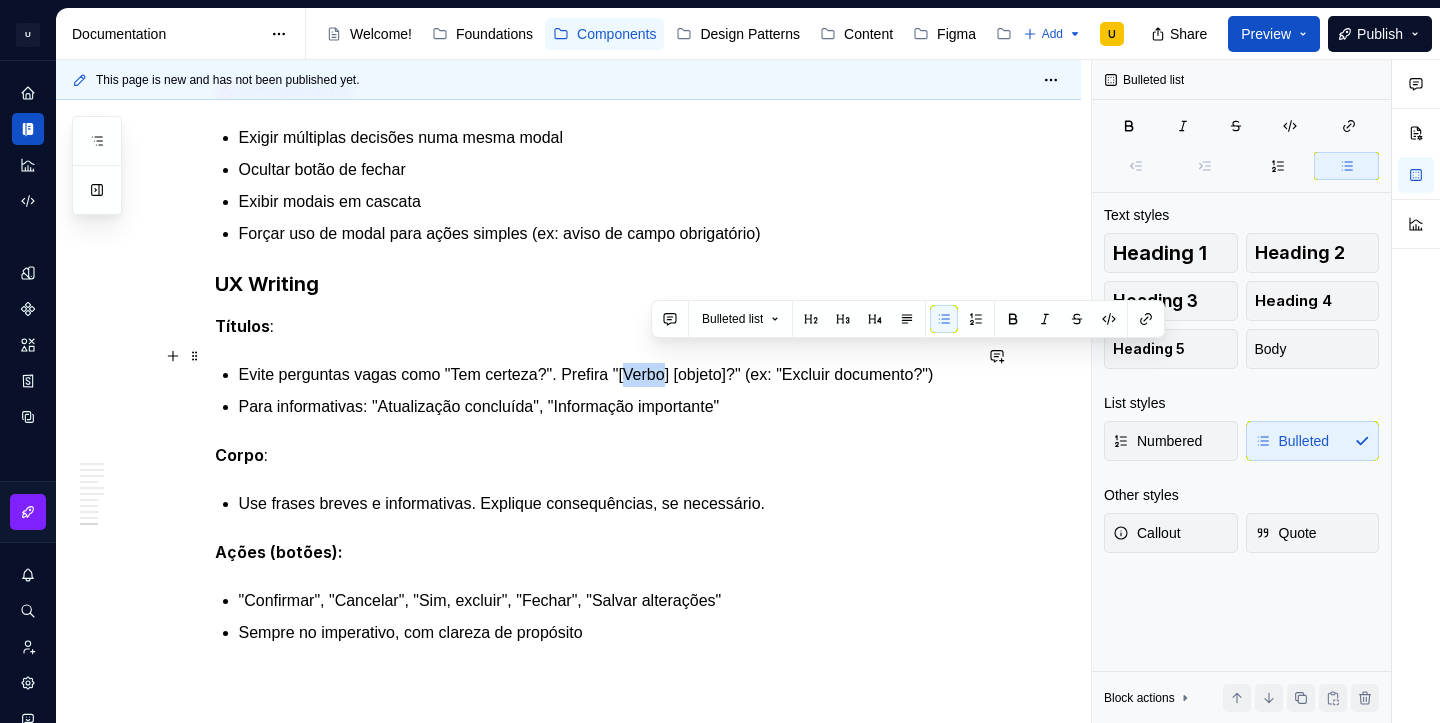 click on "Evite perguntas vagas como "Tem certeza?". Prefira "[Verbo] [objeto]?" (ex: "Excluir documento?")" at bounding box center (605, 375) 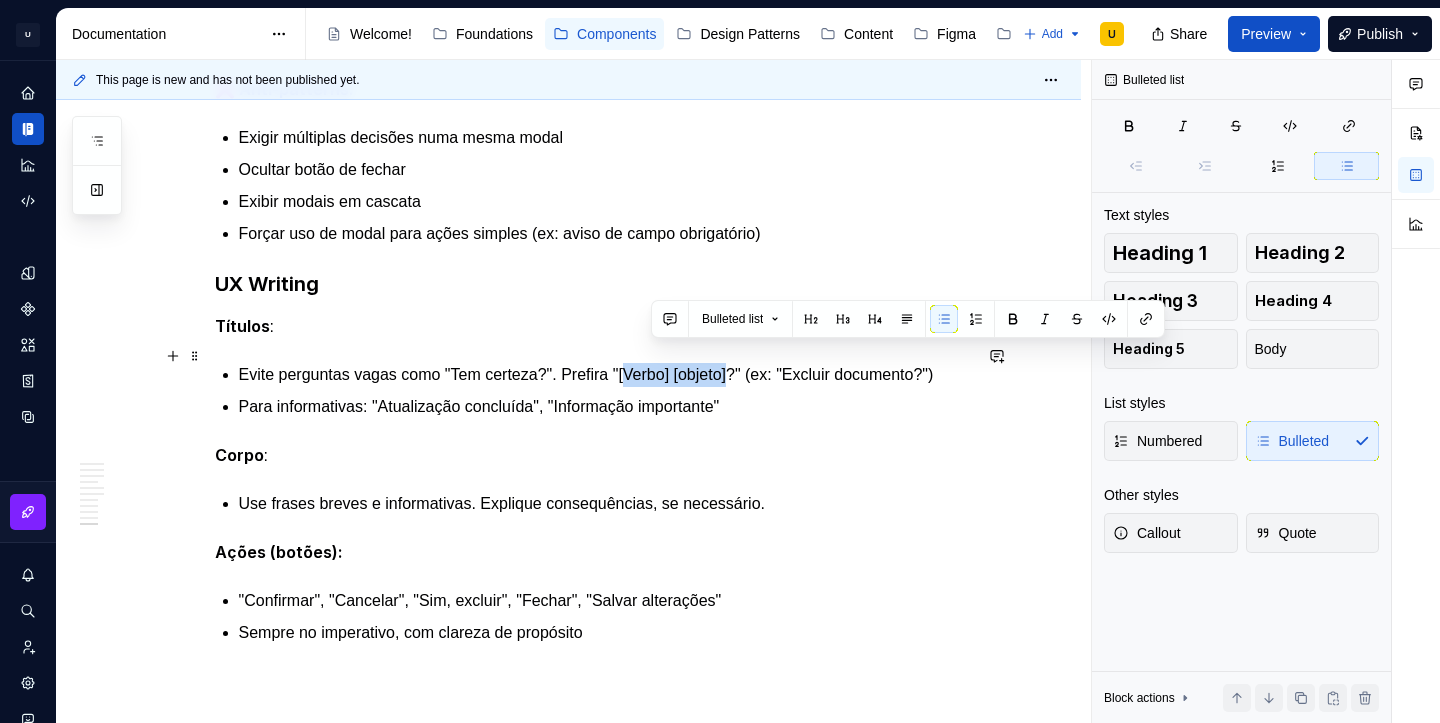 drag, startPoint x: 766, startPoint y: 356, endPoint x: 649, endPoint y: 361, distance: 117.10679 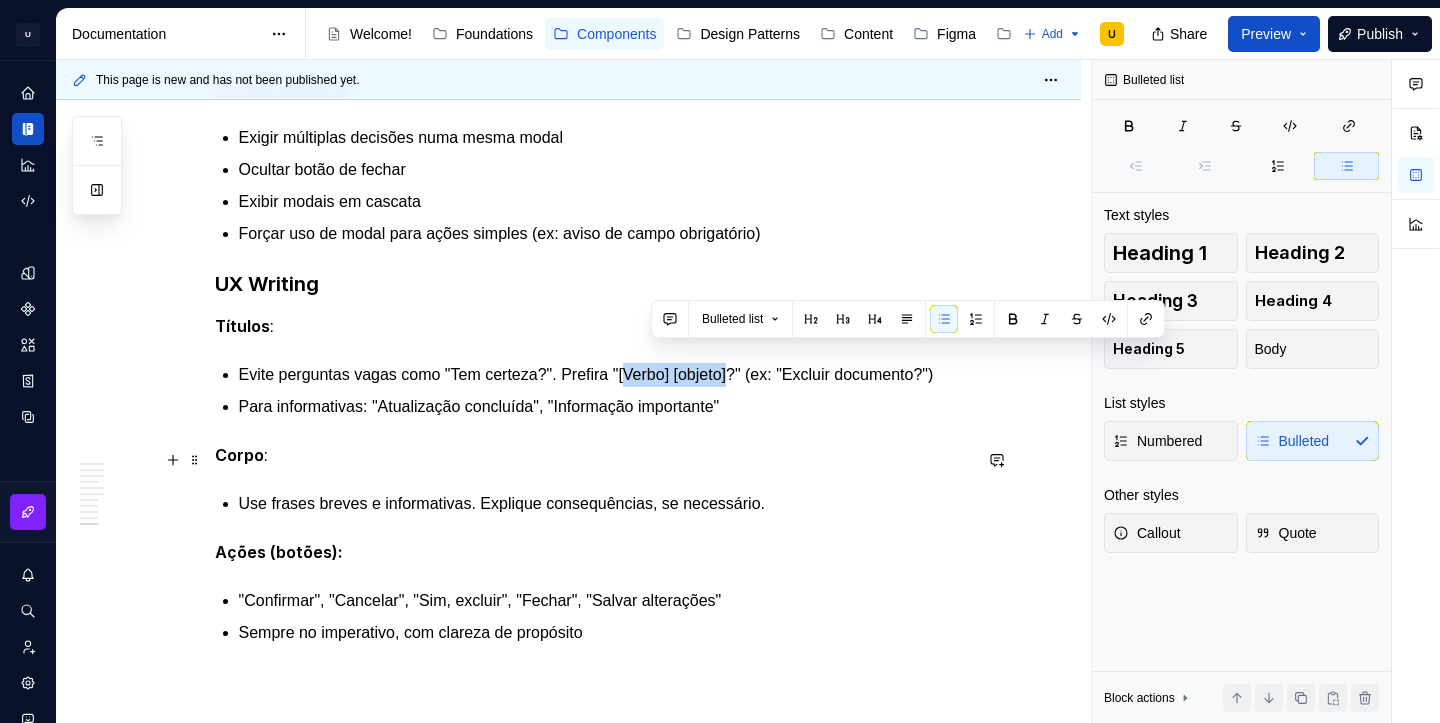 click on "Corpo :" at bounding box center (593, 455) 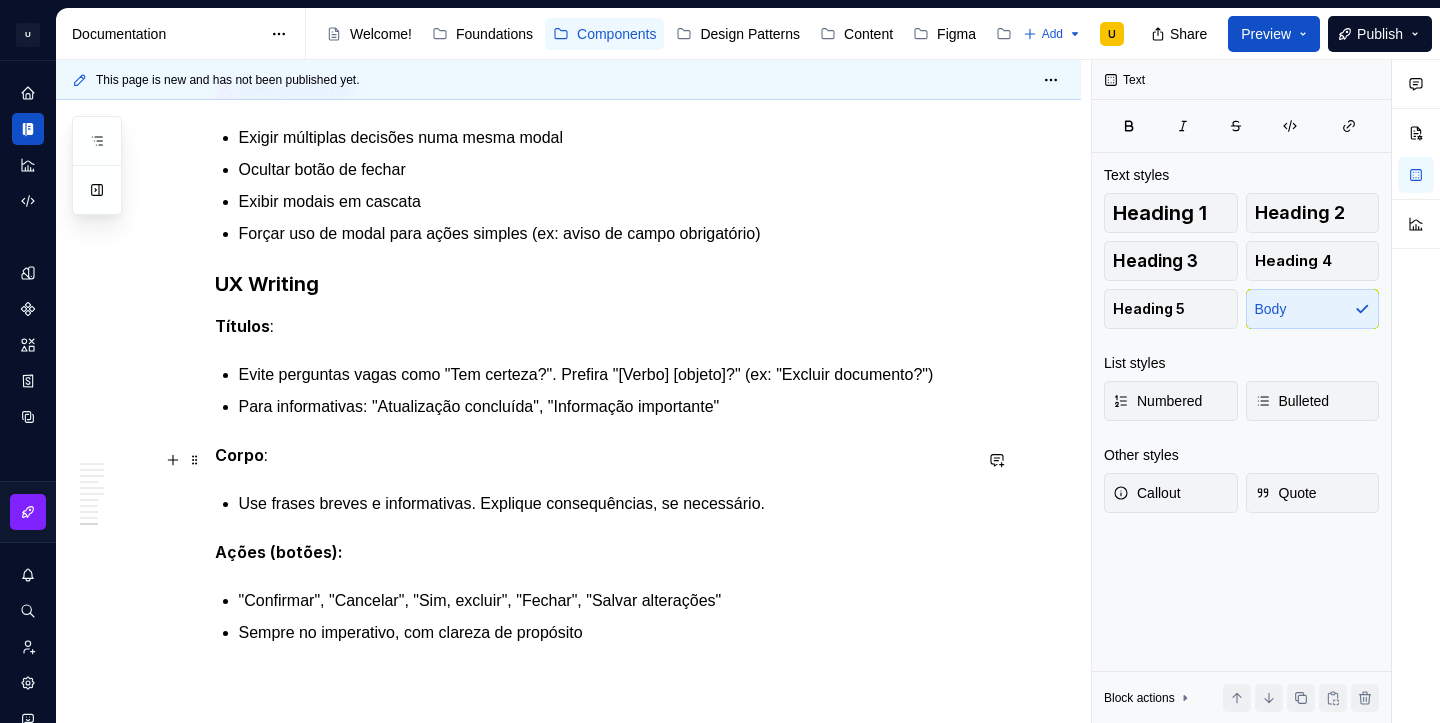 click on "Corpo" at bounding box center (239, 455) 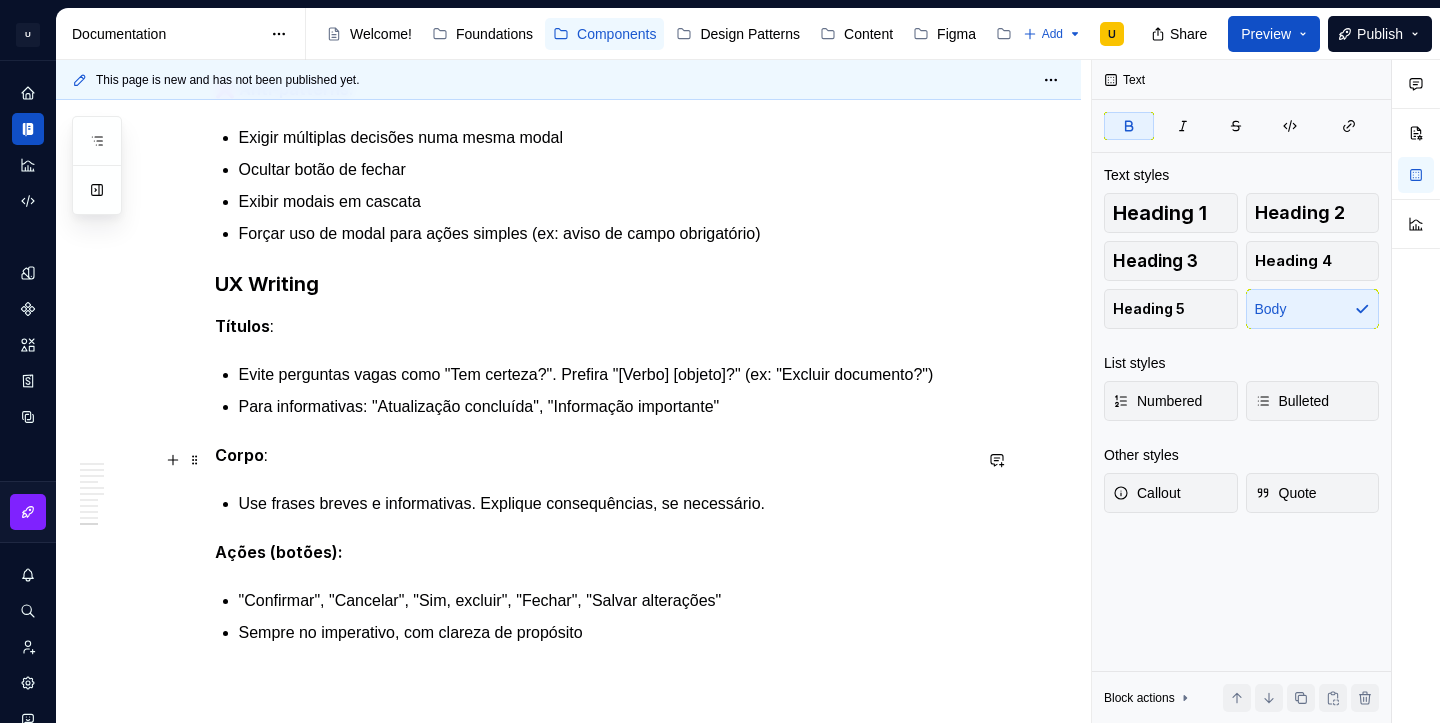 click on "Corpo" at bounding box center (239, 455) 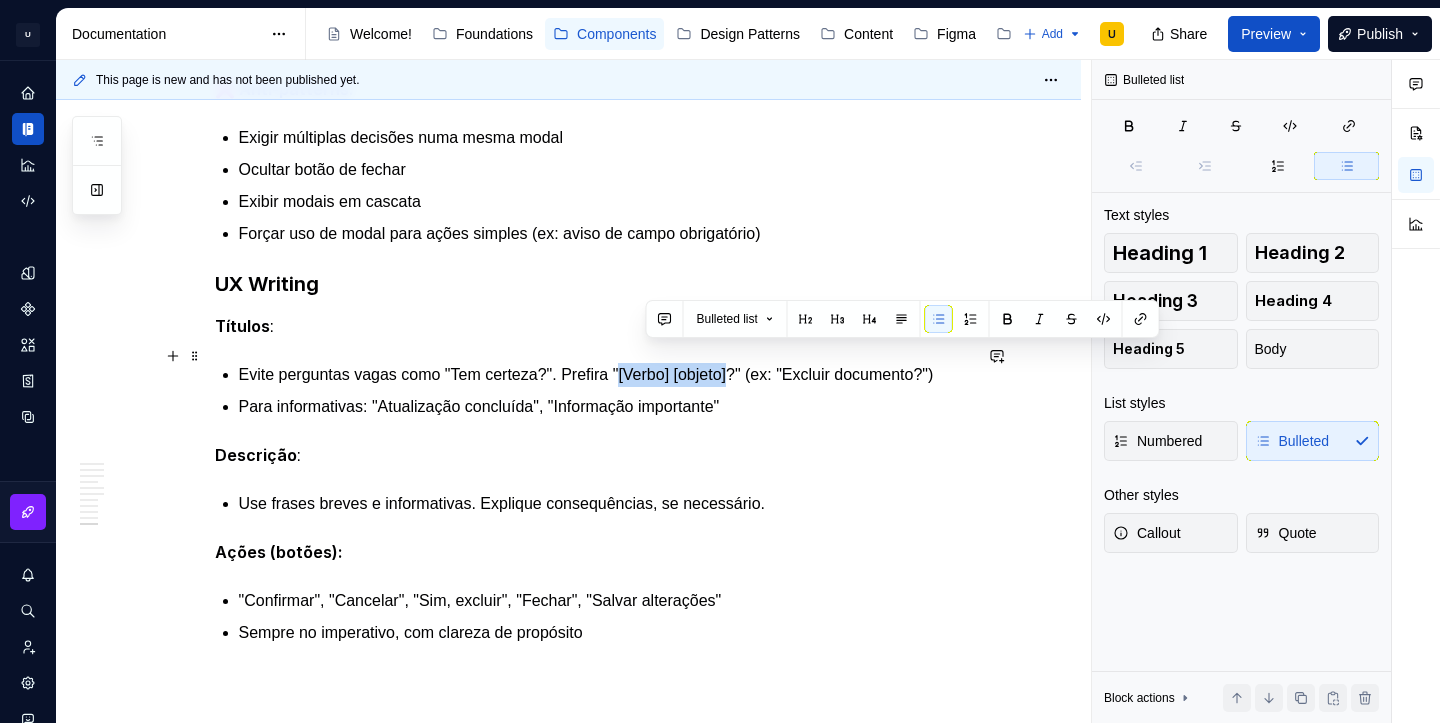 drag, startPoint x: 765, startPoint y: 355, endPoint x: 644, endPoint y: 366, distance: 121.49897 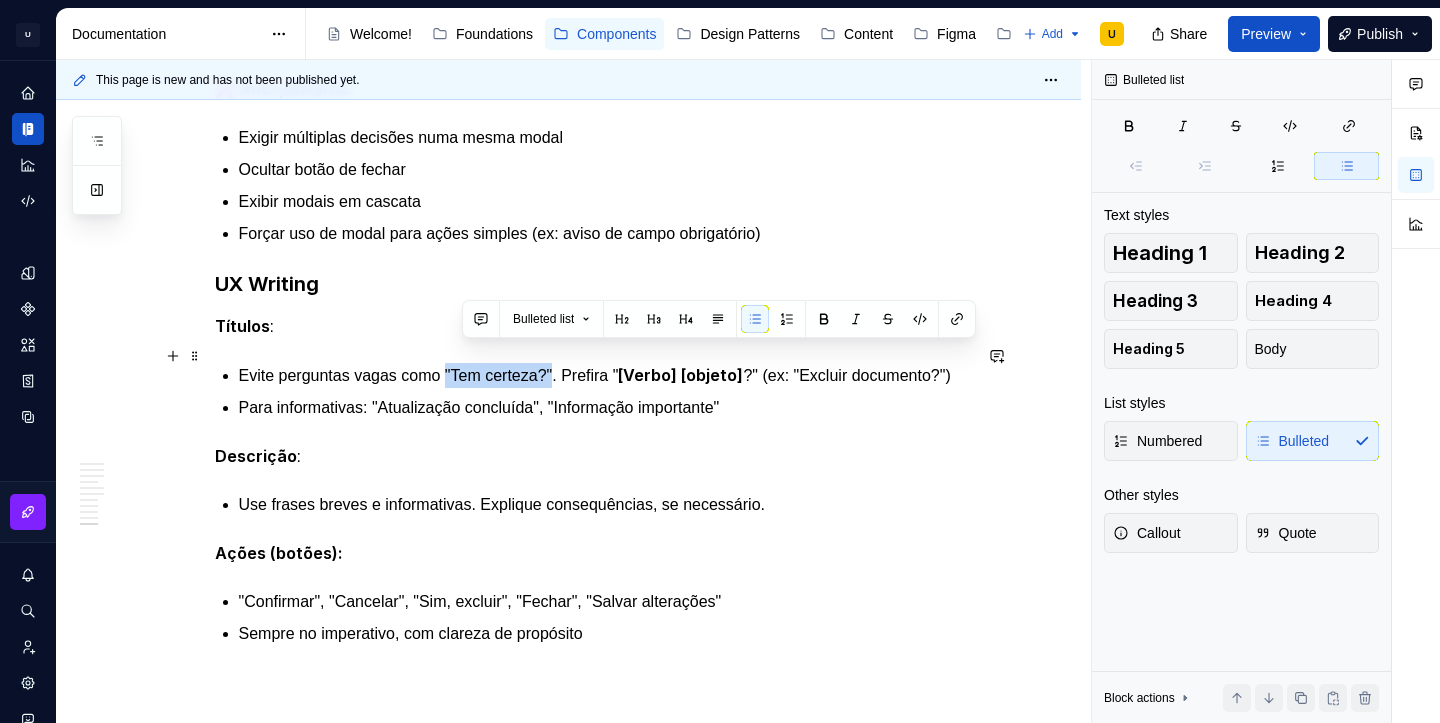 drag, startPoint x: 575, startPoint y: 349, endPoint x: 462, endPoint y: 355, distance: 113.15918 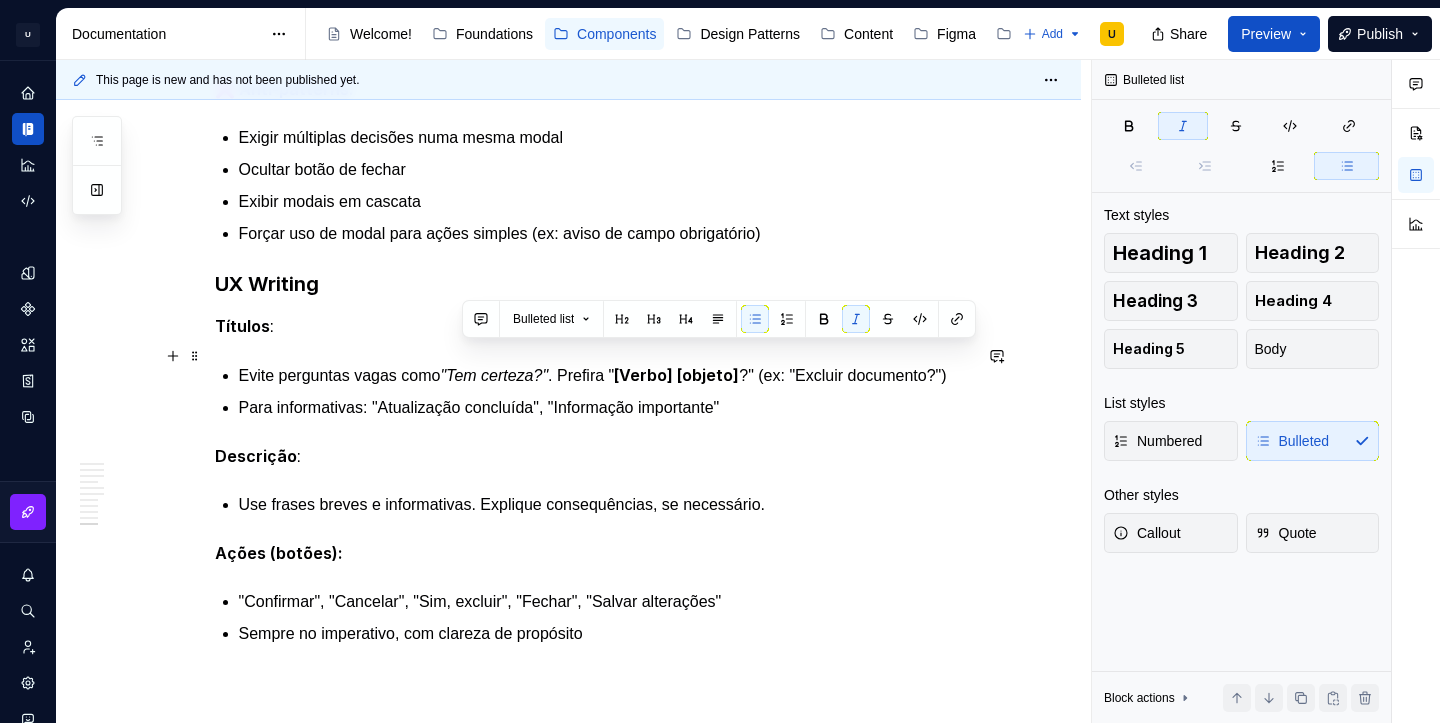 click on "Evite perguntas vagas como  "Tem certeza?" . Prefira " [Verbo] [objeto] ?" (ex: "Excluir documento?")" at bounding box center [605, 375] 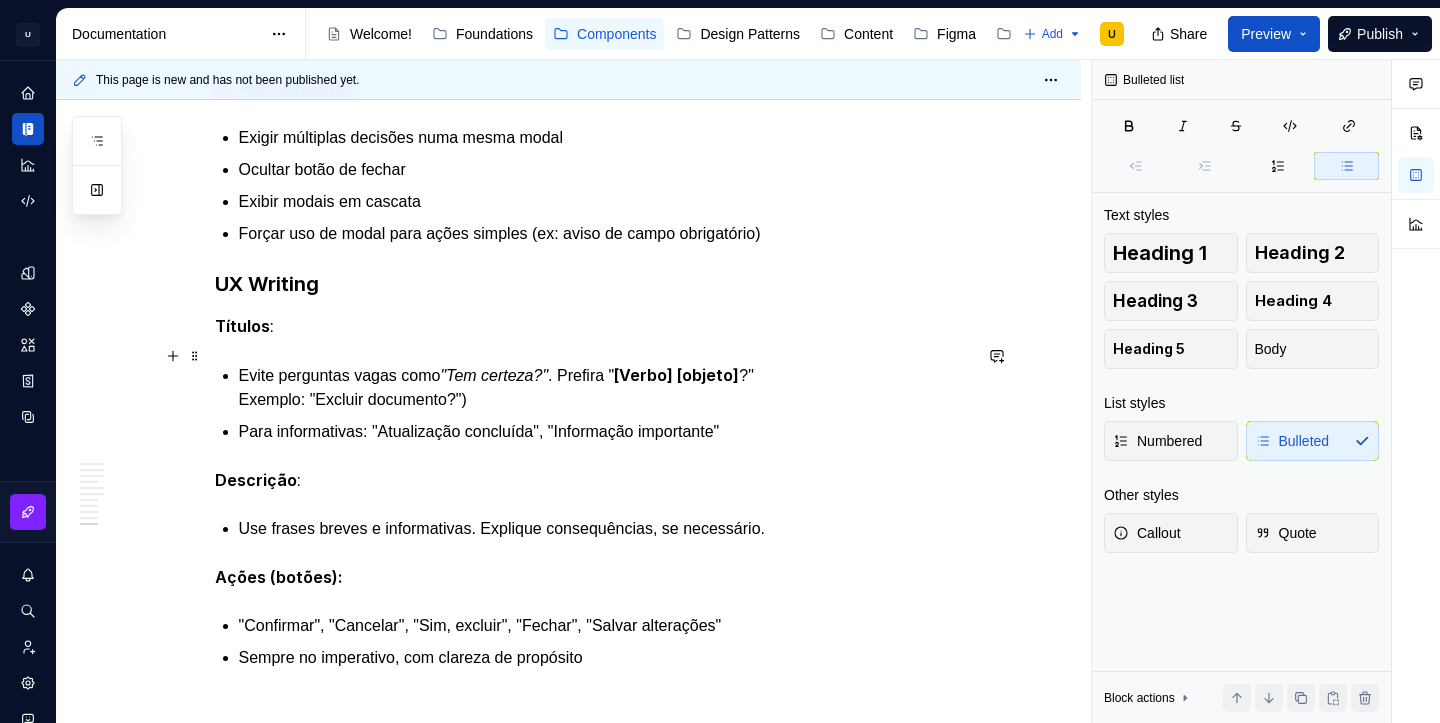 click on "Evite perguntas vagas como  "Tem certeza?" . Prefira " [Verbo] [objeto] ?" Exemplo: "Excluir documento?")" at bounding box center (605, 387) 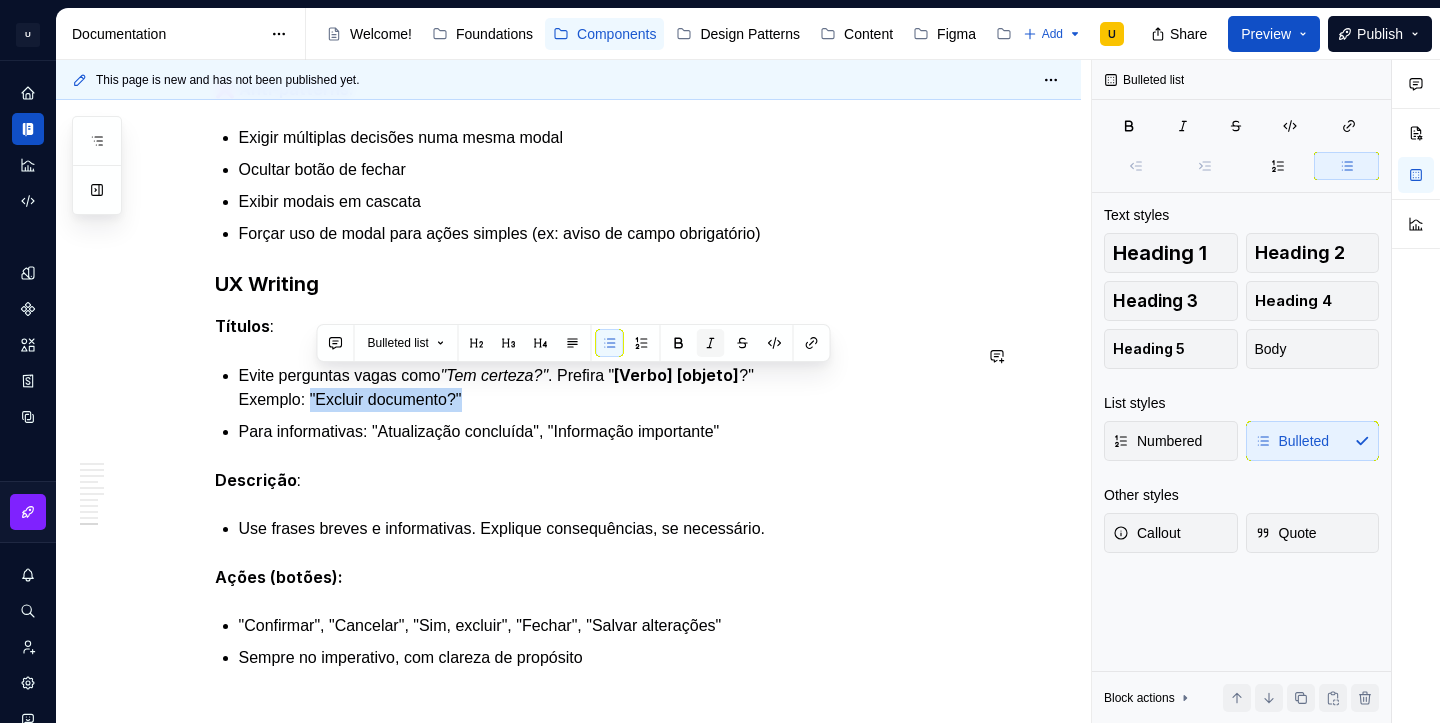 click at bounding box center [711, 343] 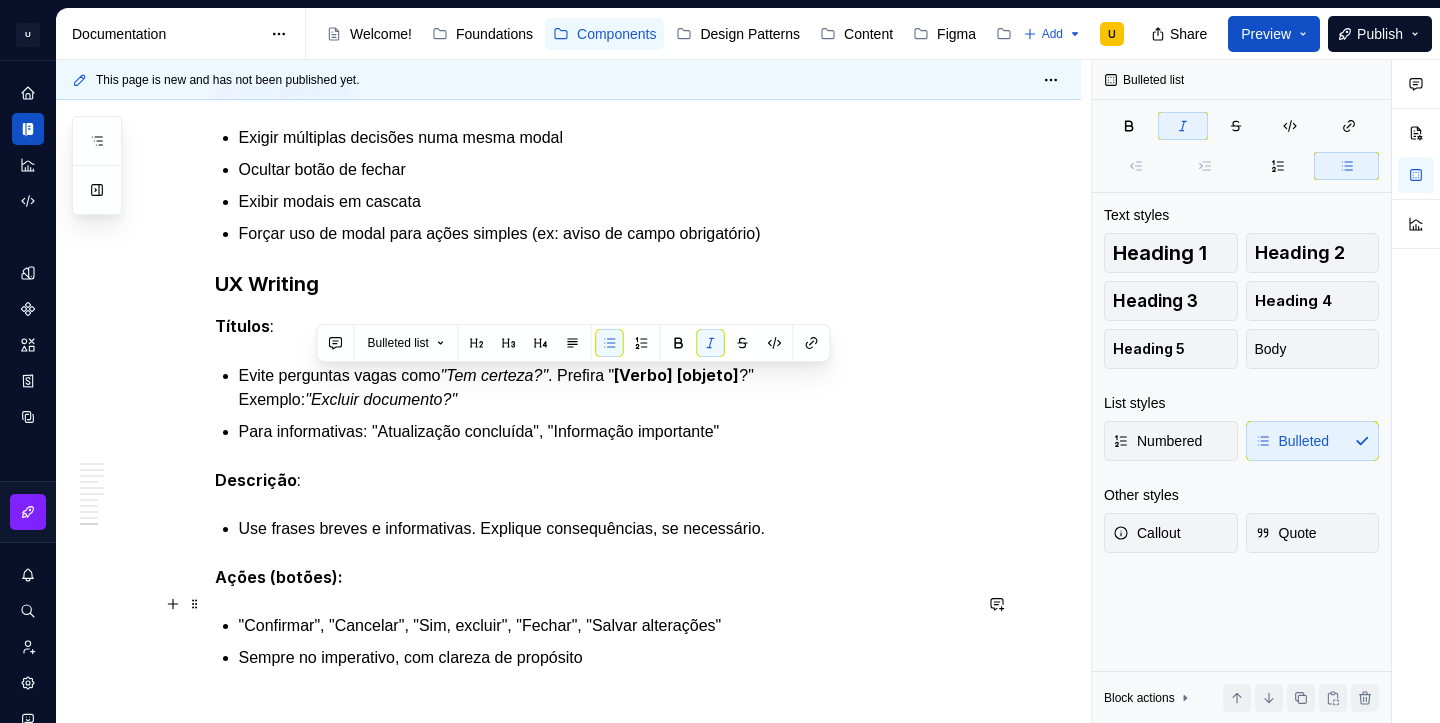 click on ""Confirmar", "Cancelar", "Sim, excluir", "Fechar", "Salvar alterações"" at bounding box center (605, 626) 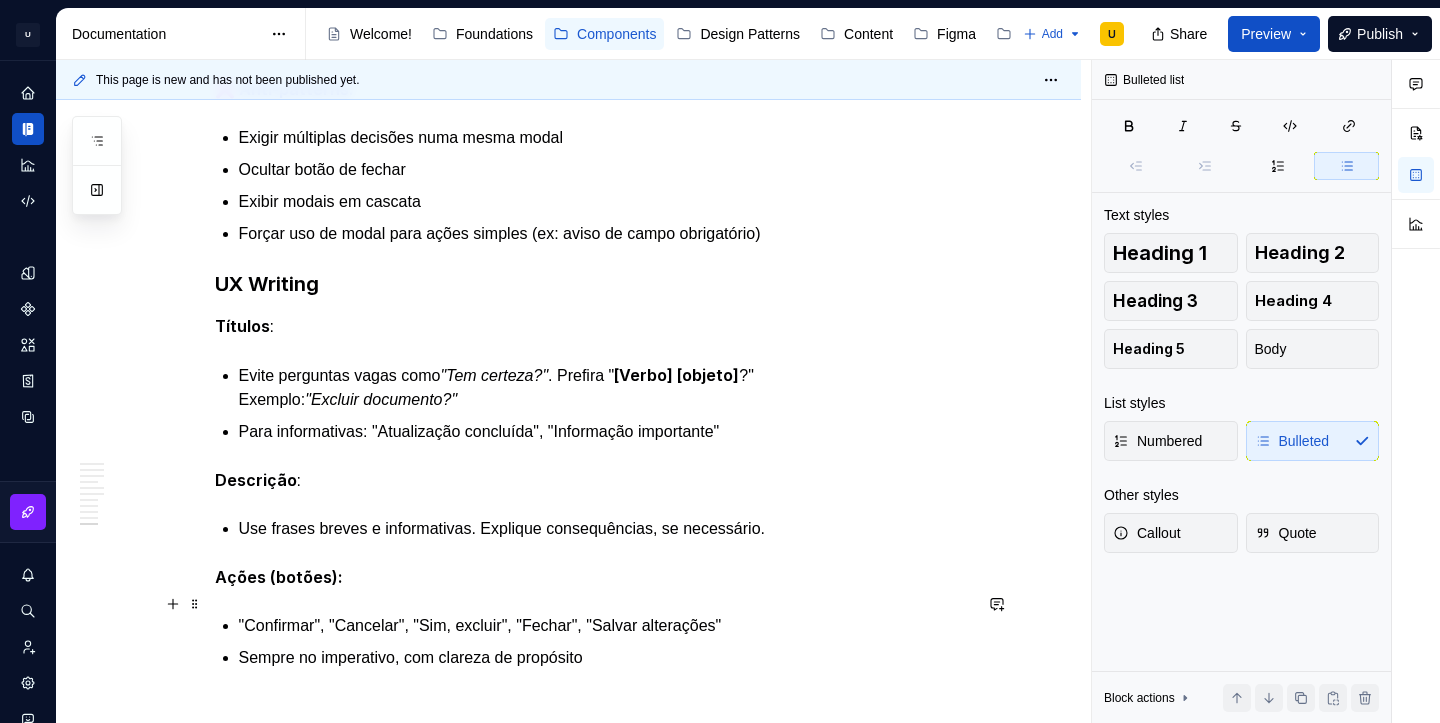 click on ""Confirmar", "Cancelar", "Sim, excluir", "Fechar", "Salvar alterações"" at bounding box center [605, 626] 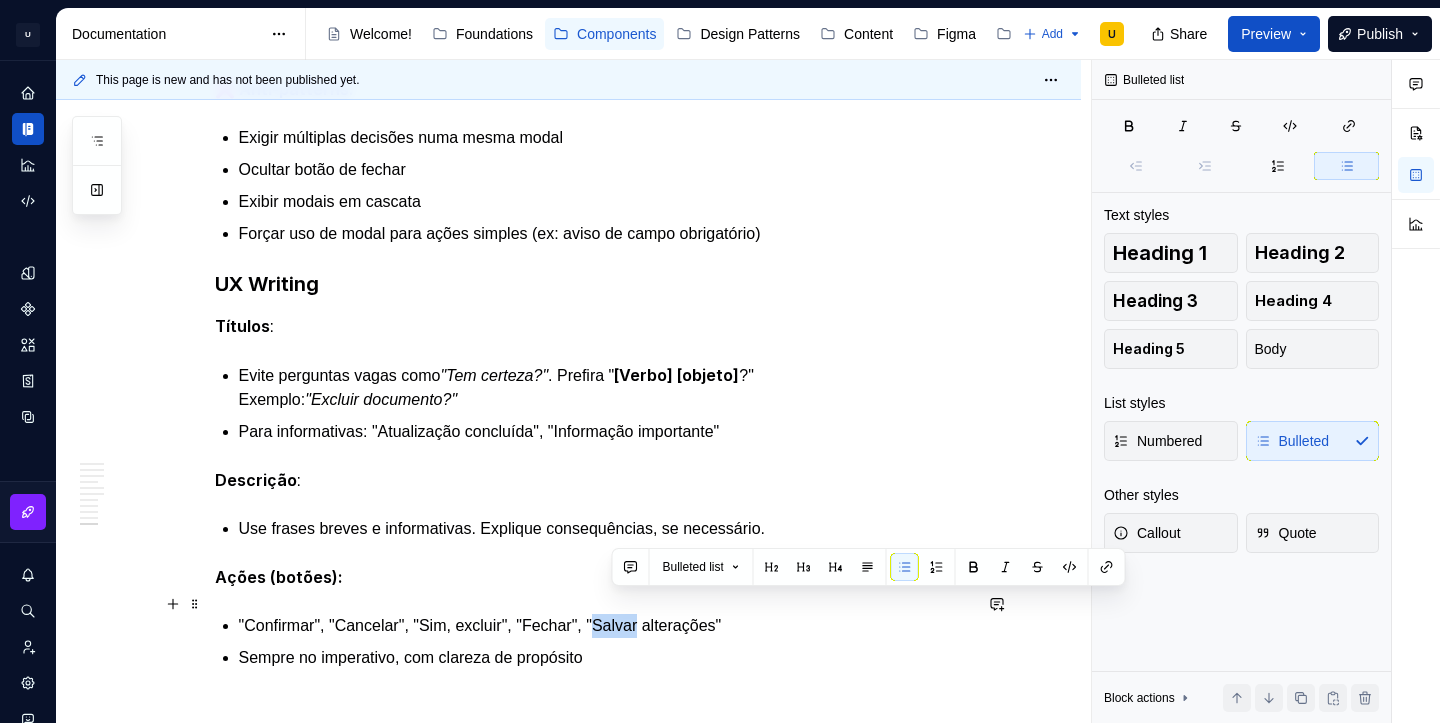 click on ""Confirmar", "Cancelar", "Sim, excluir", "Fechar", "Salvar alterações"" at bounding box center (605, 626) 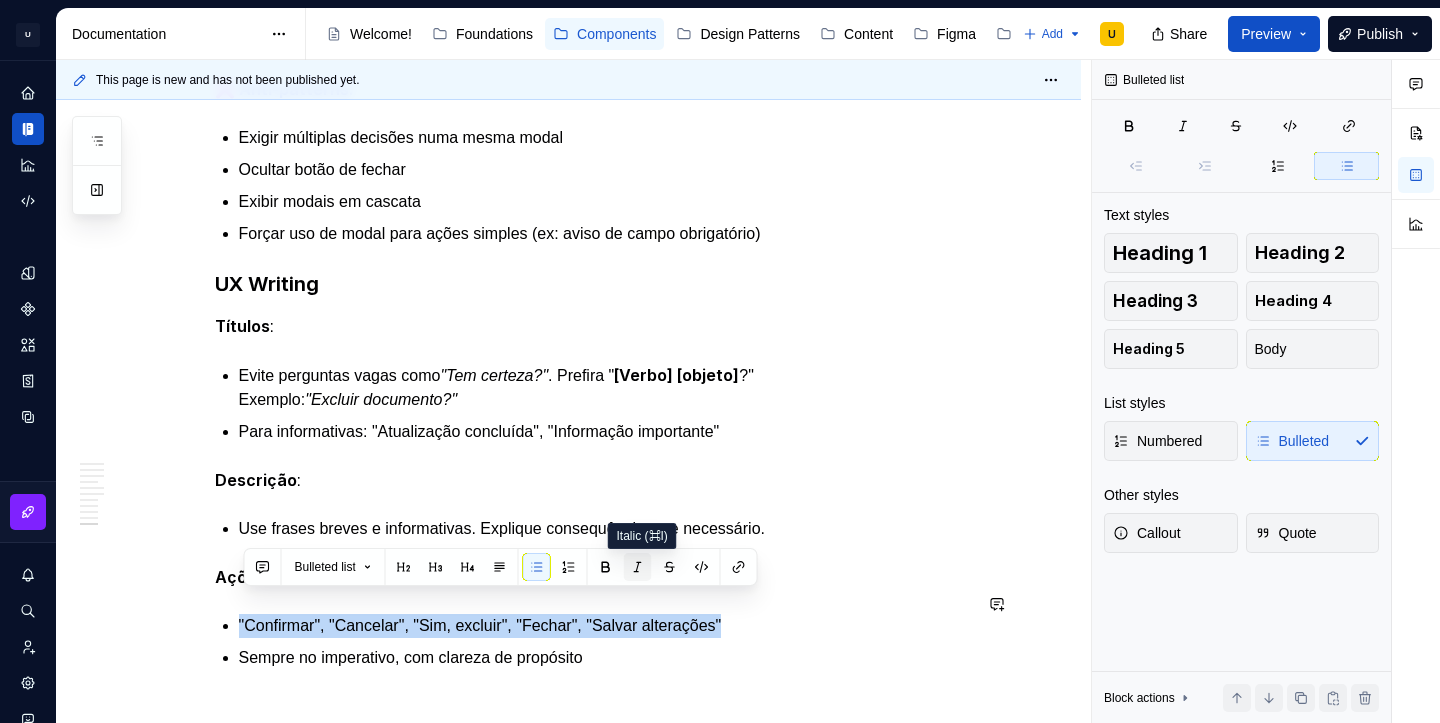 click at bounding box center (638, 567) 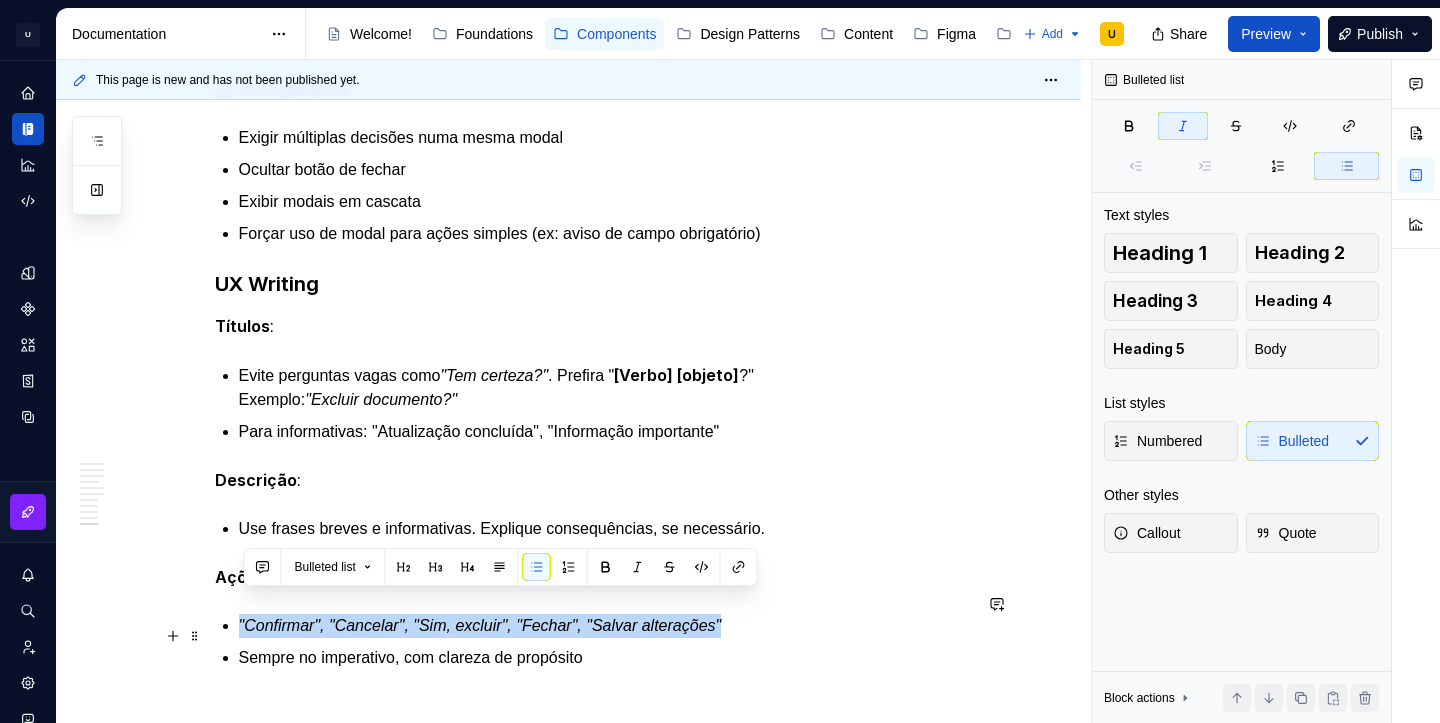 click on "Sempre no imperativo, com clareza de propósito" at bounding box center [605, 658] 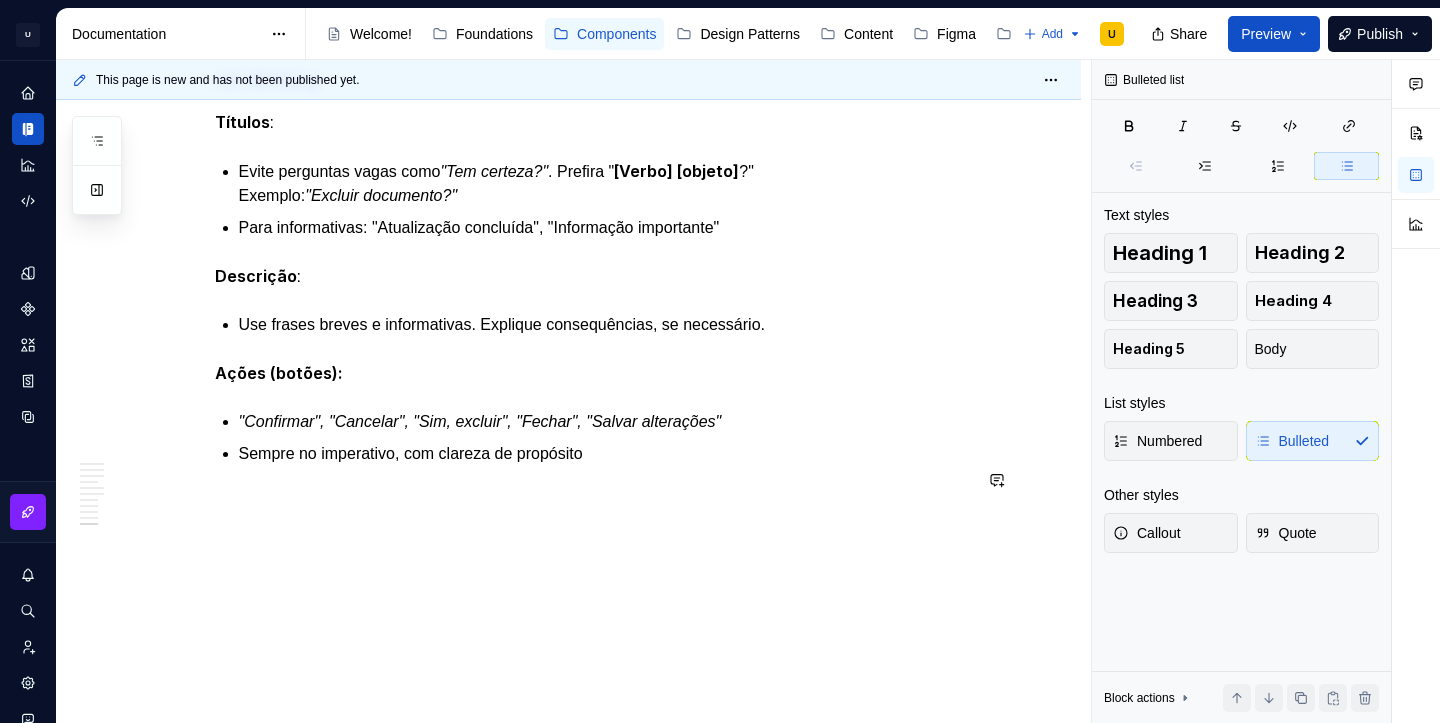 scroll, scrollTop: 3796, scrollLeft: 0, axis: vertical 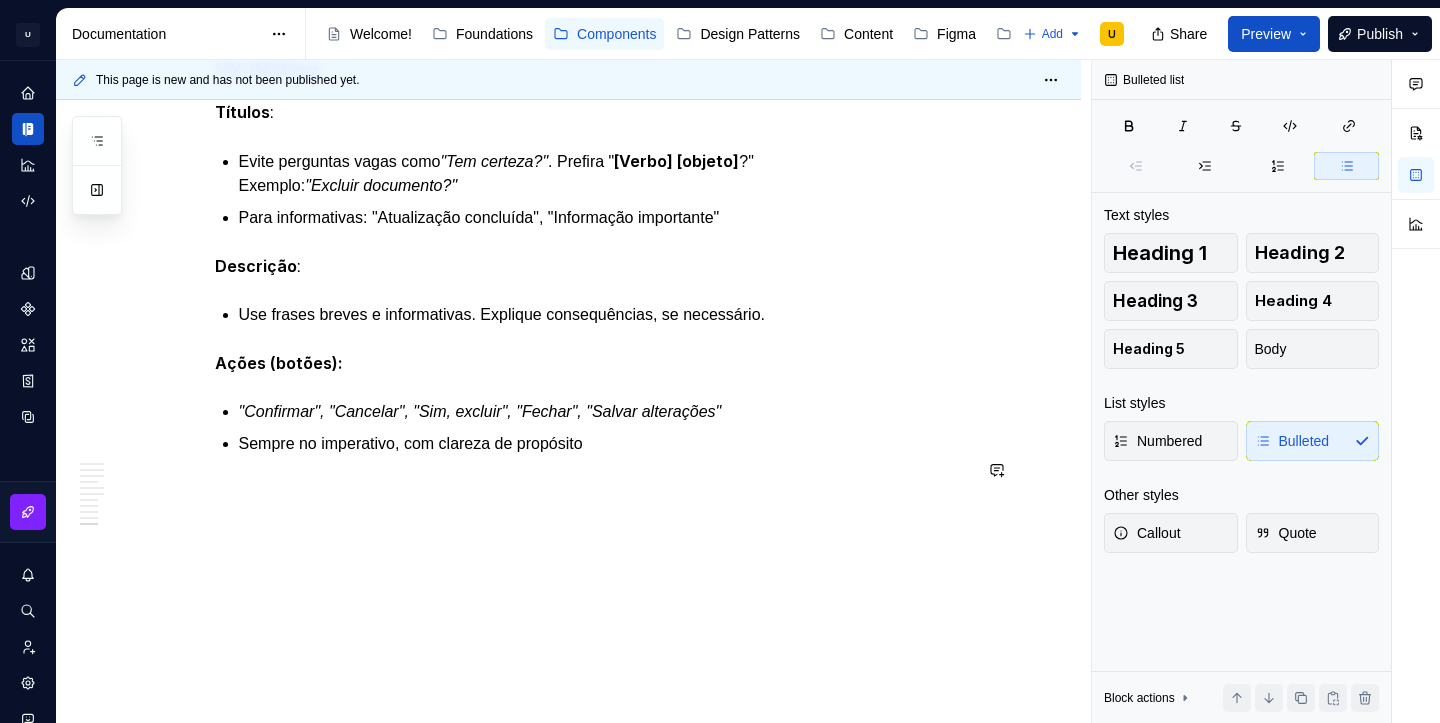 type on "*" 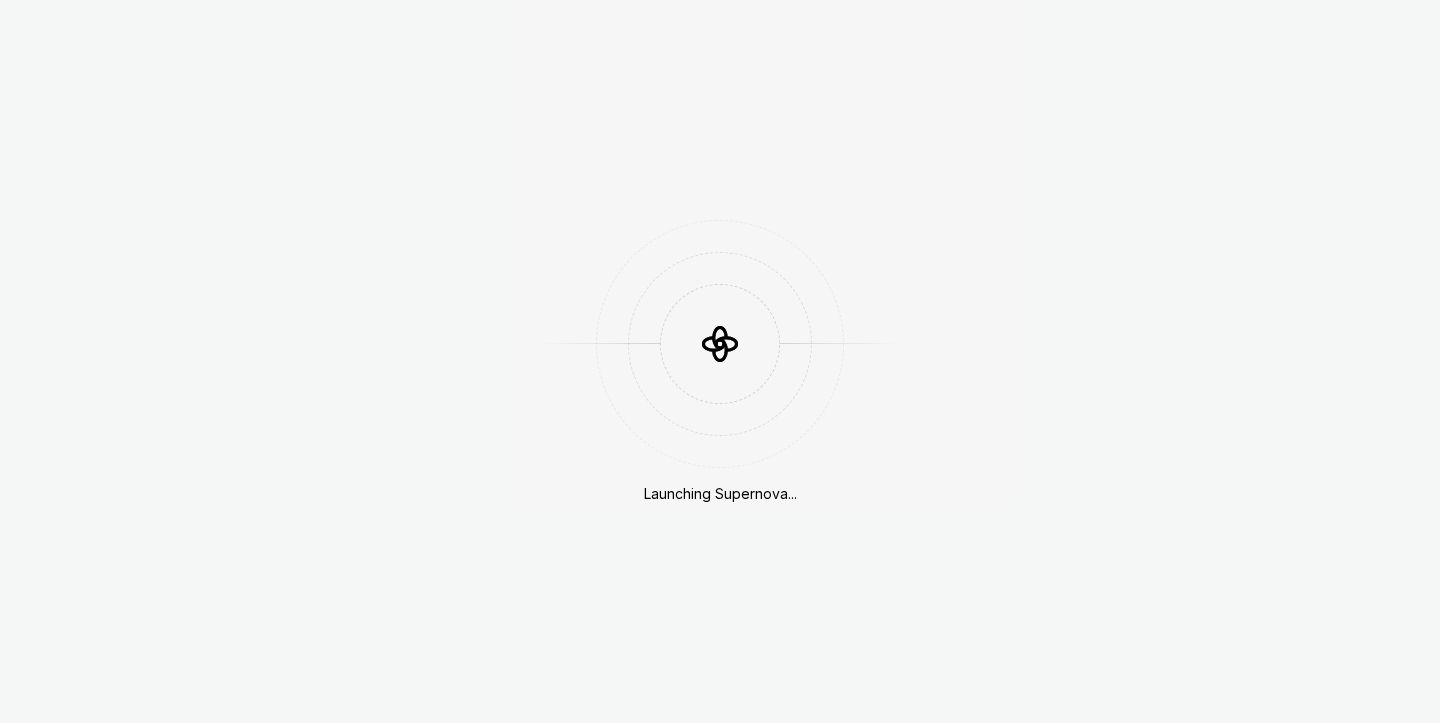scroll, scrollTop: 0, scrollLeft: 0, axis: both 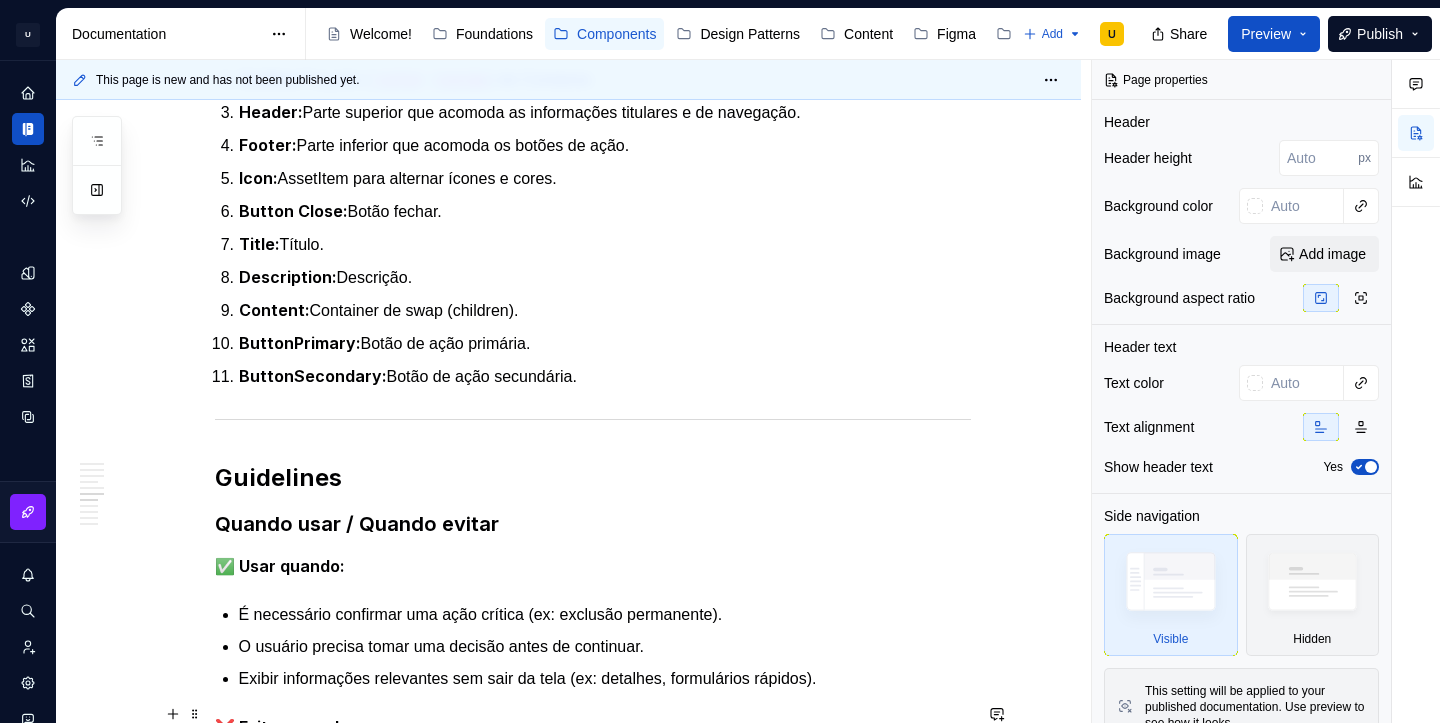 type on "*" 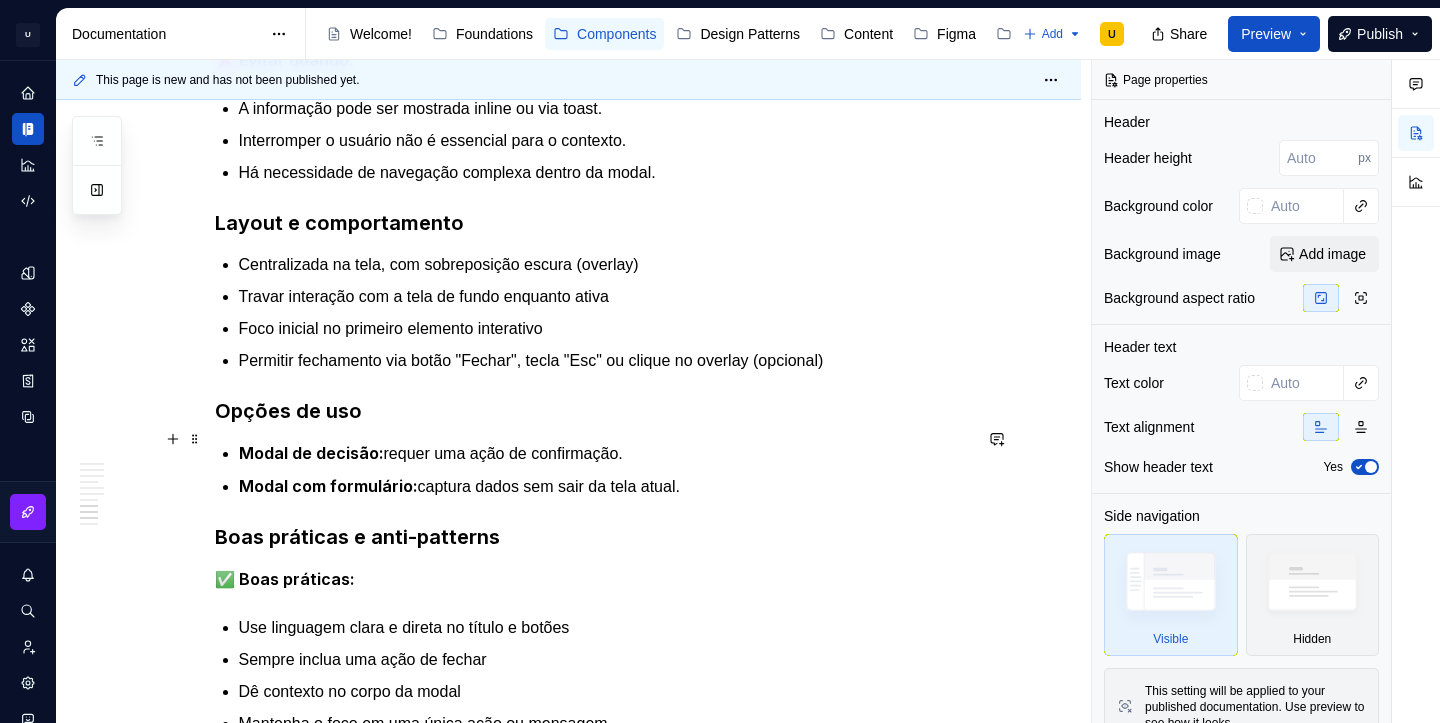 scroll, scrollTop: 2929, scrollLeft: 0, axis: vertical 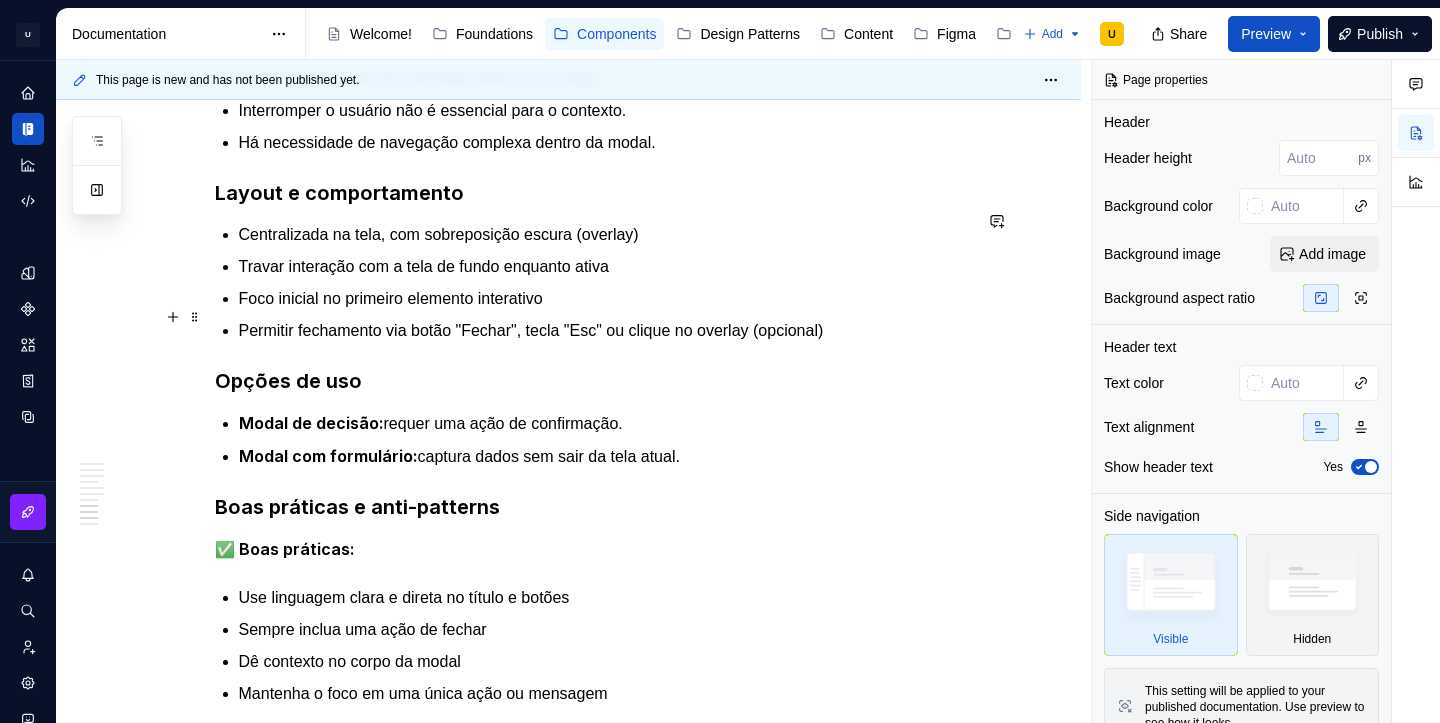 click on "Permitir fechamento via botão "Fechar", tecla "Esc" ou clique no overlay (opcional)" at bounding box center (605, 331) 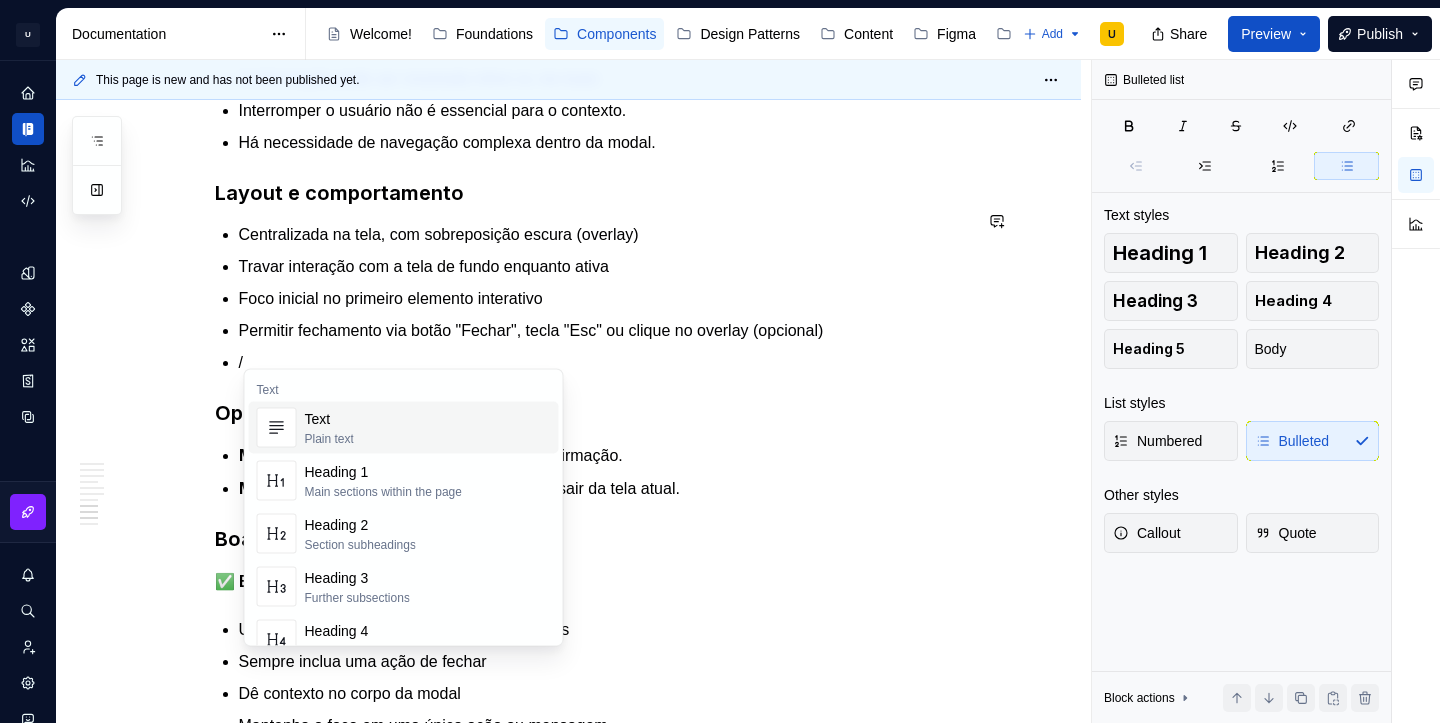 type 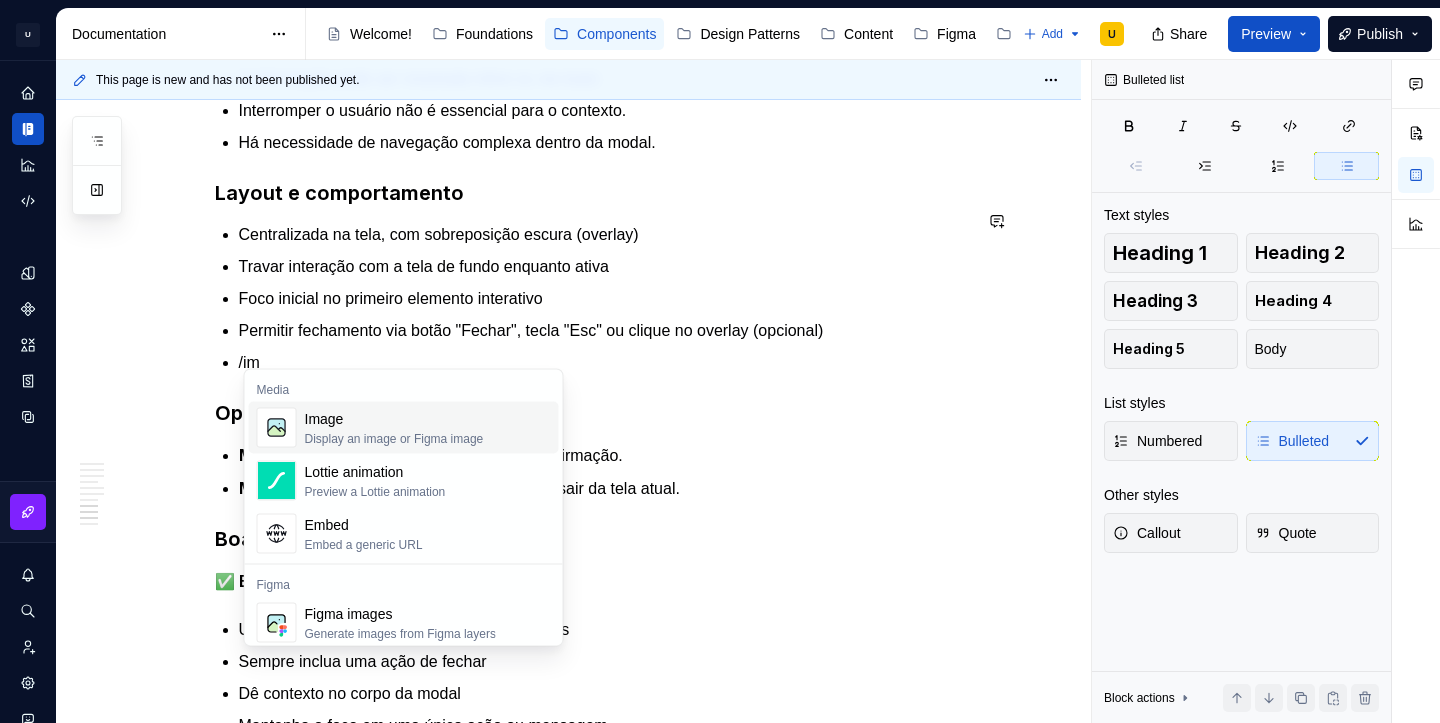 click on "Image" at bounding box center (394, 419) 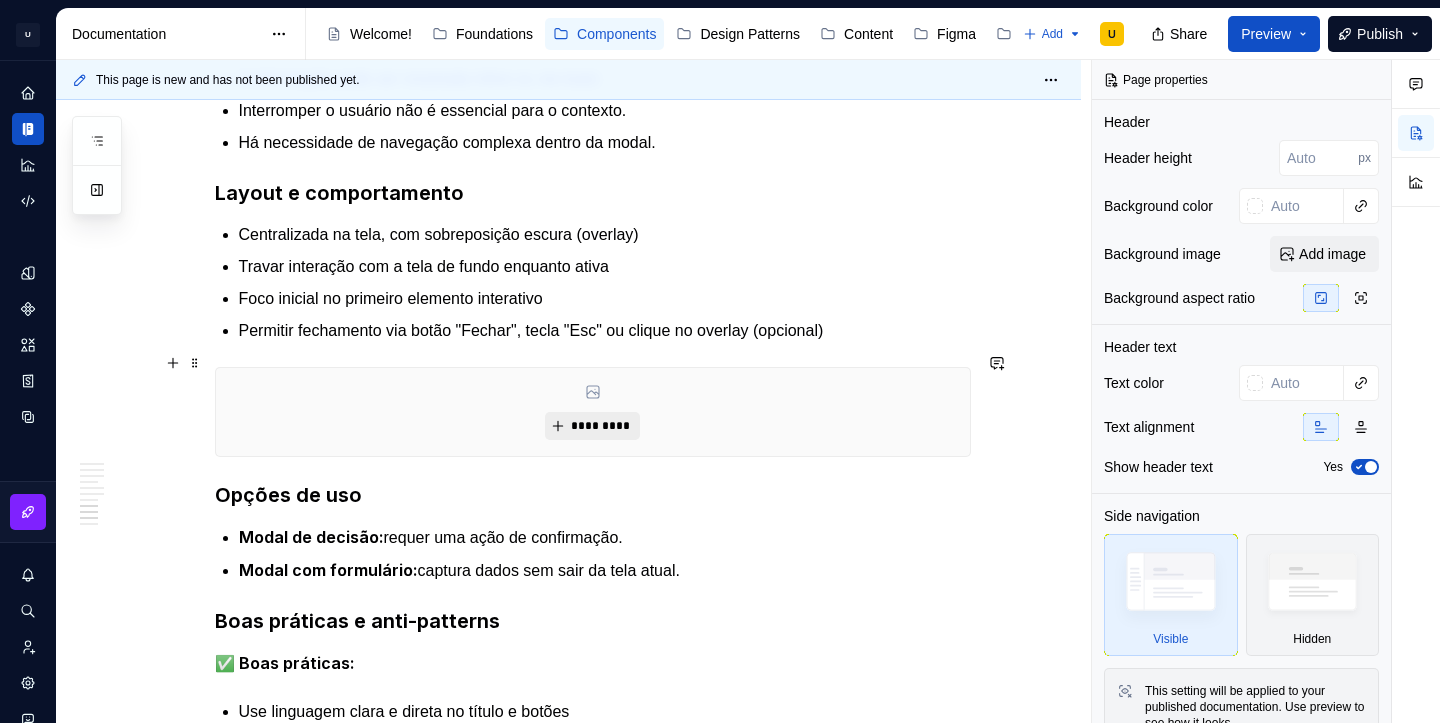 click on "*********" at bounding box center (600, 426) 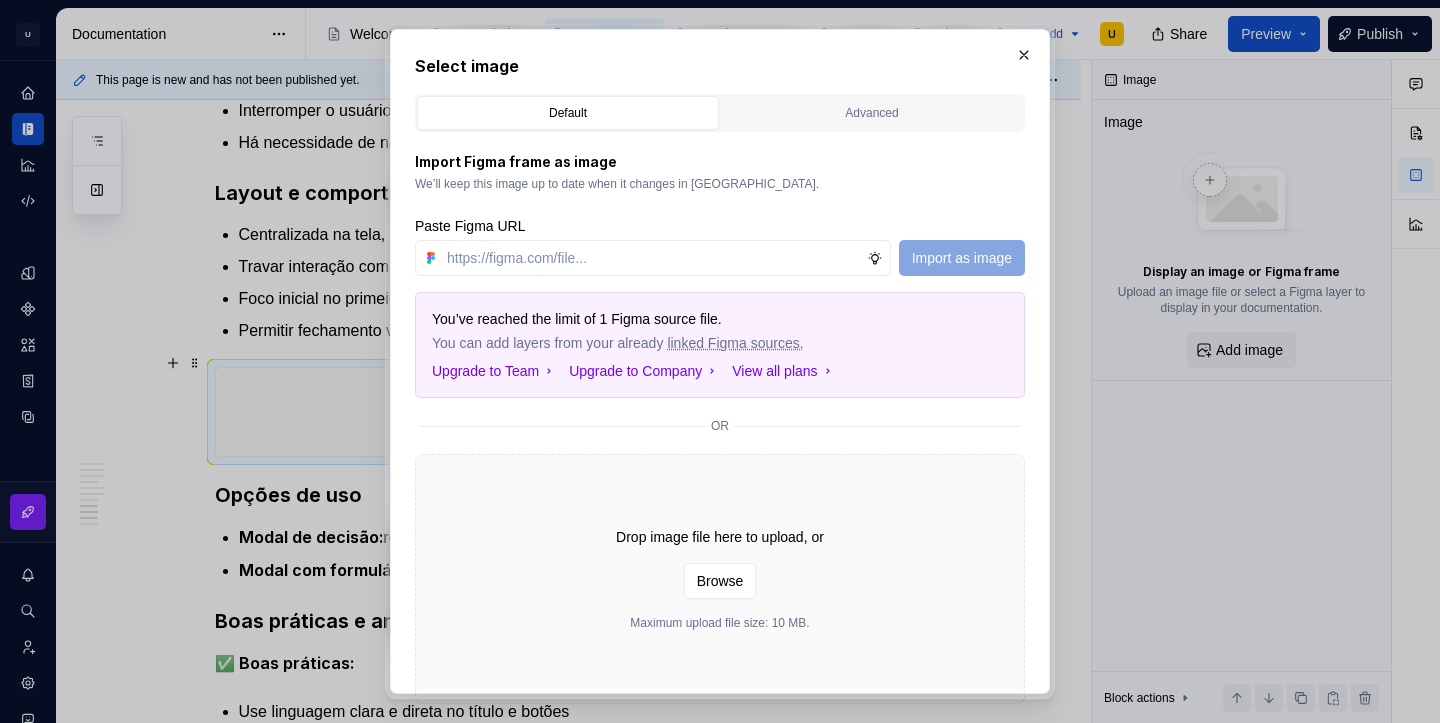type on "*" 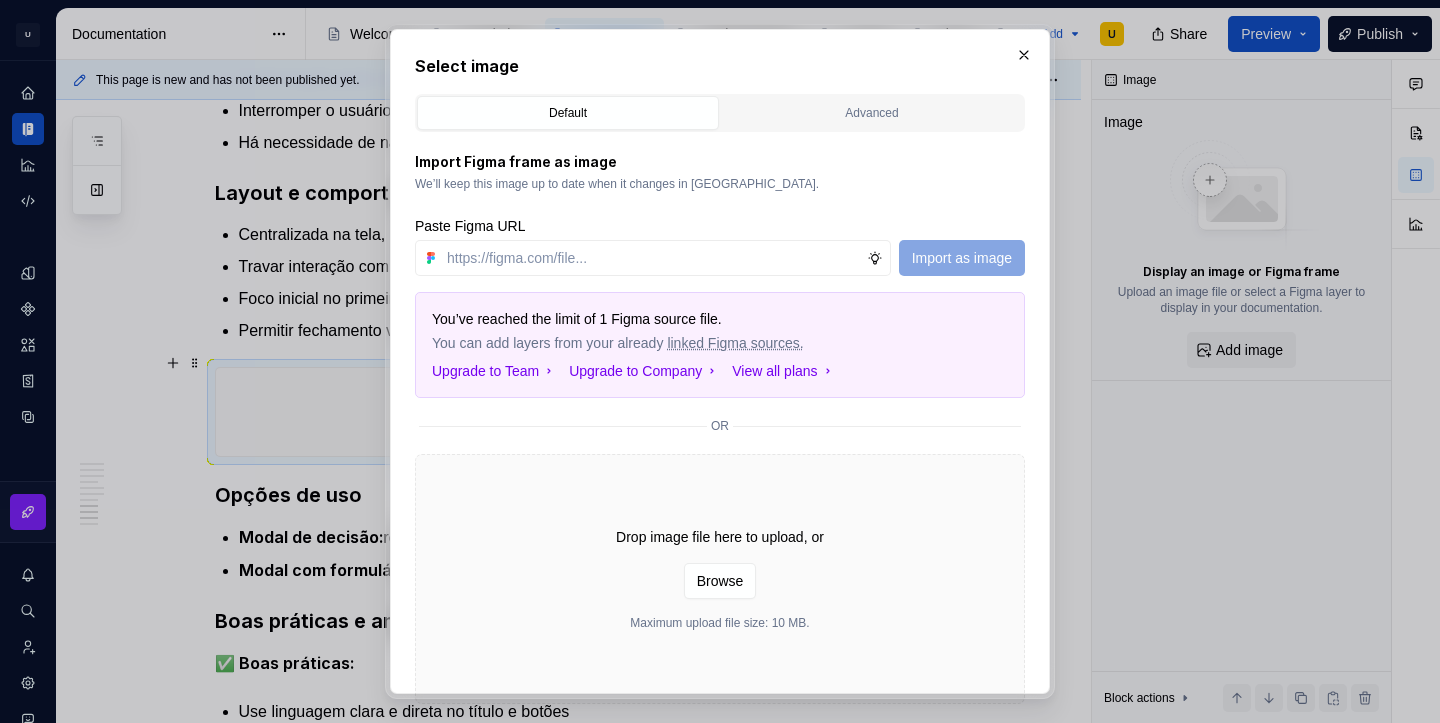 type on "https://www.figma.com/design/RDvZUTXY7plQd3eKW82LFA/CDS-v2.1.2---uCondo%C2%AE?node-id=19310-8508&t=gteKiXRG0qQXfosb-4" 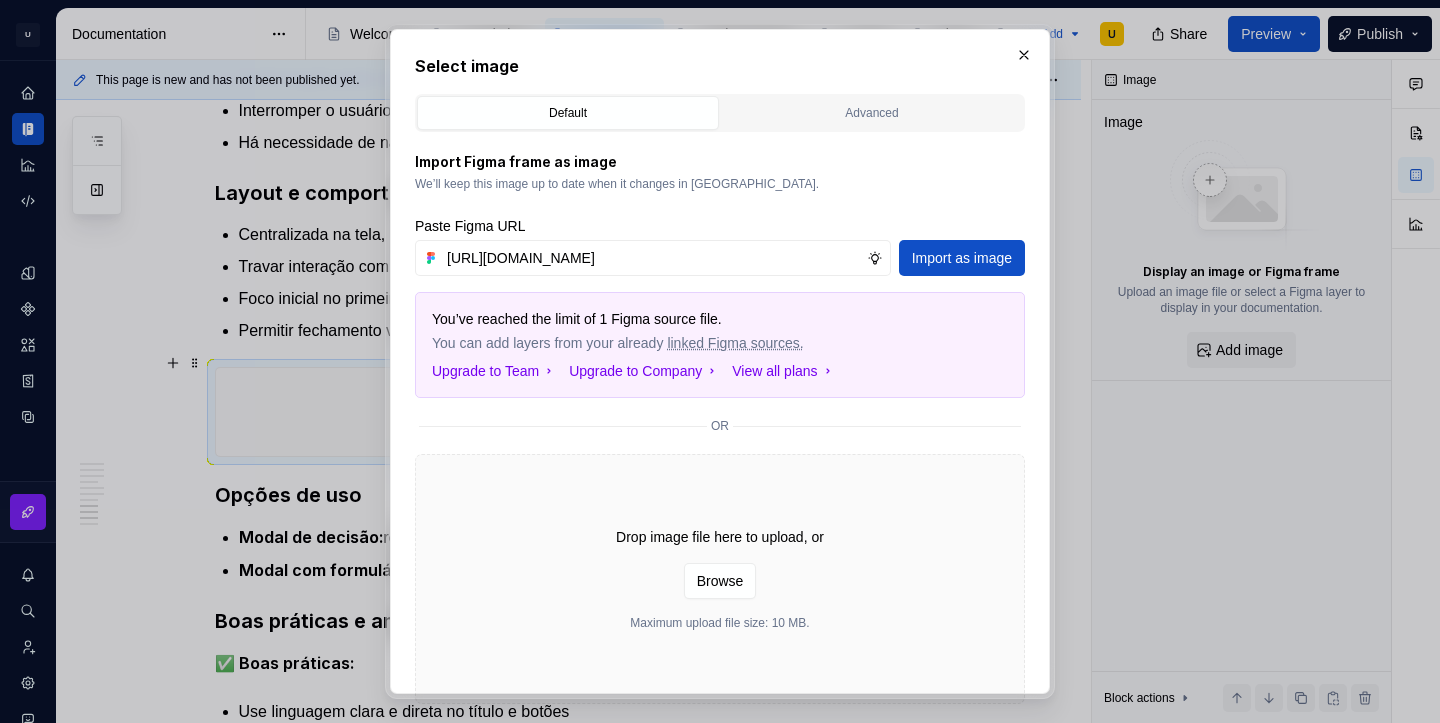 scroll, scrollTop: 0, scrollLeft: 522, axis: horizontal 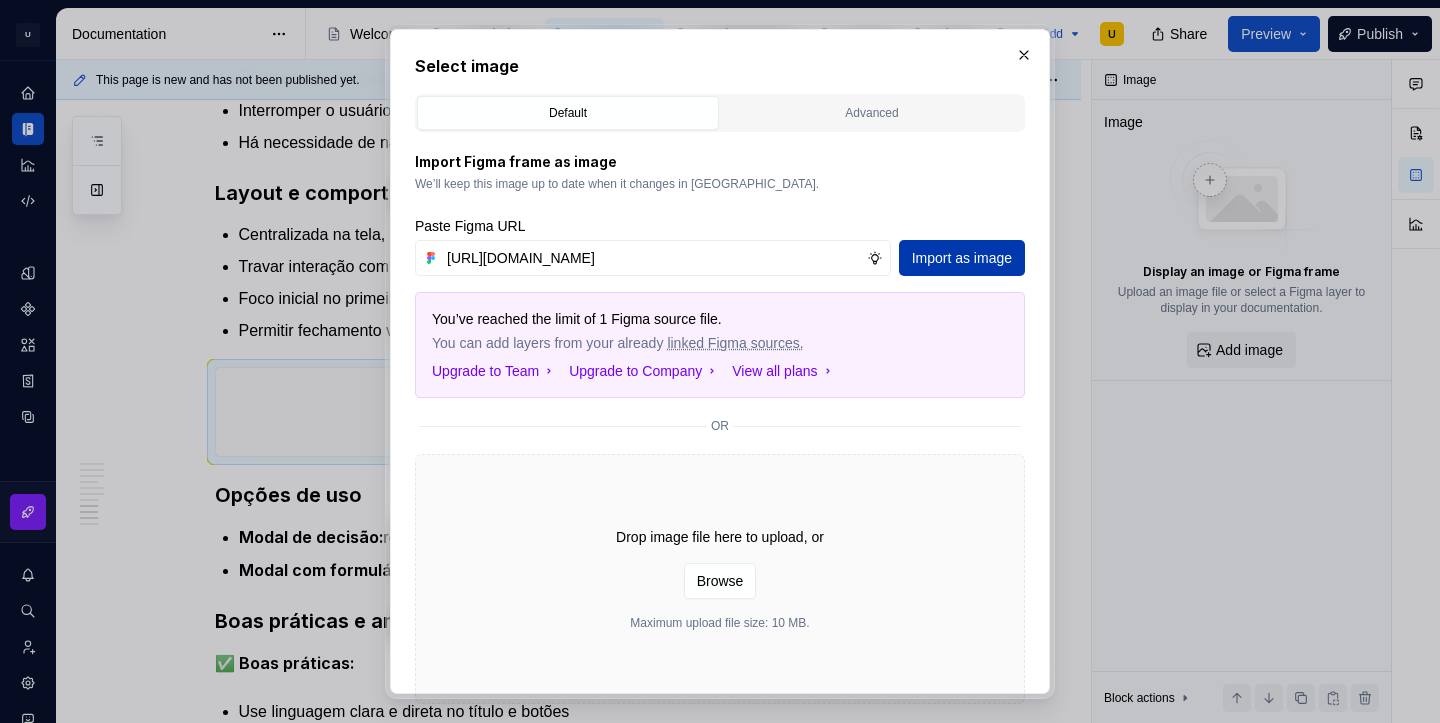 click on "Import as image" at bounding box center (962, 258) 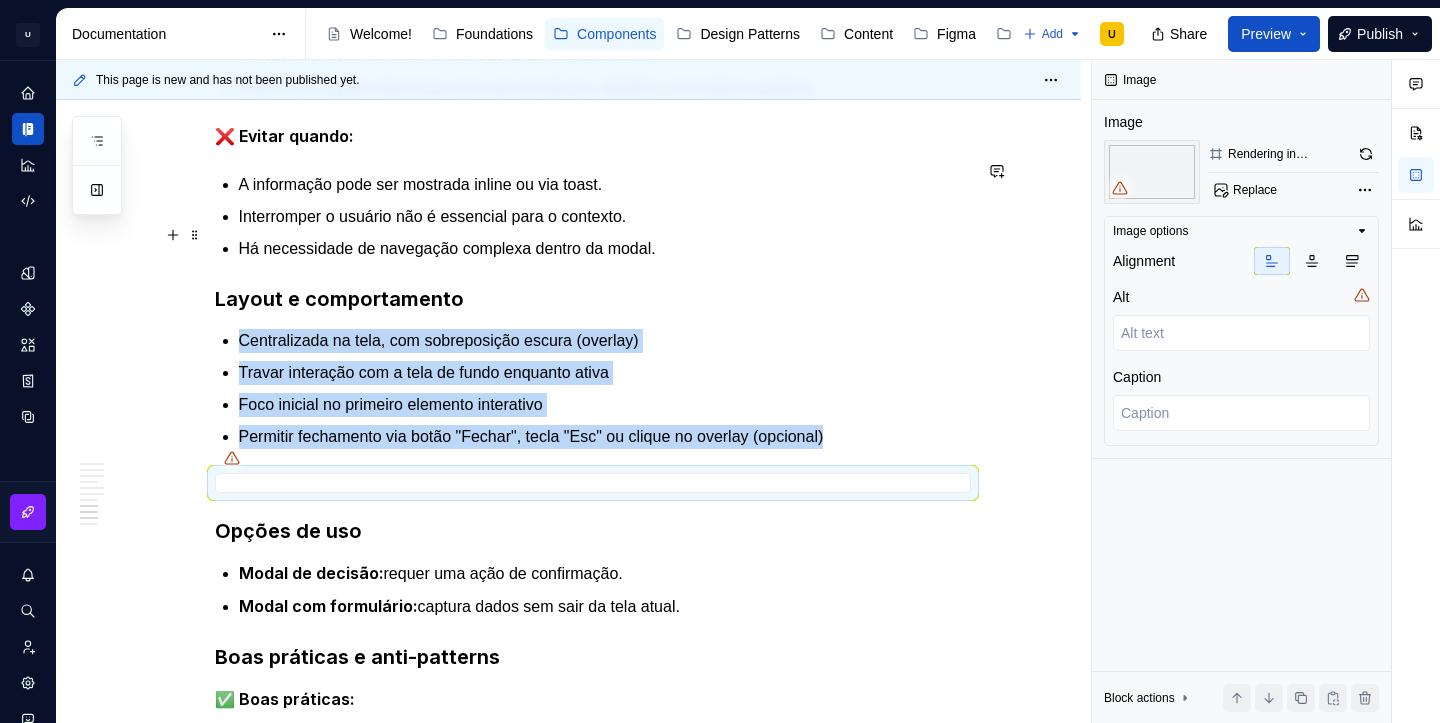 scroll, scrollTop: 2825, scrollLeft: 0, axis: vertical 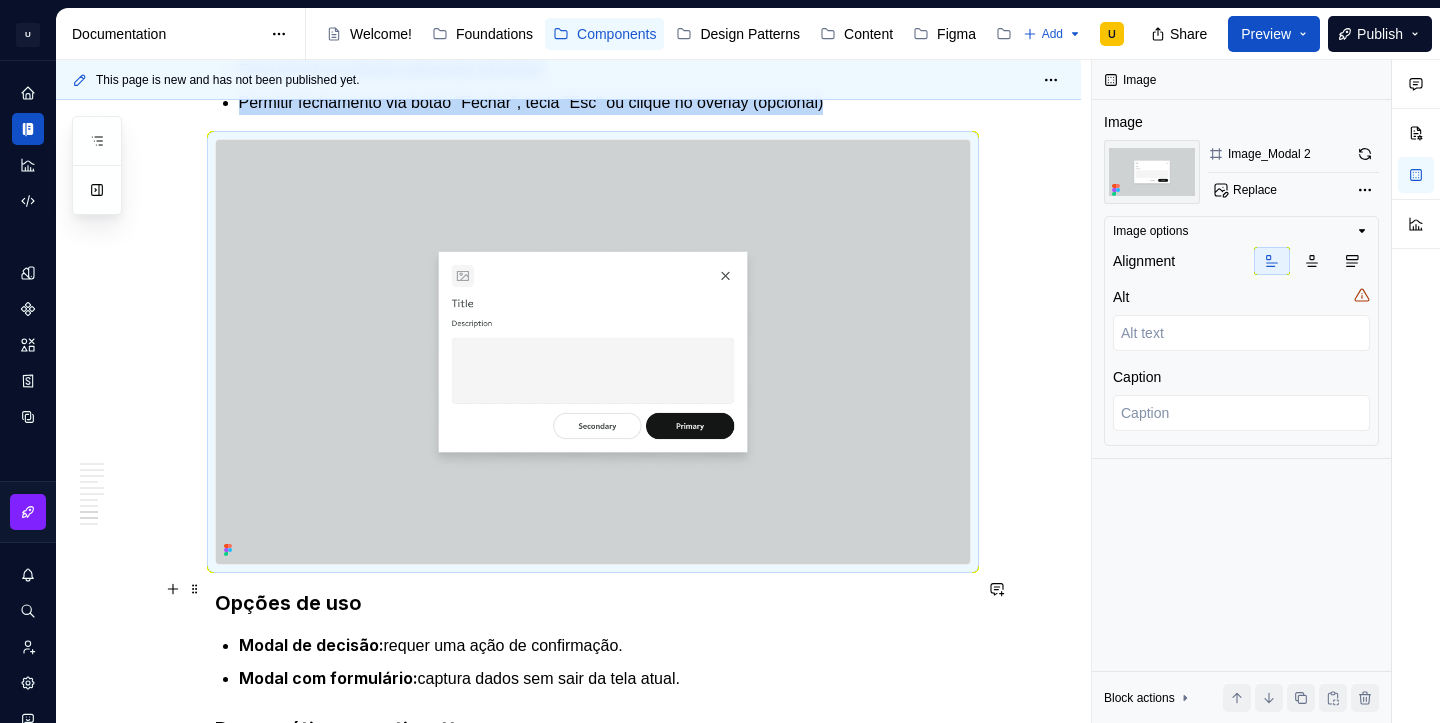 click on "Opções de uso" at bounding box center [593, 603] 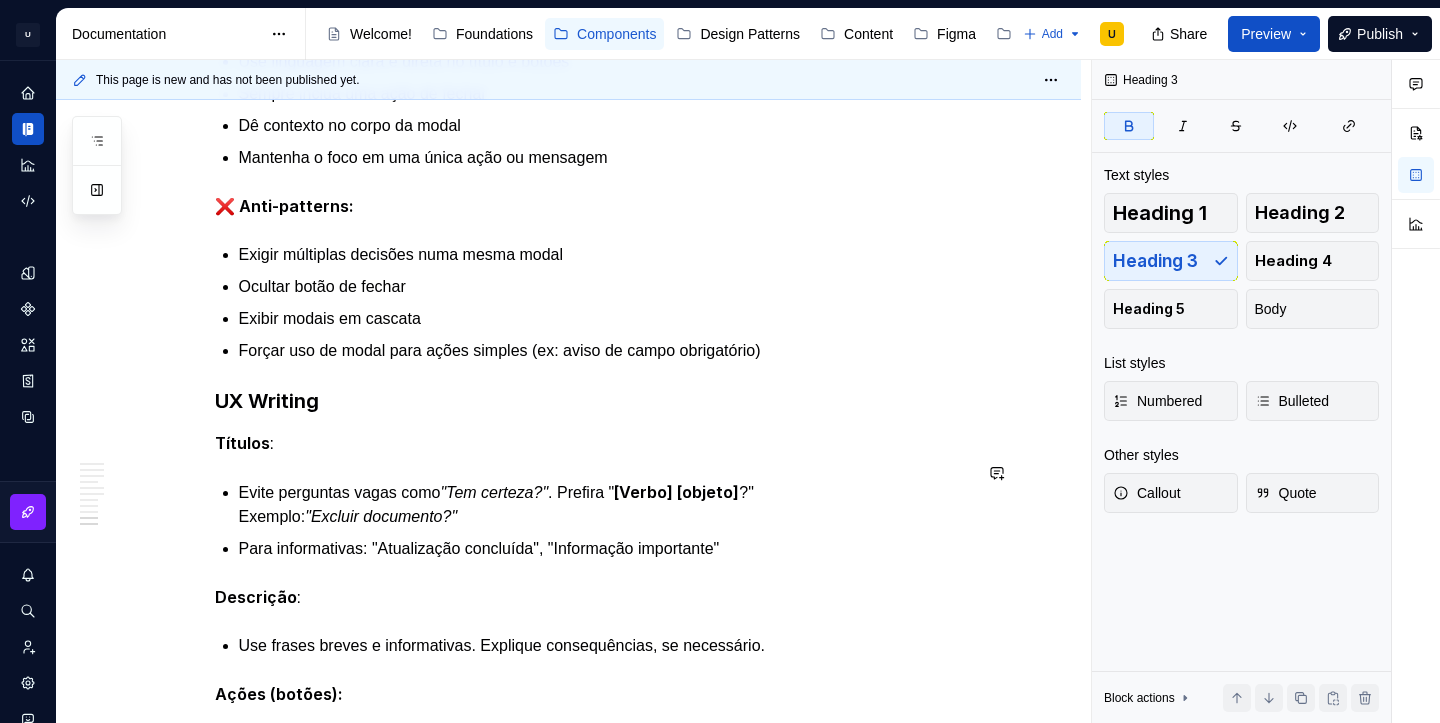 scroll, scrollTop: 3713, scrollLeft: 0, axis: vertical 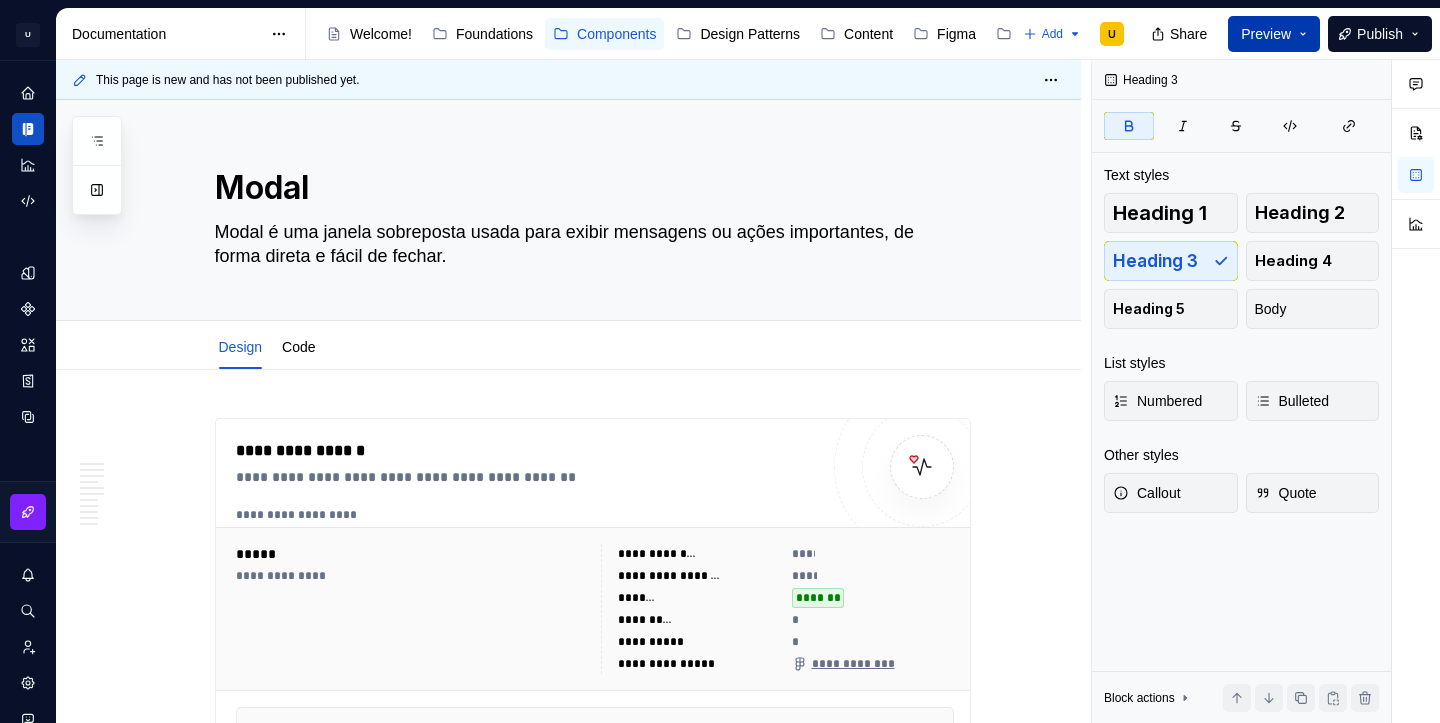 click on "Preview" at bounding box center (1274, 34) 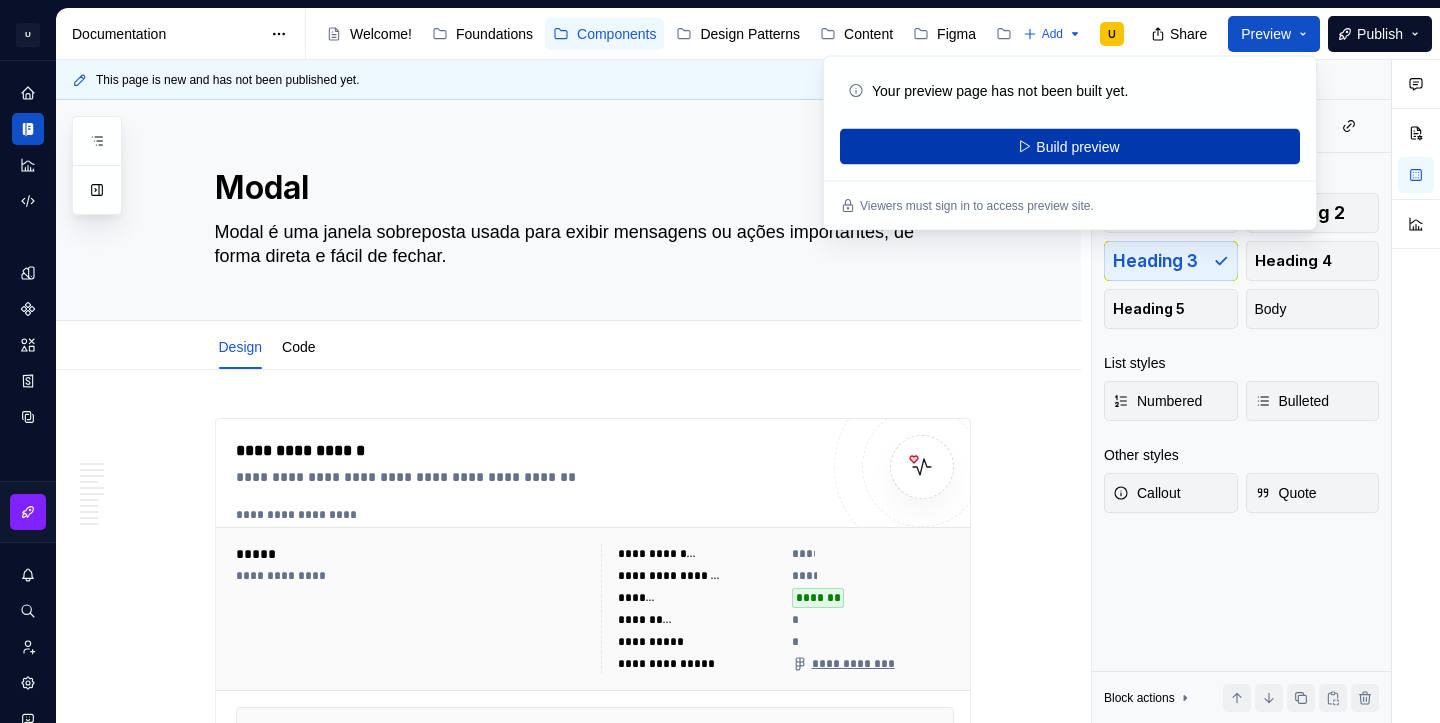 click on "Build preview" at bounding box center [1070, 147] 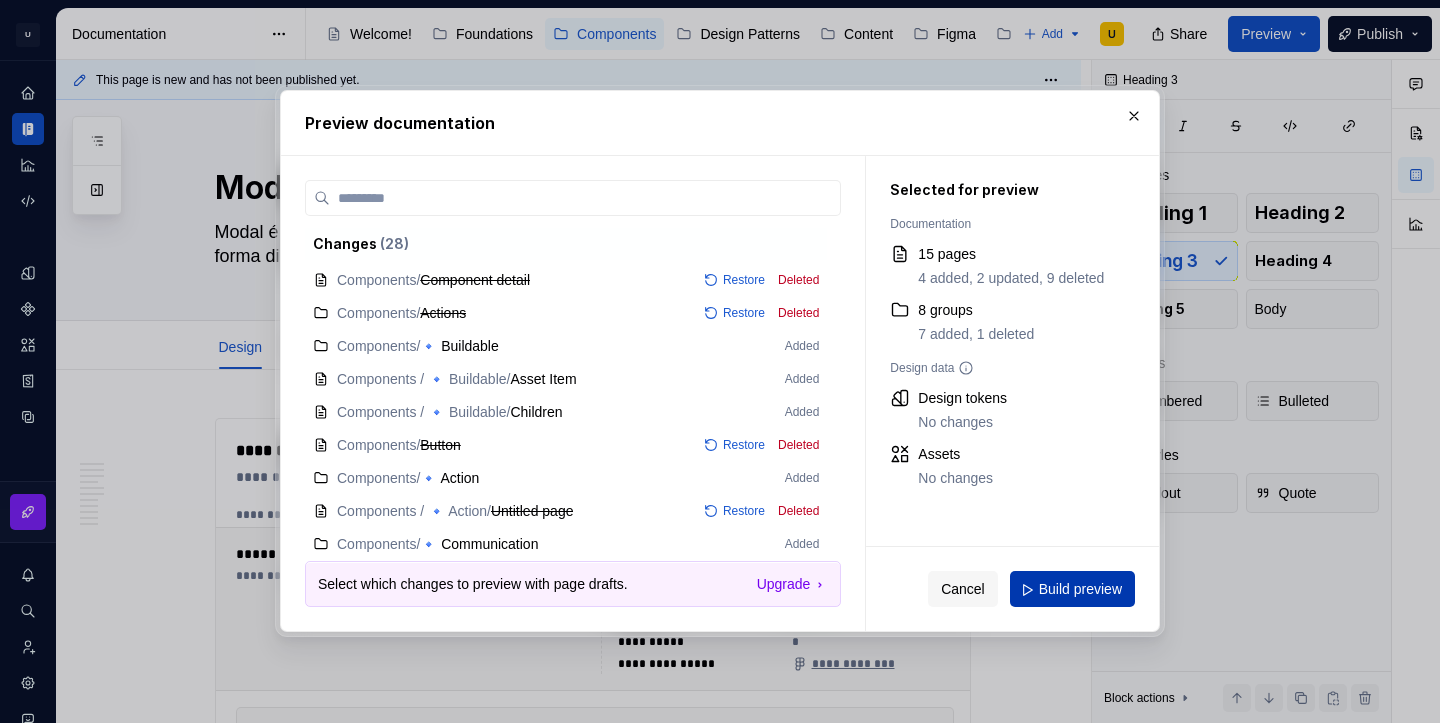 click on "Build preview" at bounding box center (1072, 590) 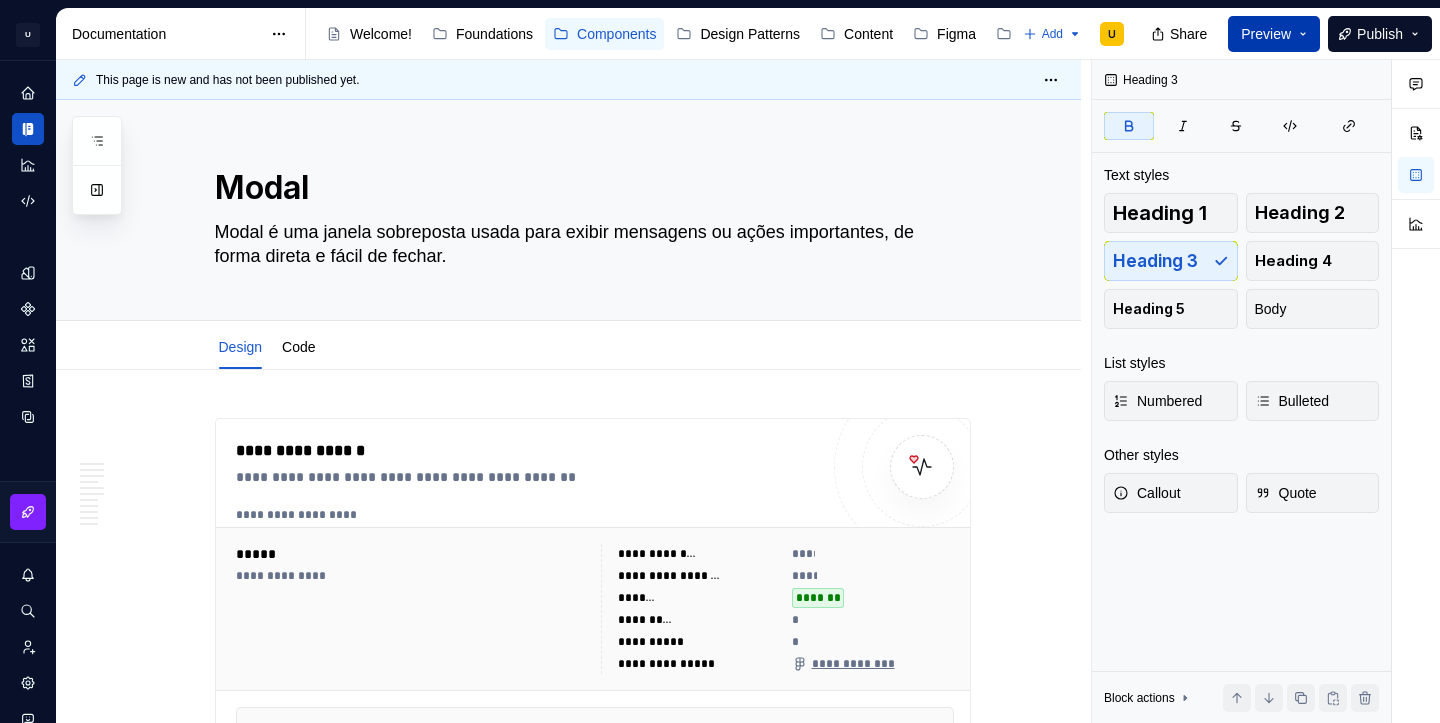 click on "Preview" at bounding box center (1266, 34) 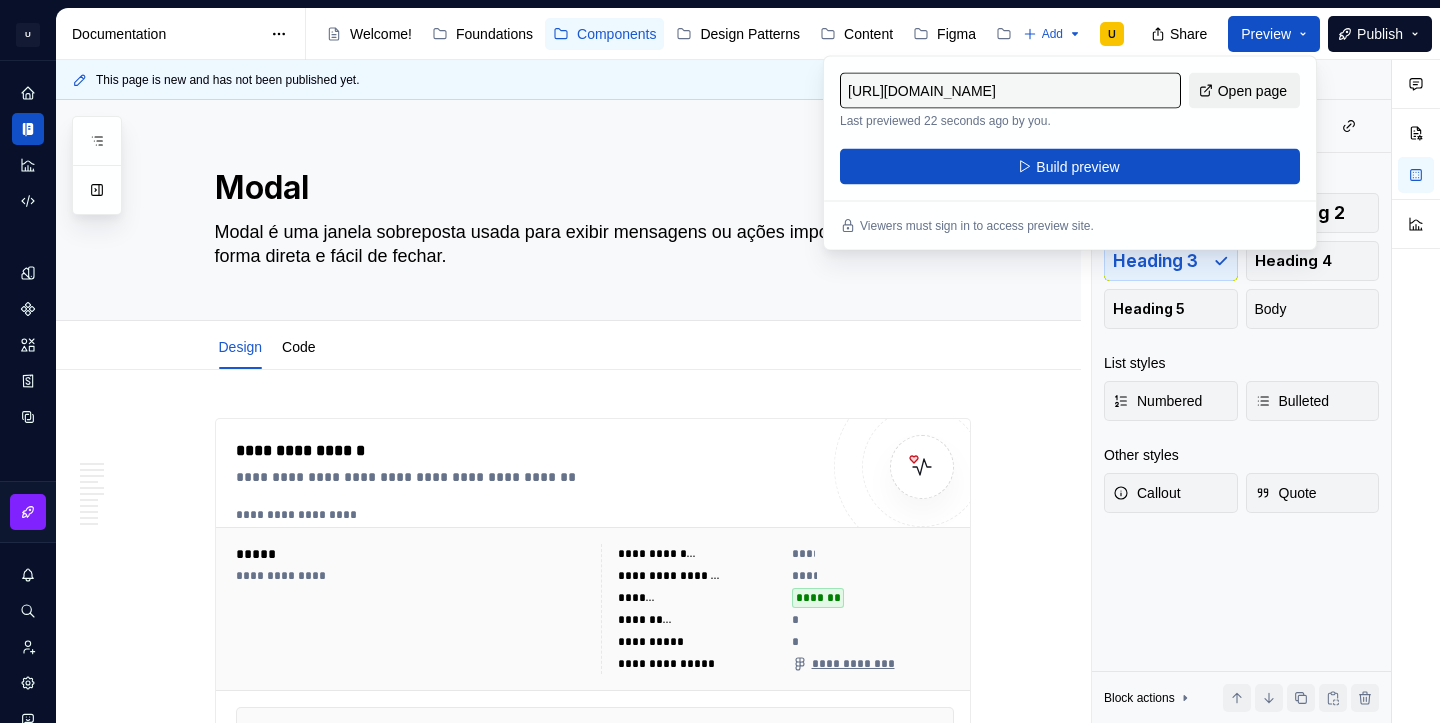 click on "Open page" at bounding box center [1252, 91] 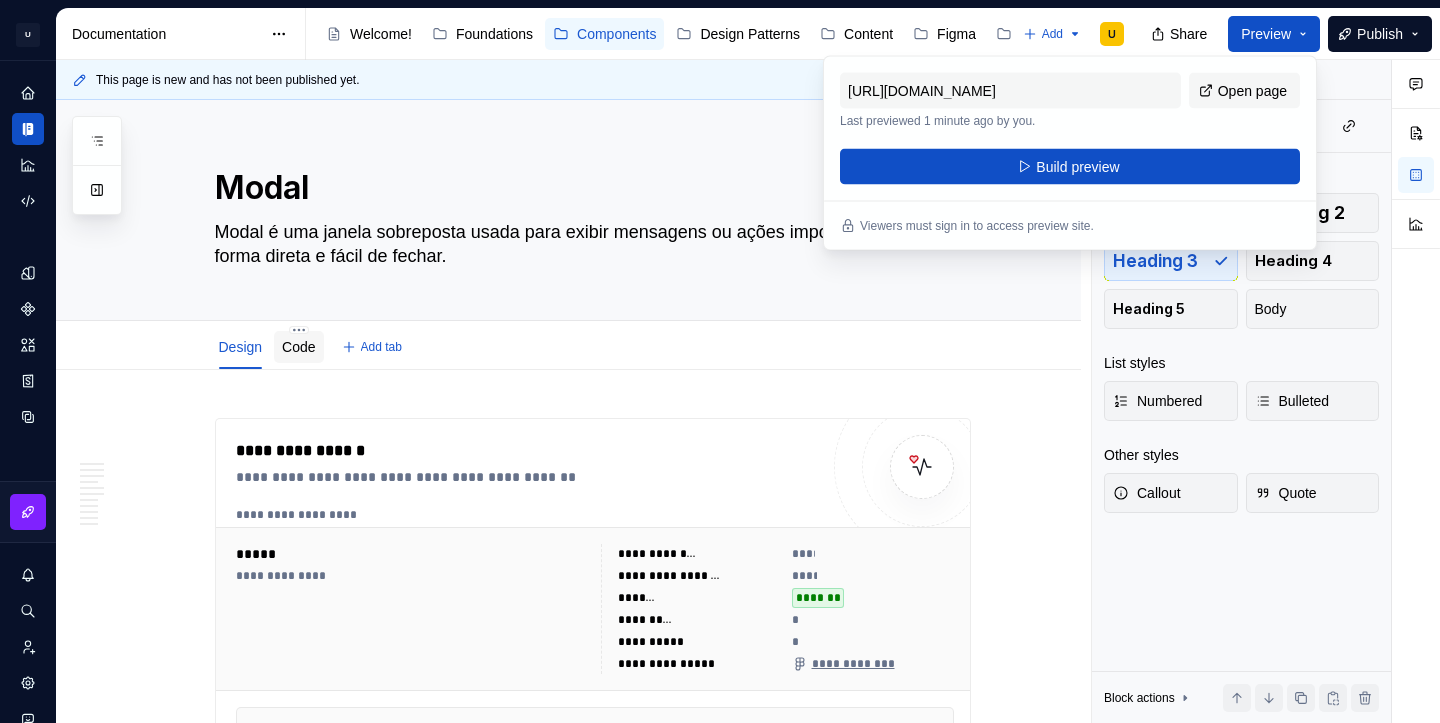 click on "Code" at bounding box center [298, 347] 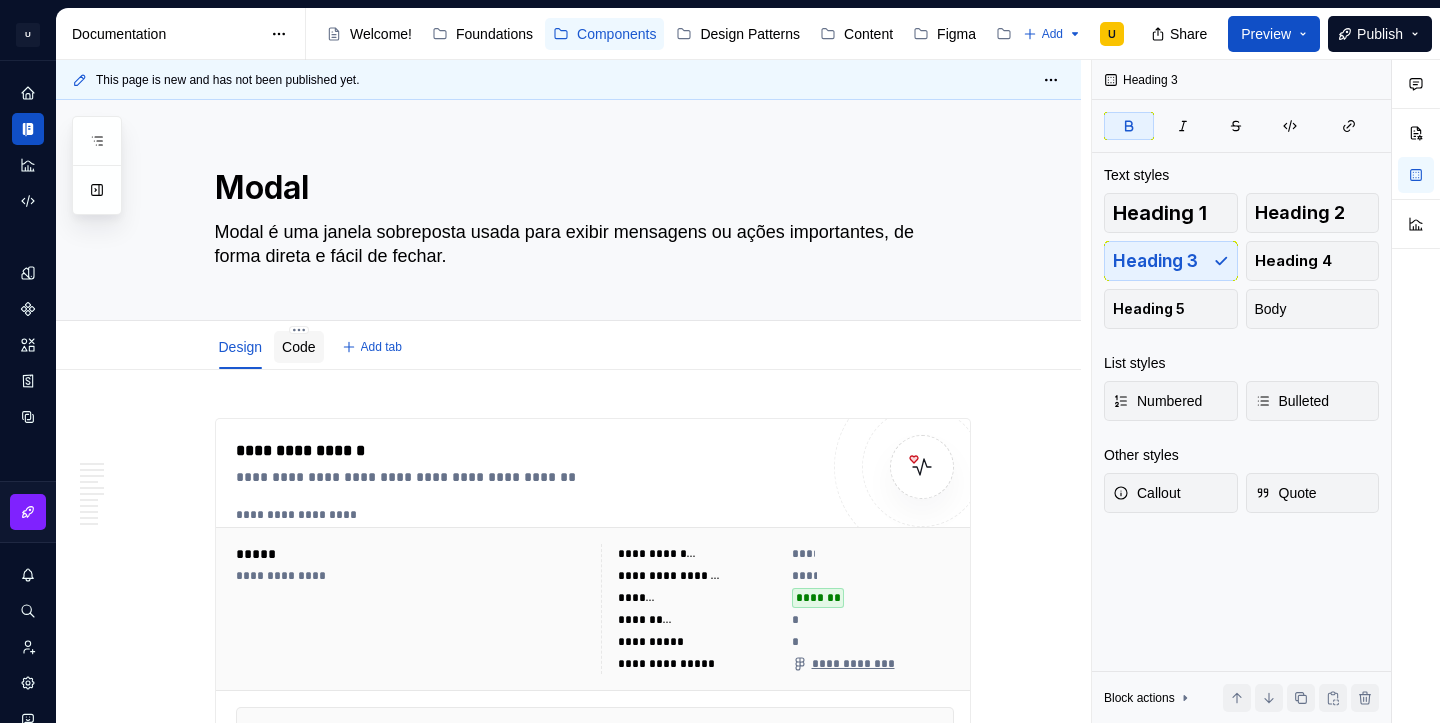 click on "Code" at bounding box center (298, 347) 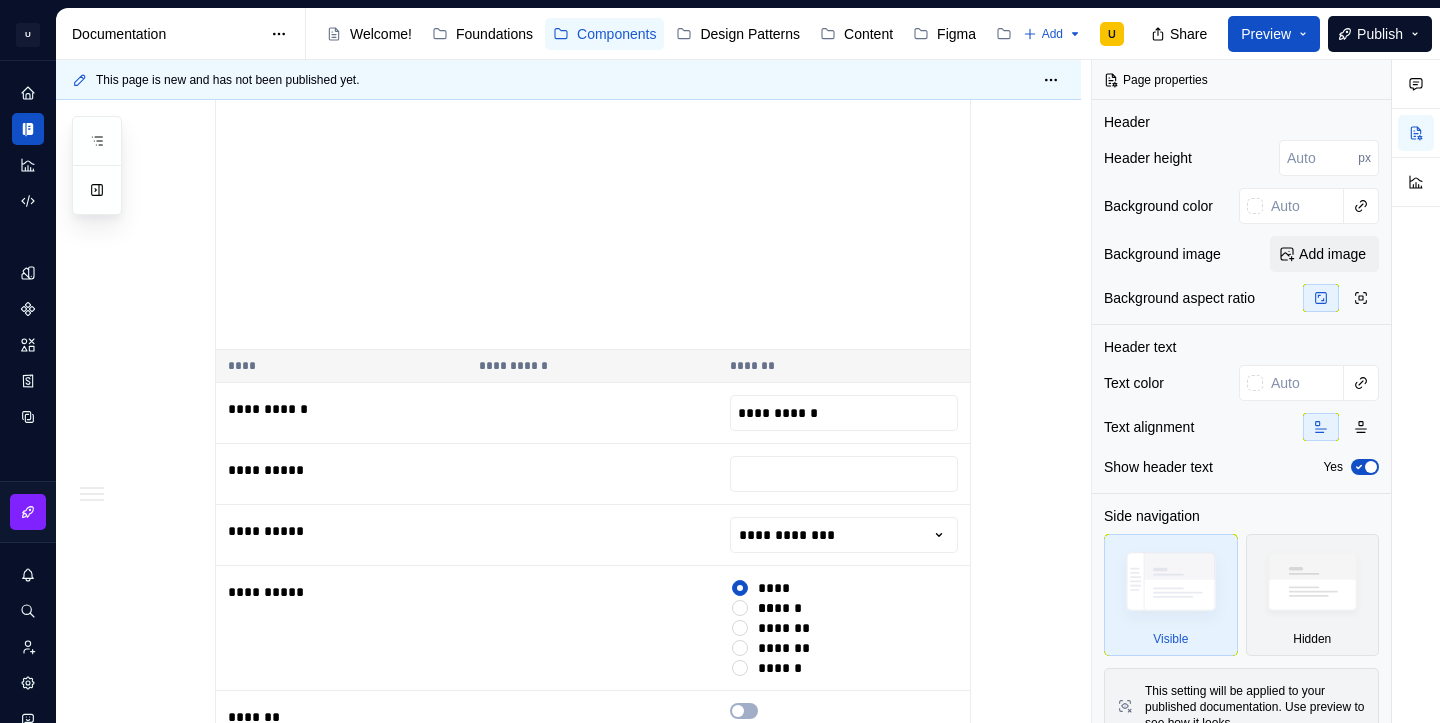 scroll, scrollTop: 2382, scrollLeft: 0, axis: vertical 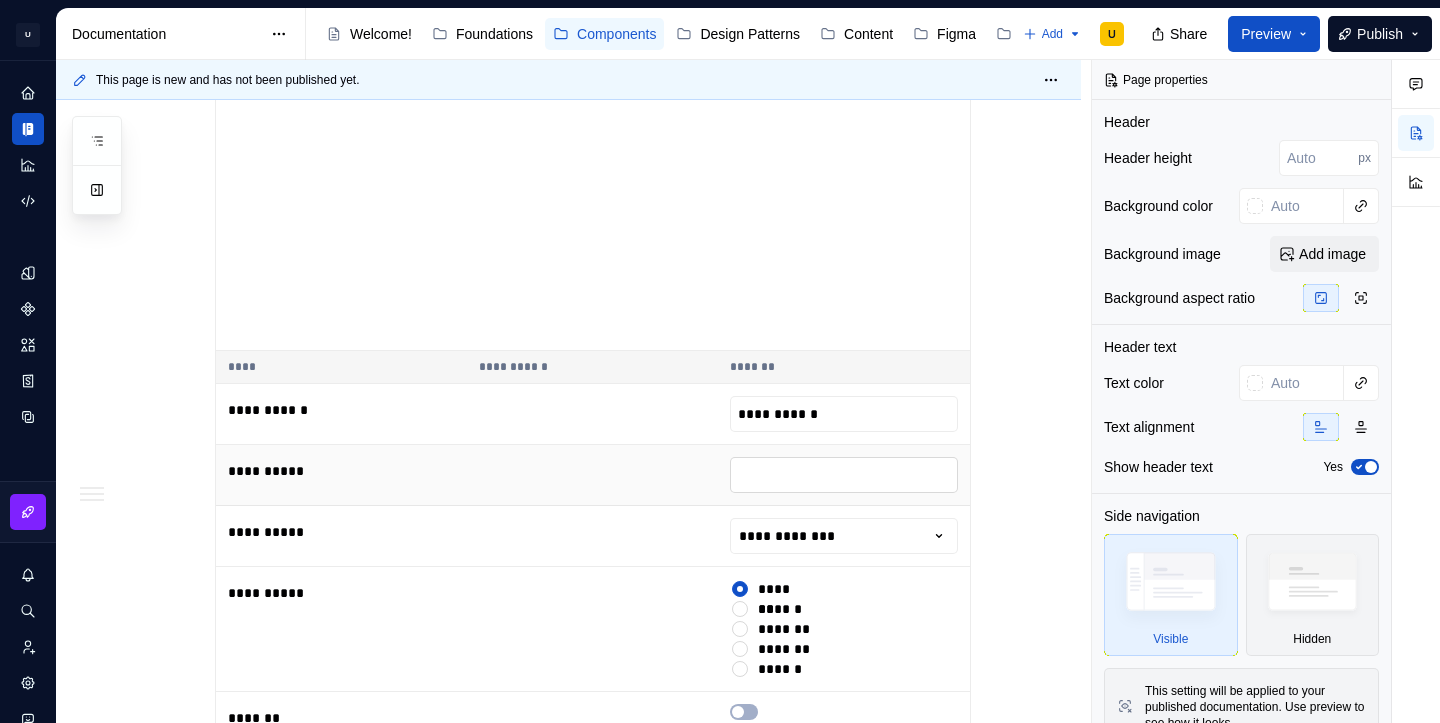 click at bounding box center [843, 475] 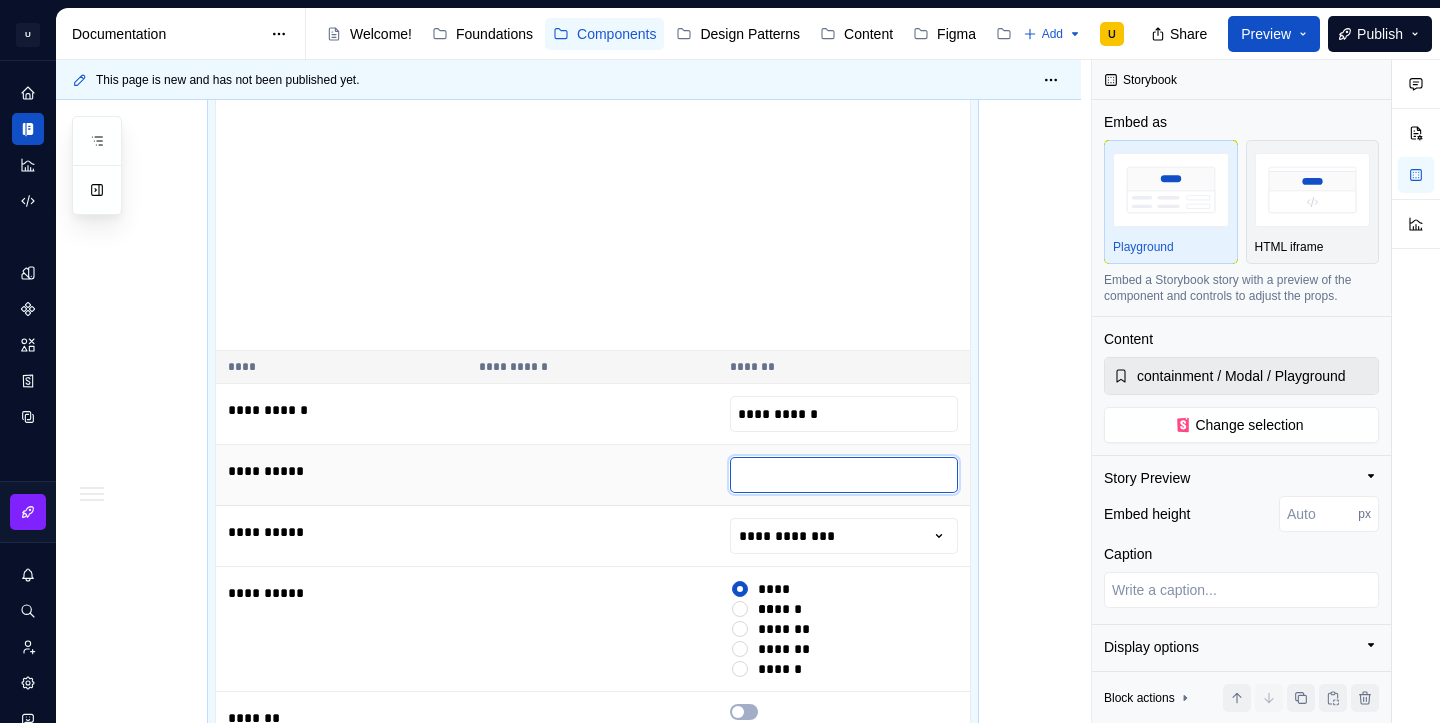 type on "*" 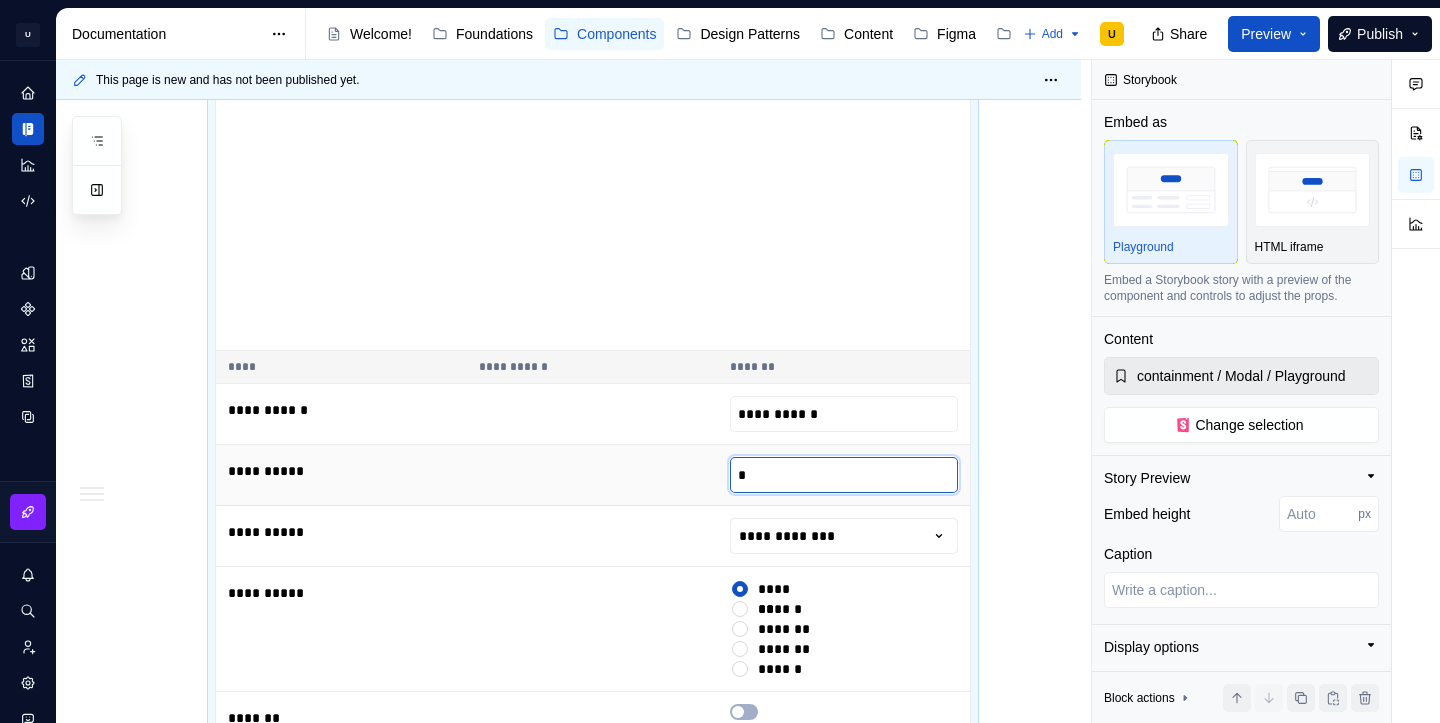 type on "*" 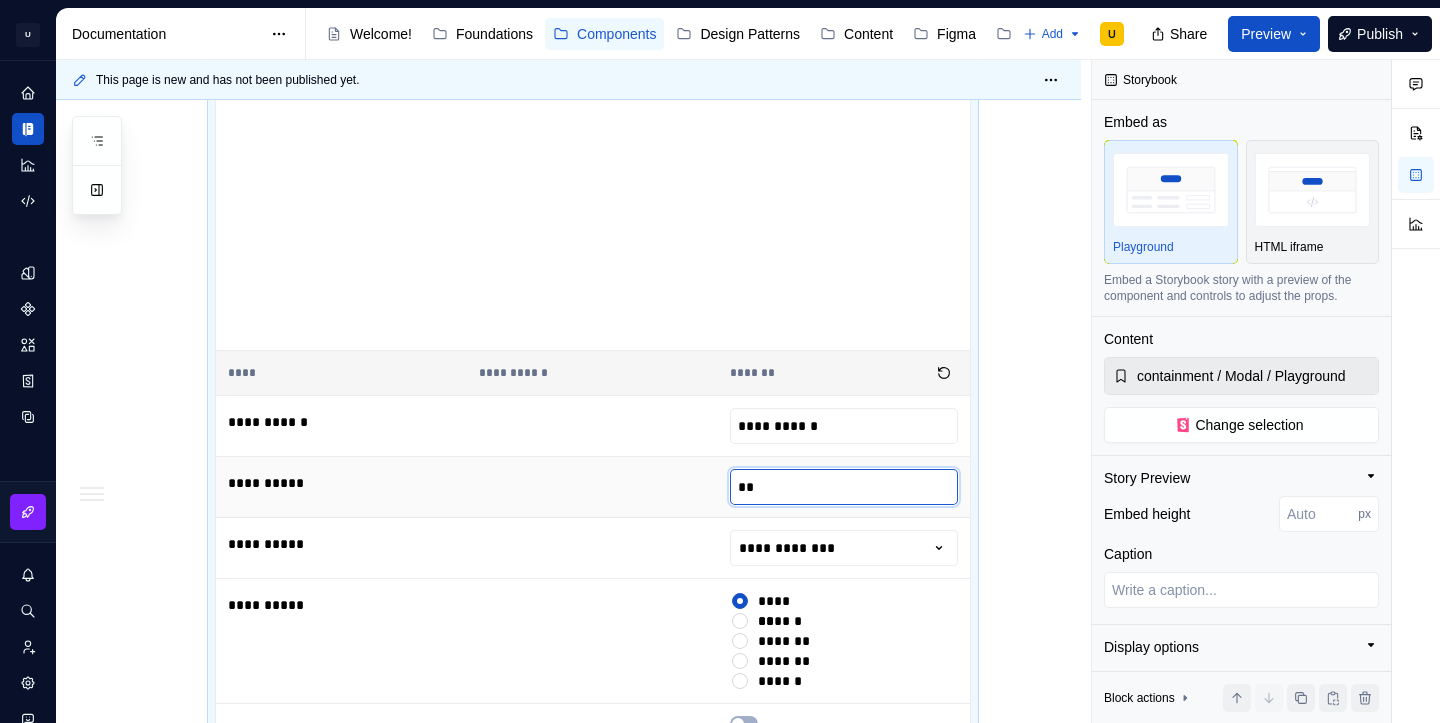 type on "***" 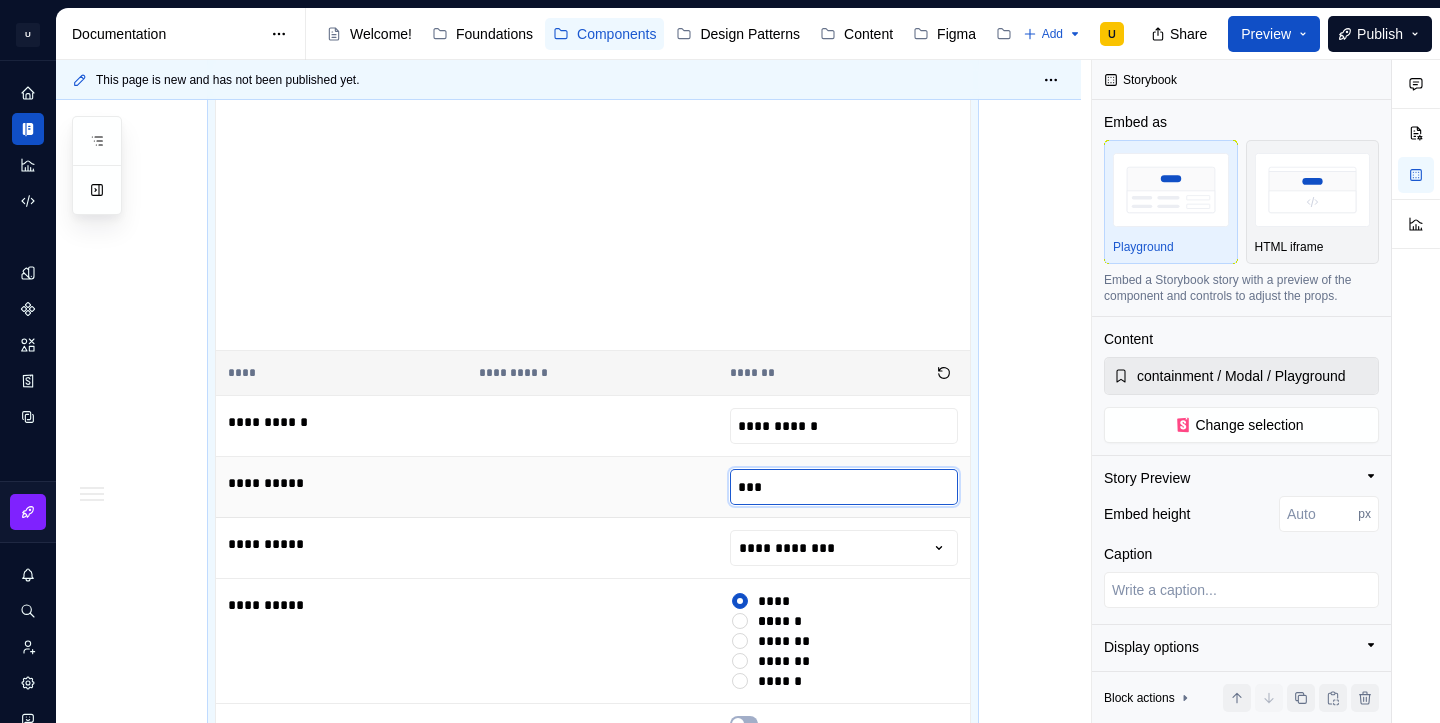 type on "*" 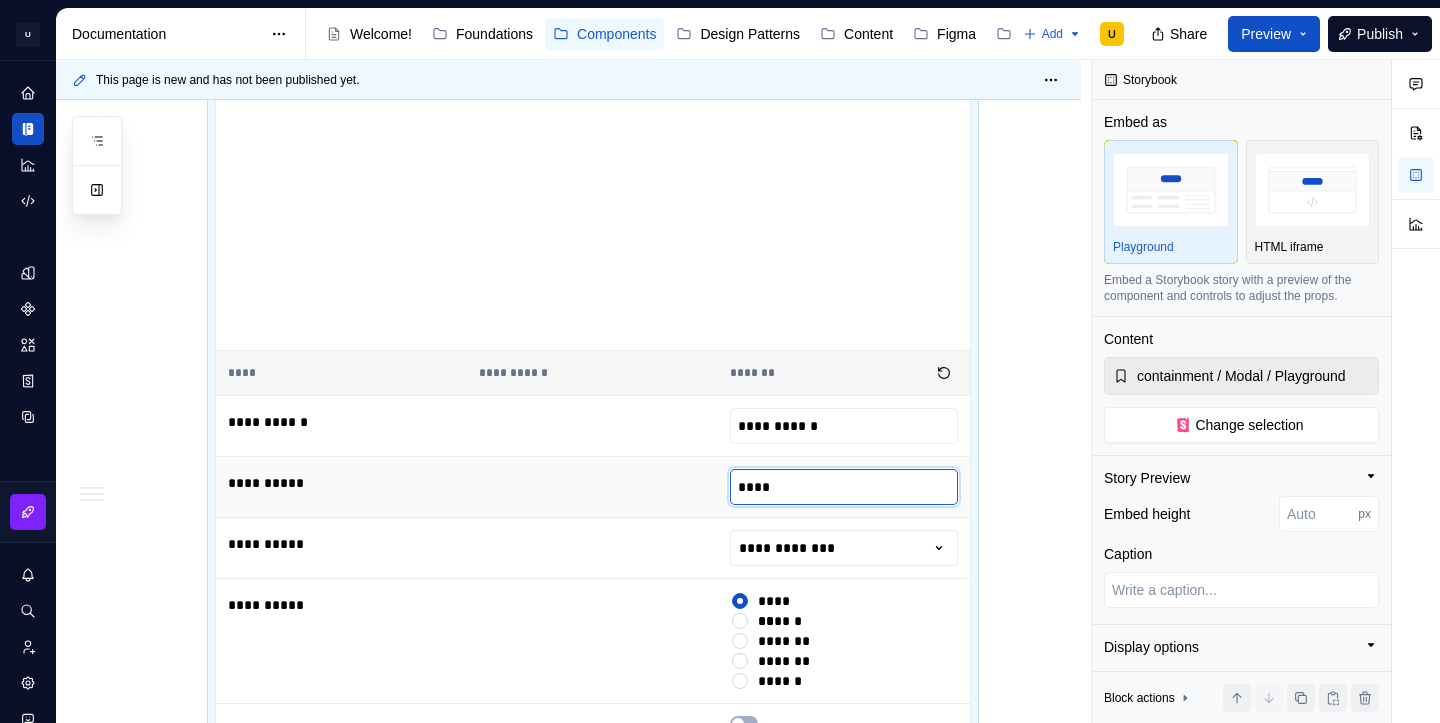 type on "*****" 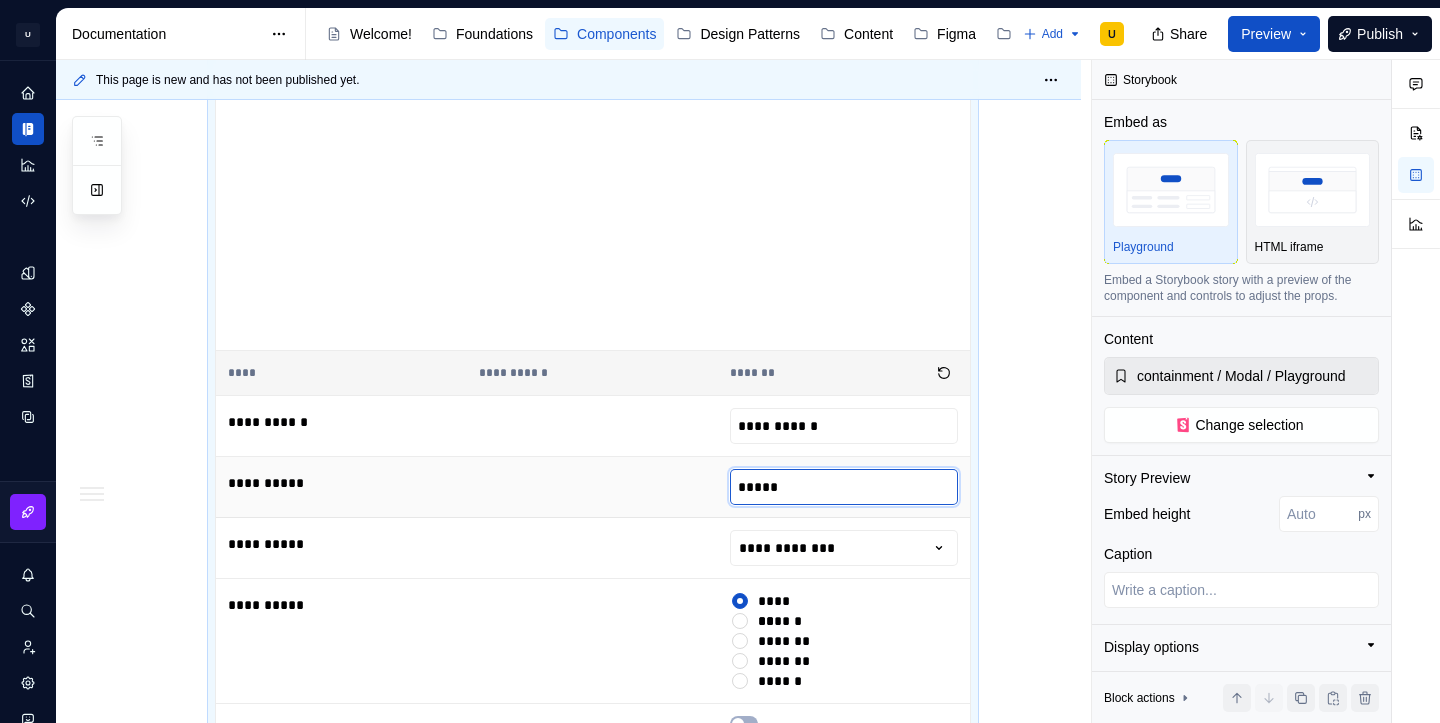 type on "*" 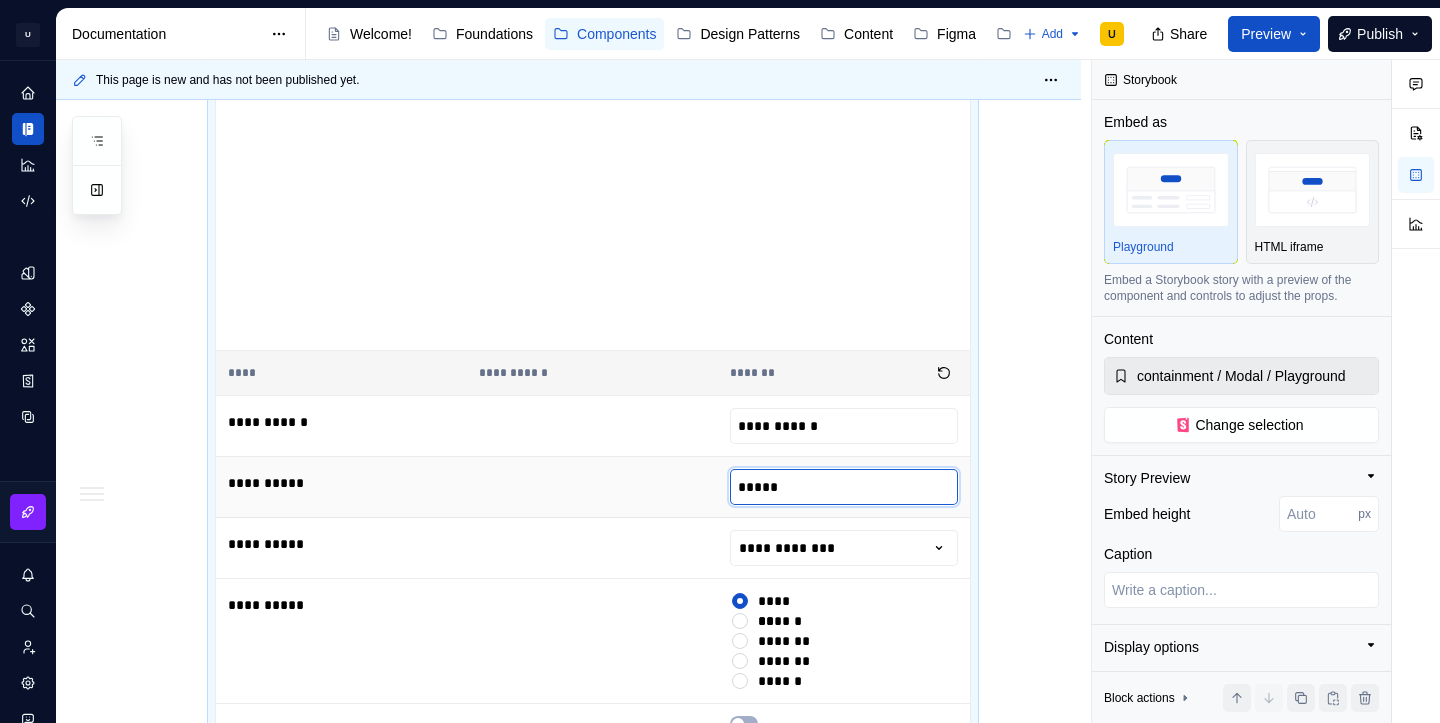 type on "******" 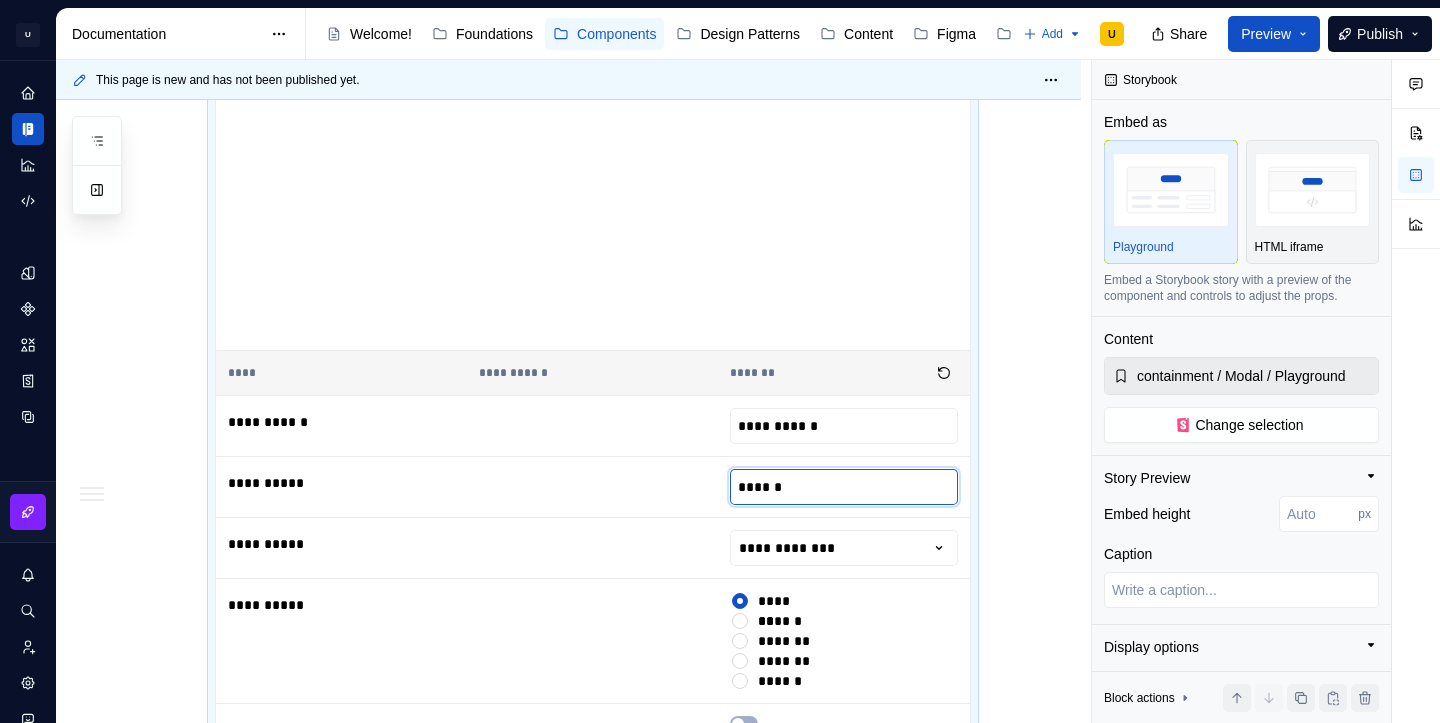 type on "*" 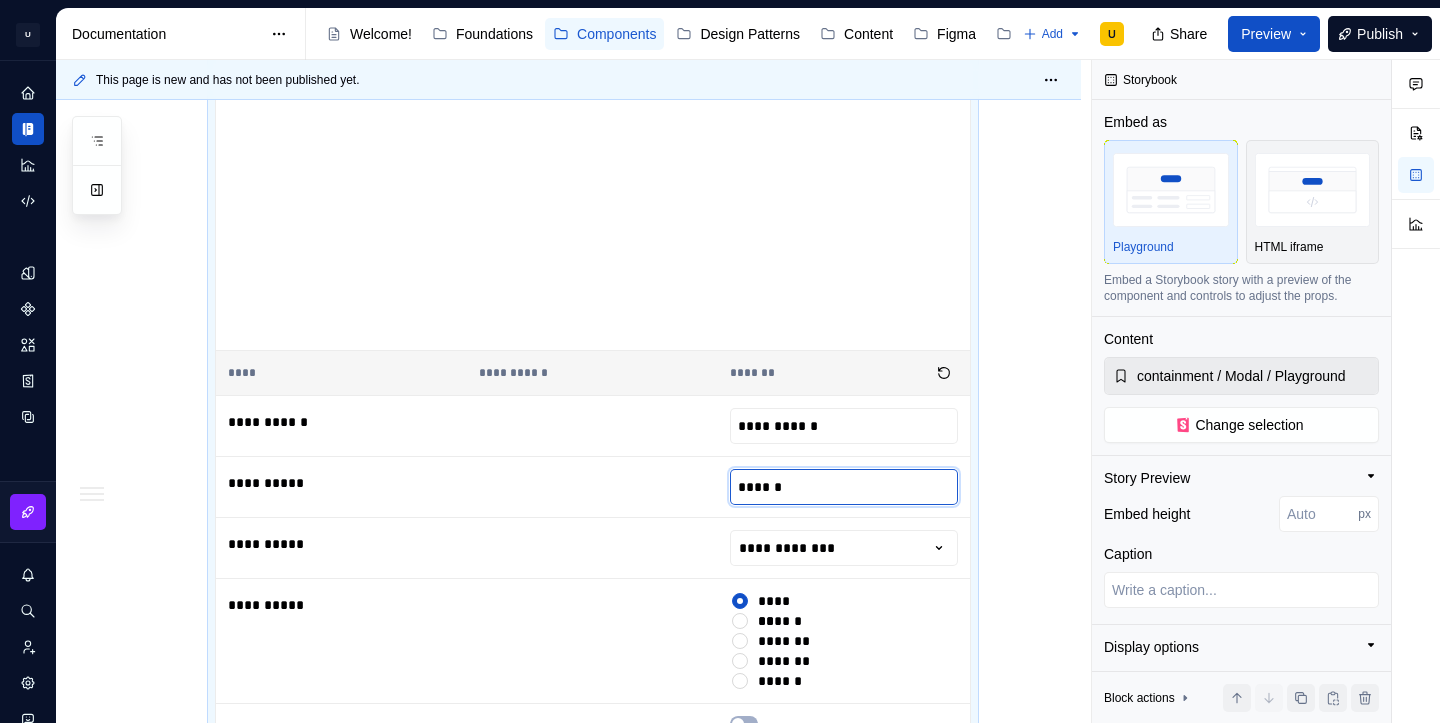 type on "******" 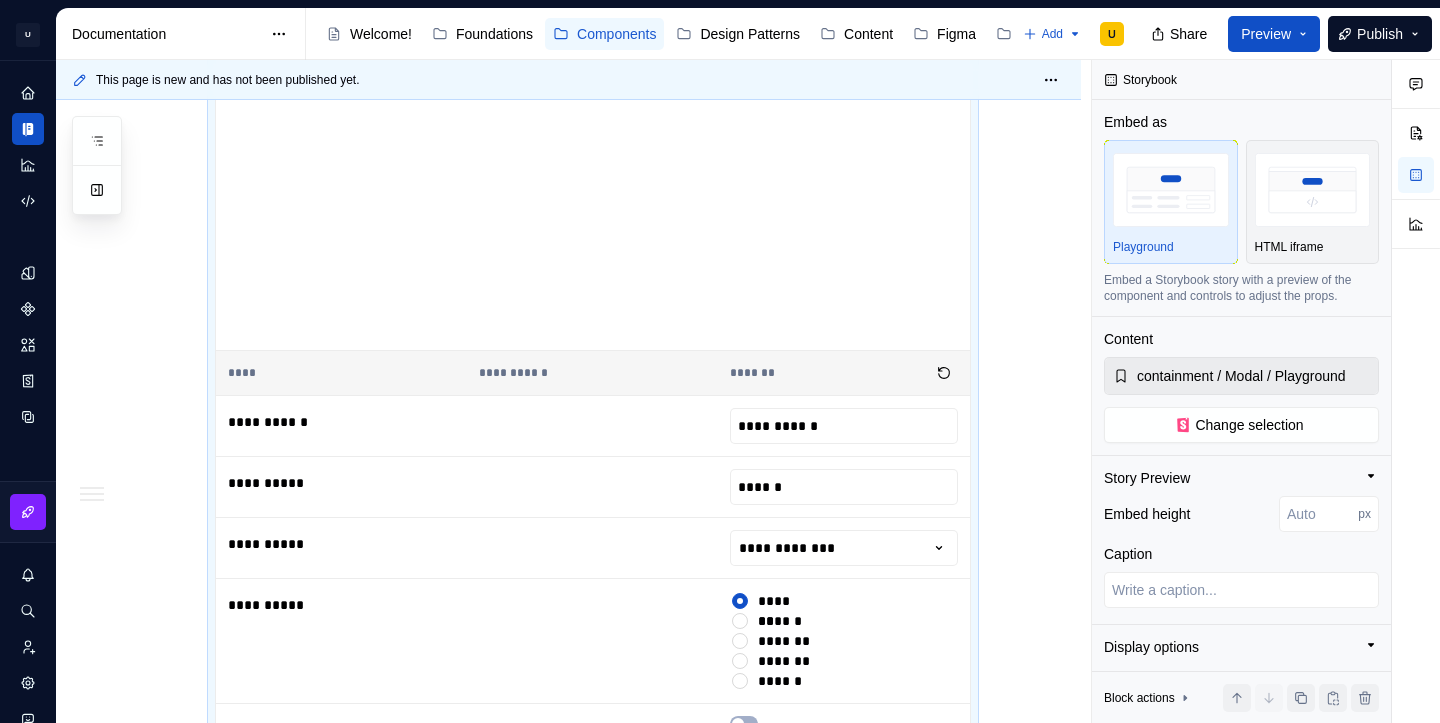 click on "**********" at bounding box center (568, -43) 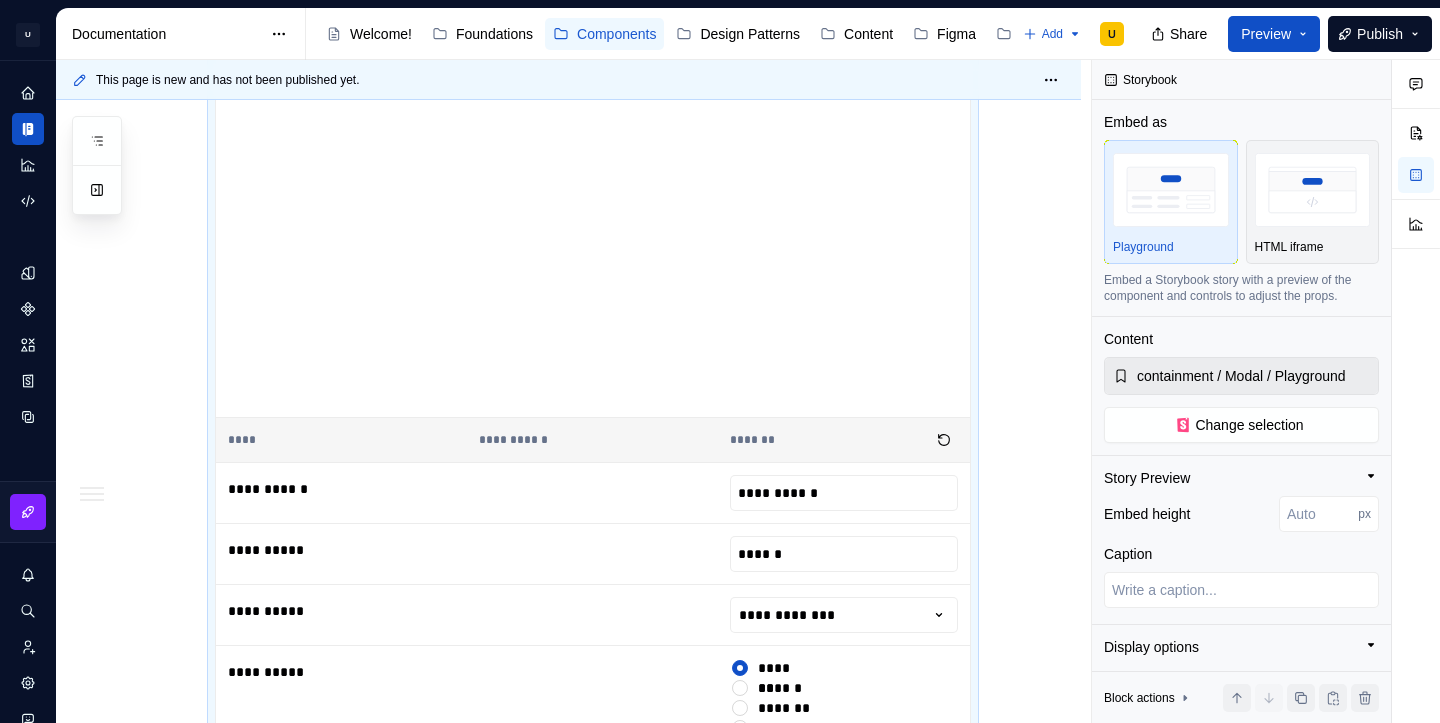 scroll, scrollTop: 2311, scrollLeft: 0, axis: vertical 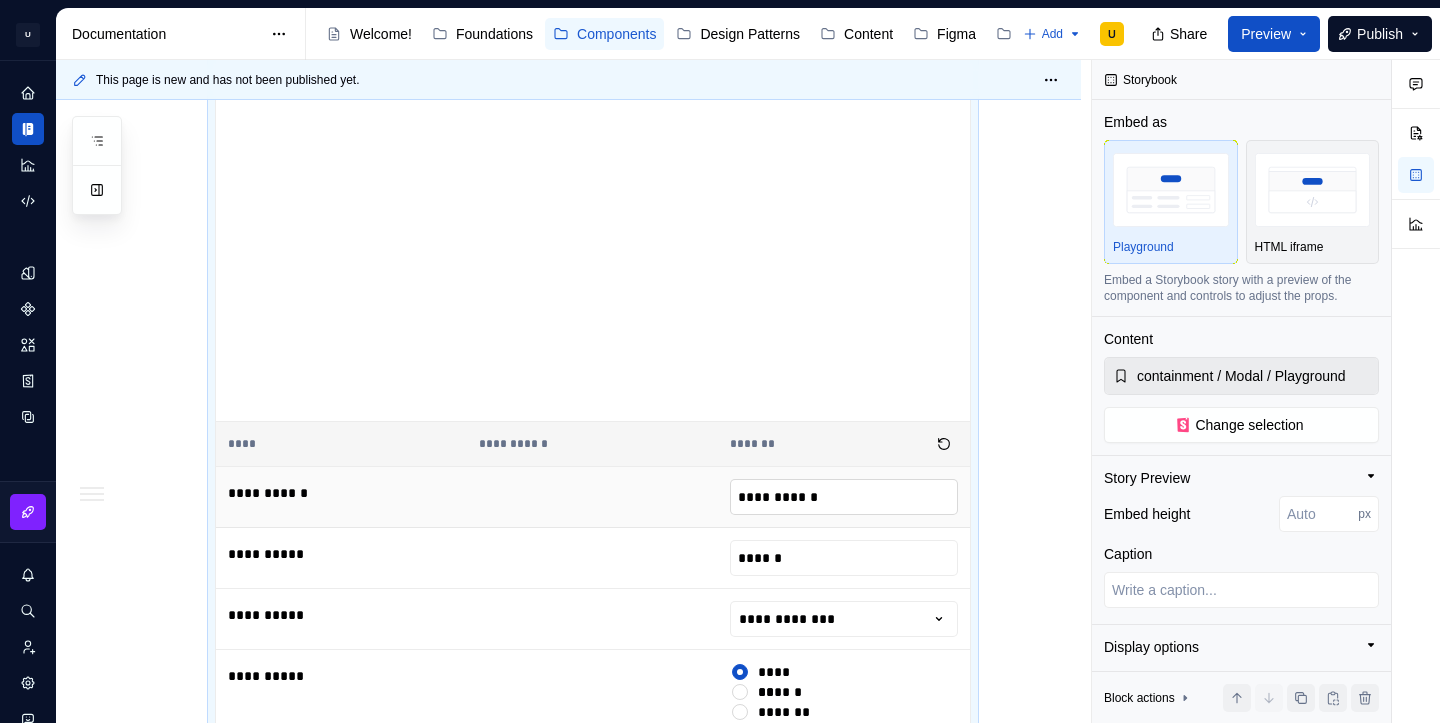 click on "**********" at bounding box center (843, 497) 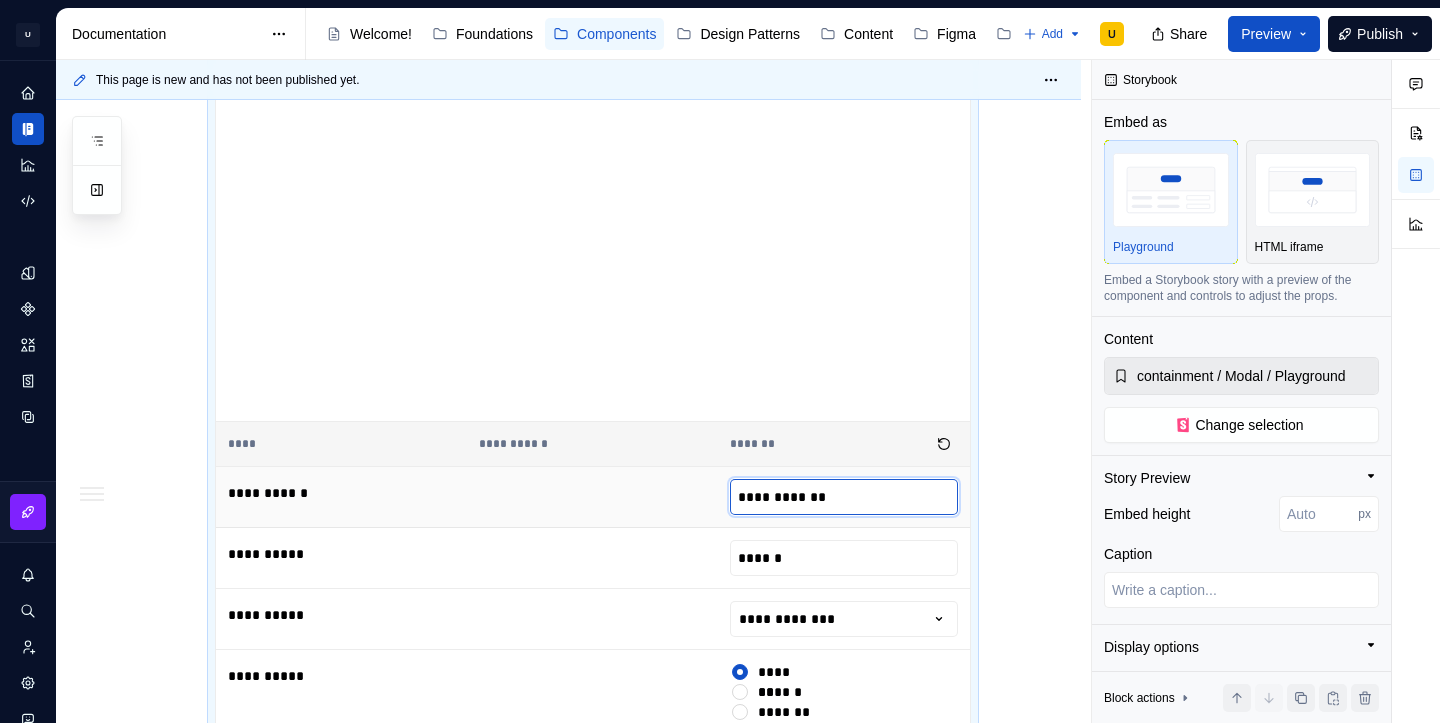 type on "**********" 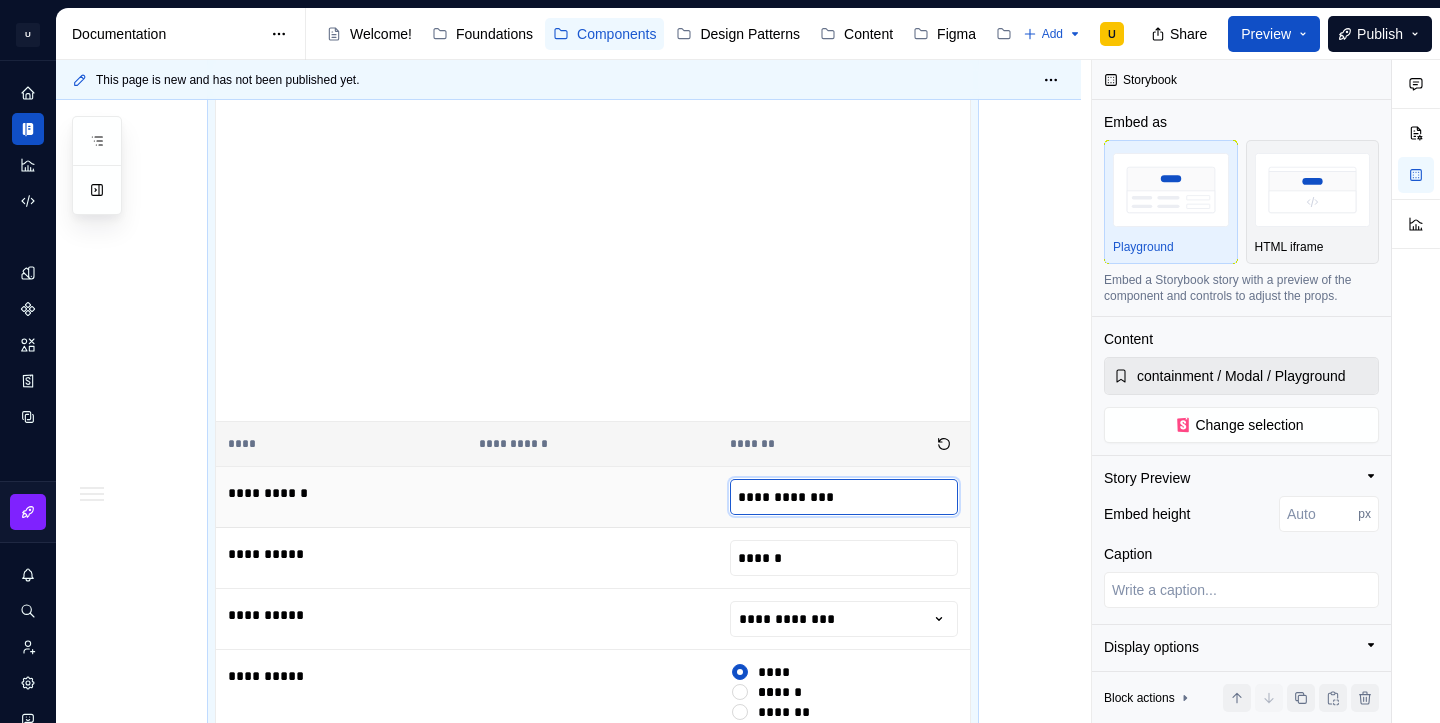 type on "*" 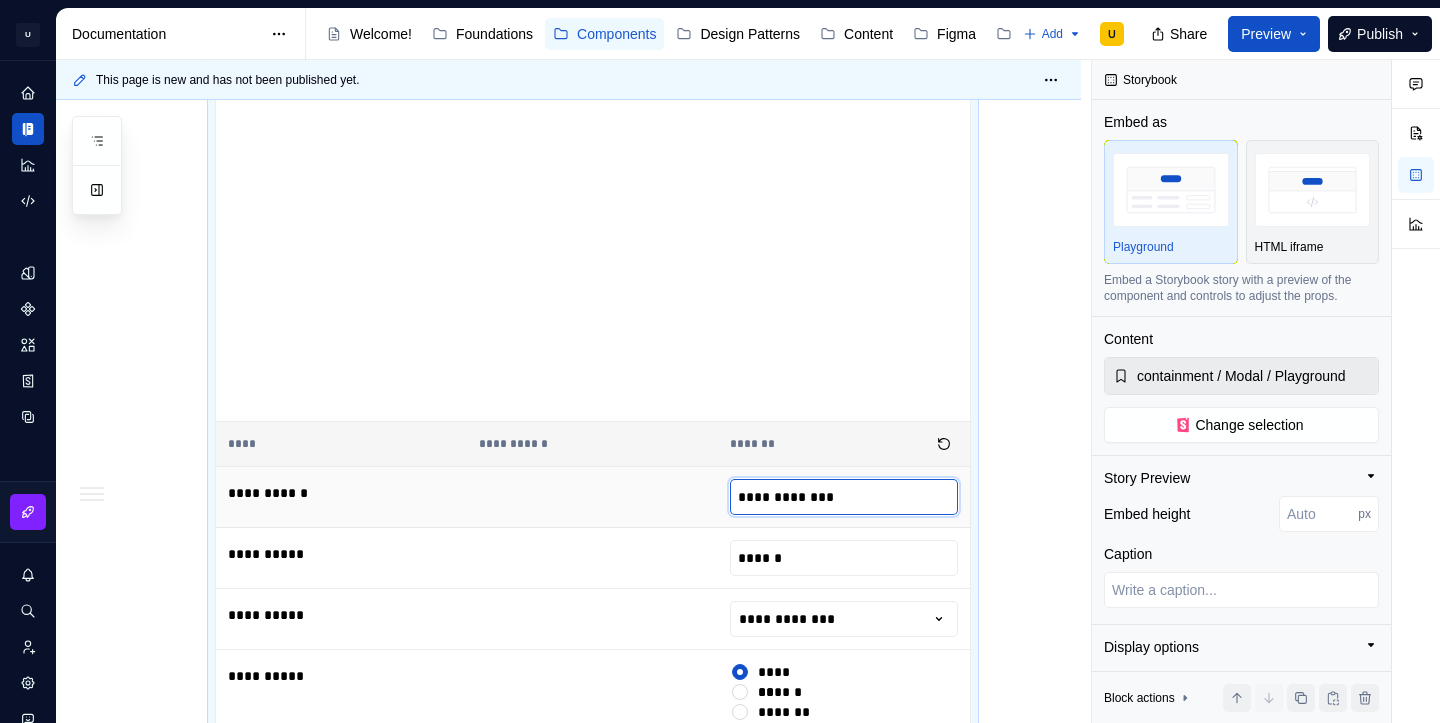 type on "**********" 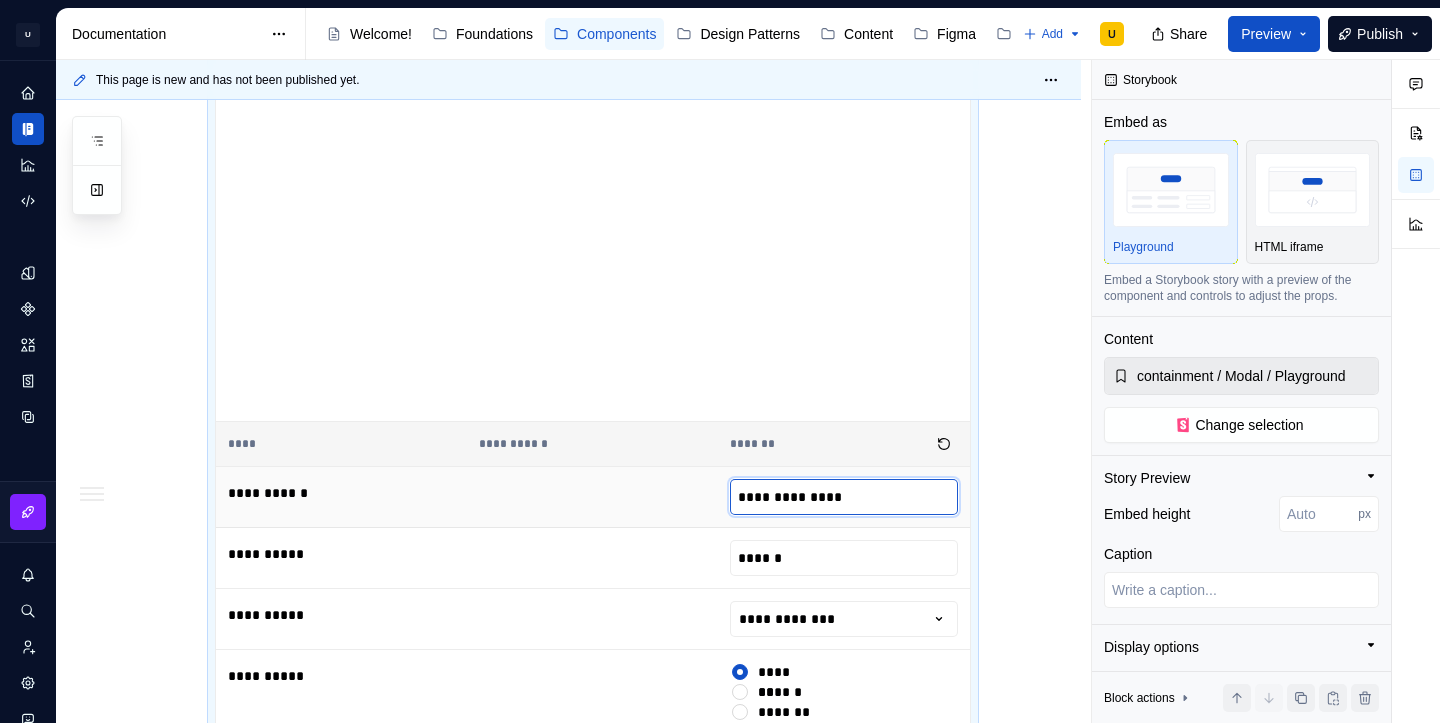 type on "*" 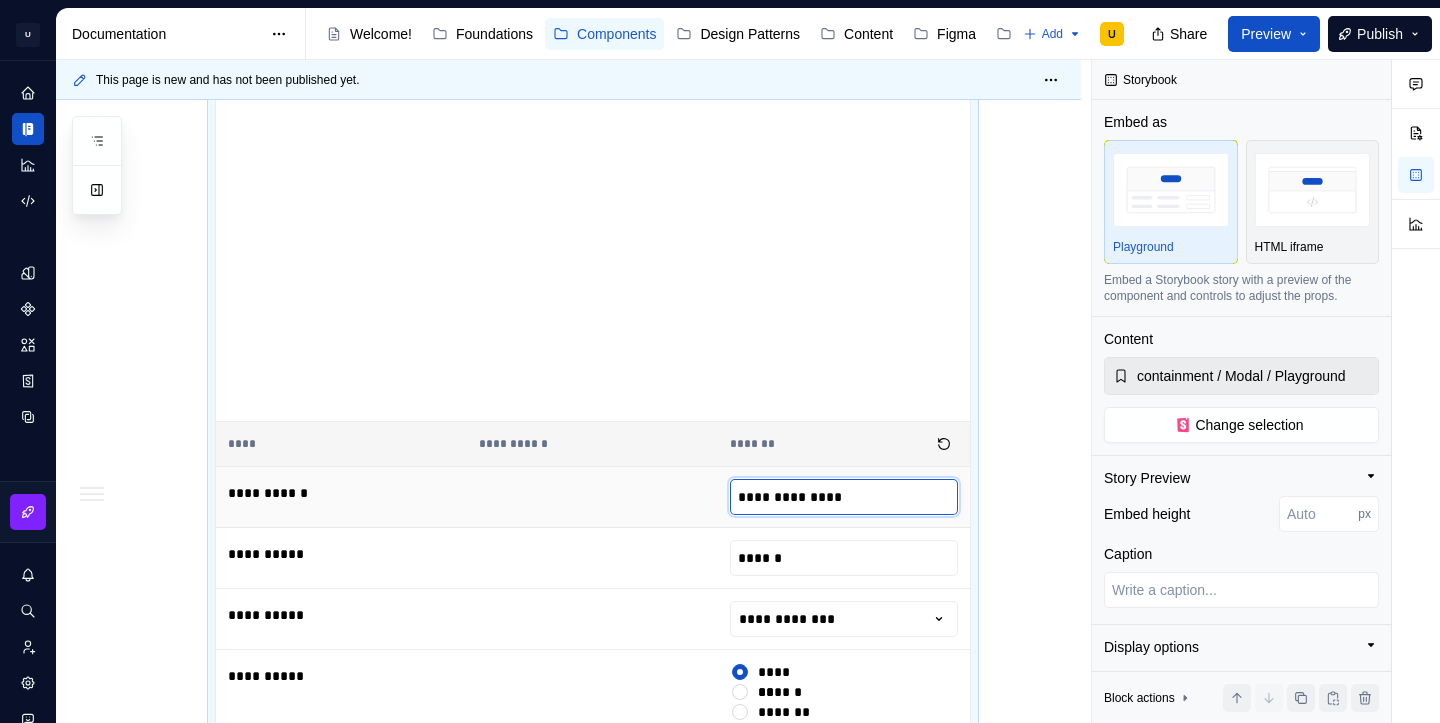 type on "**********" 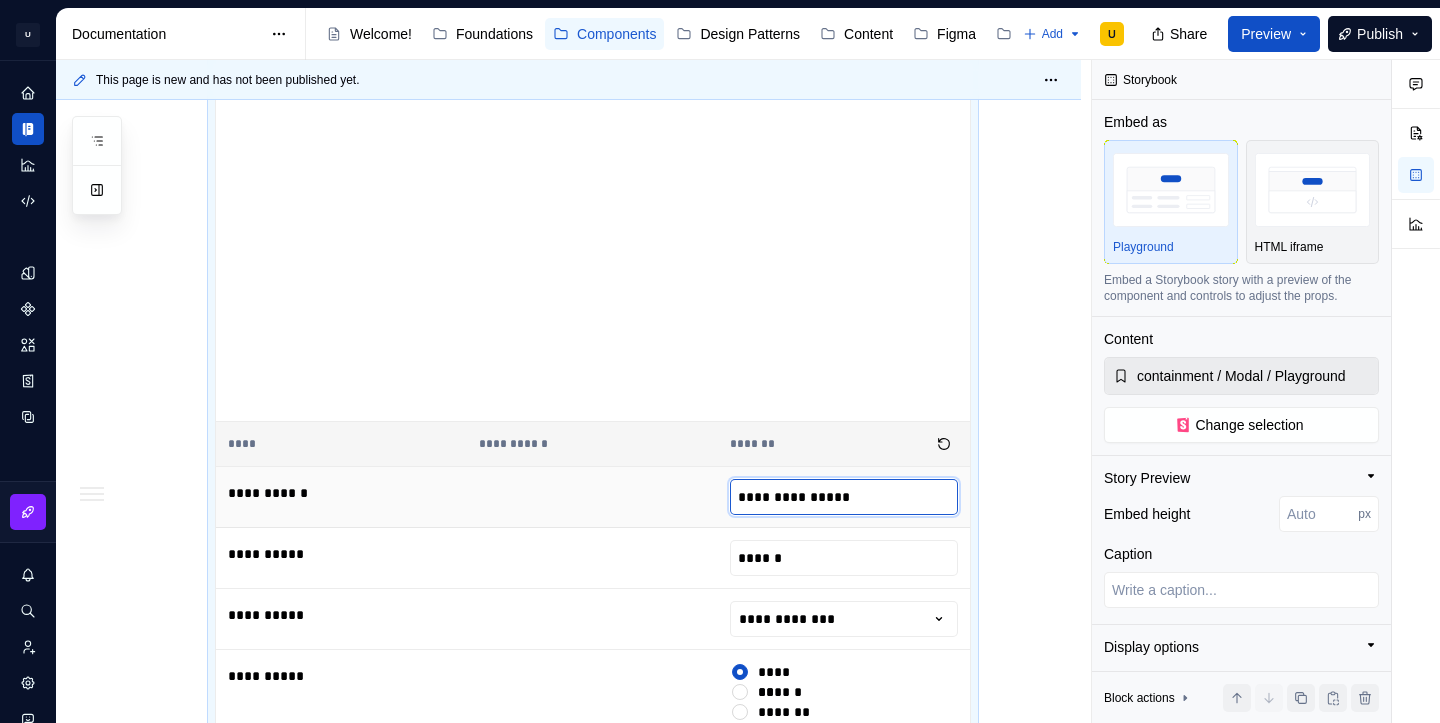 type on "*" 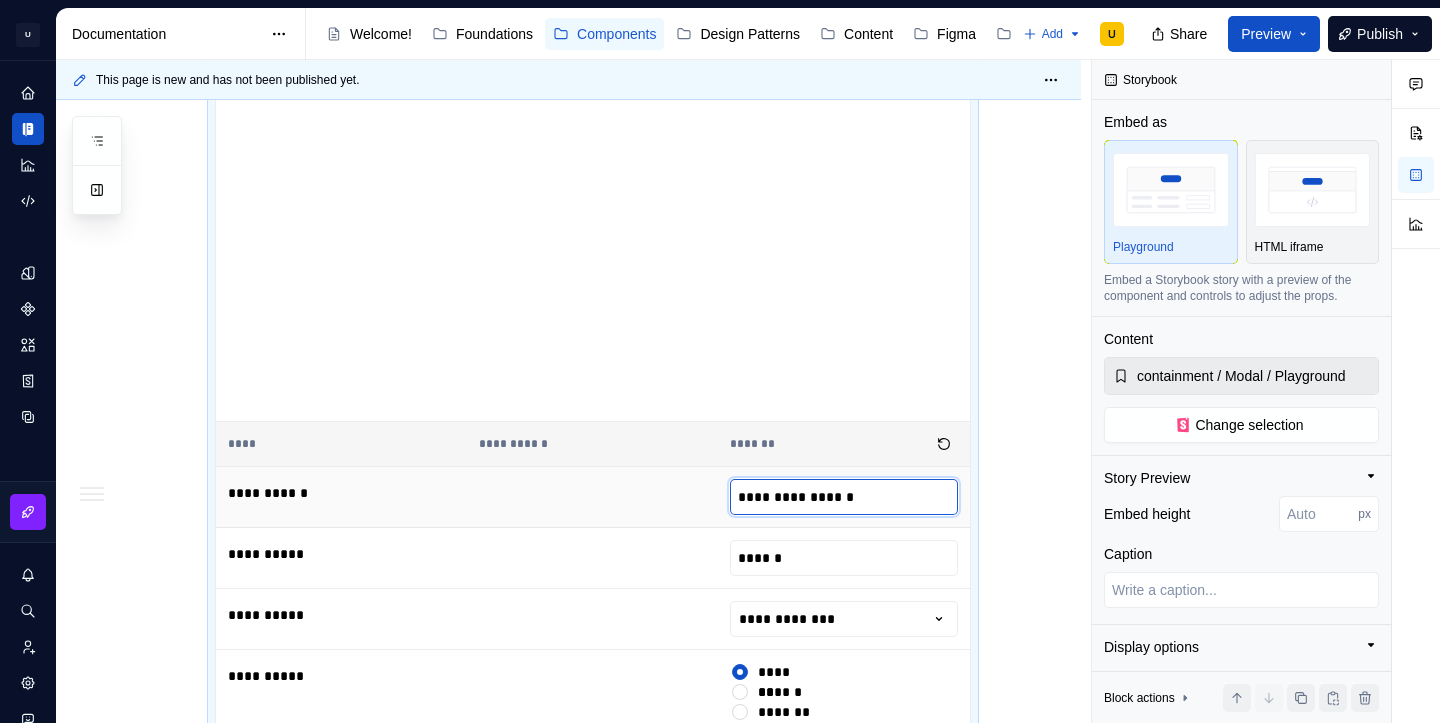 type on "**********" 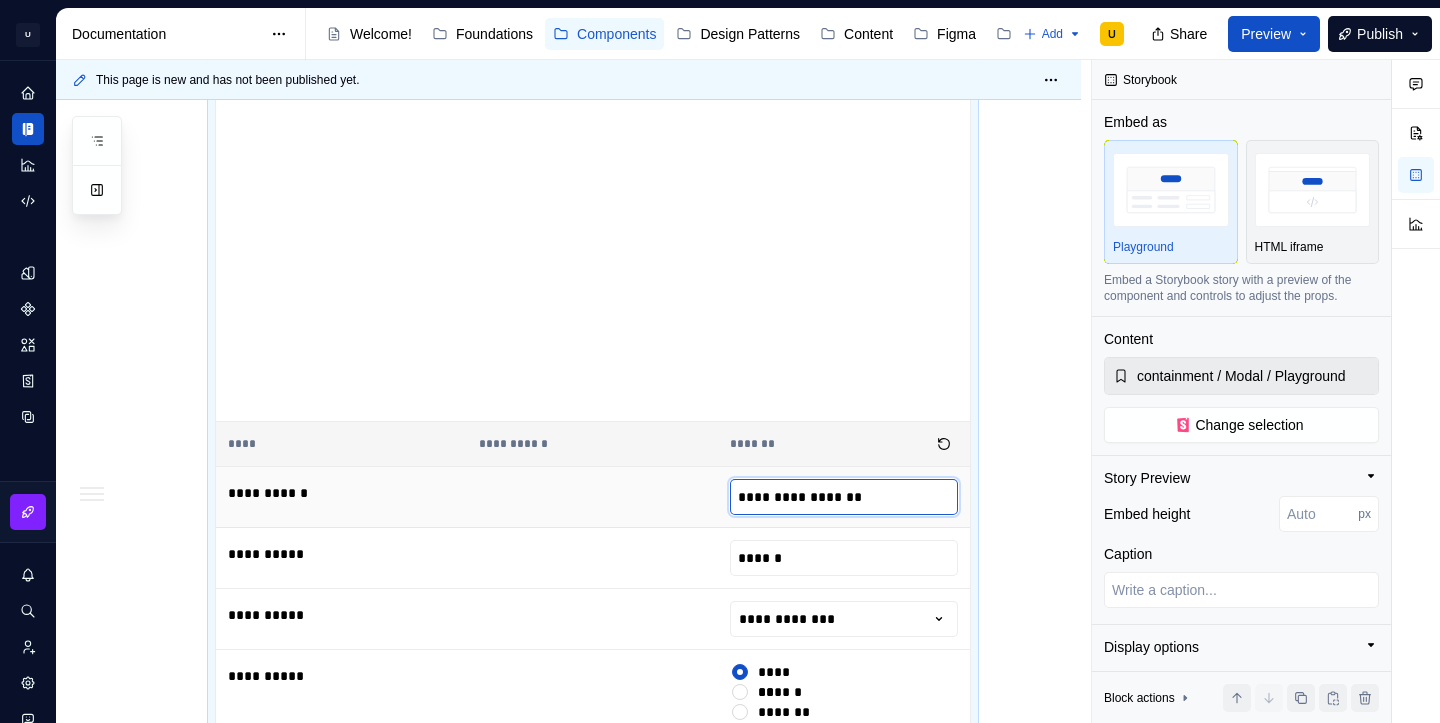 type on "*" 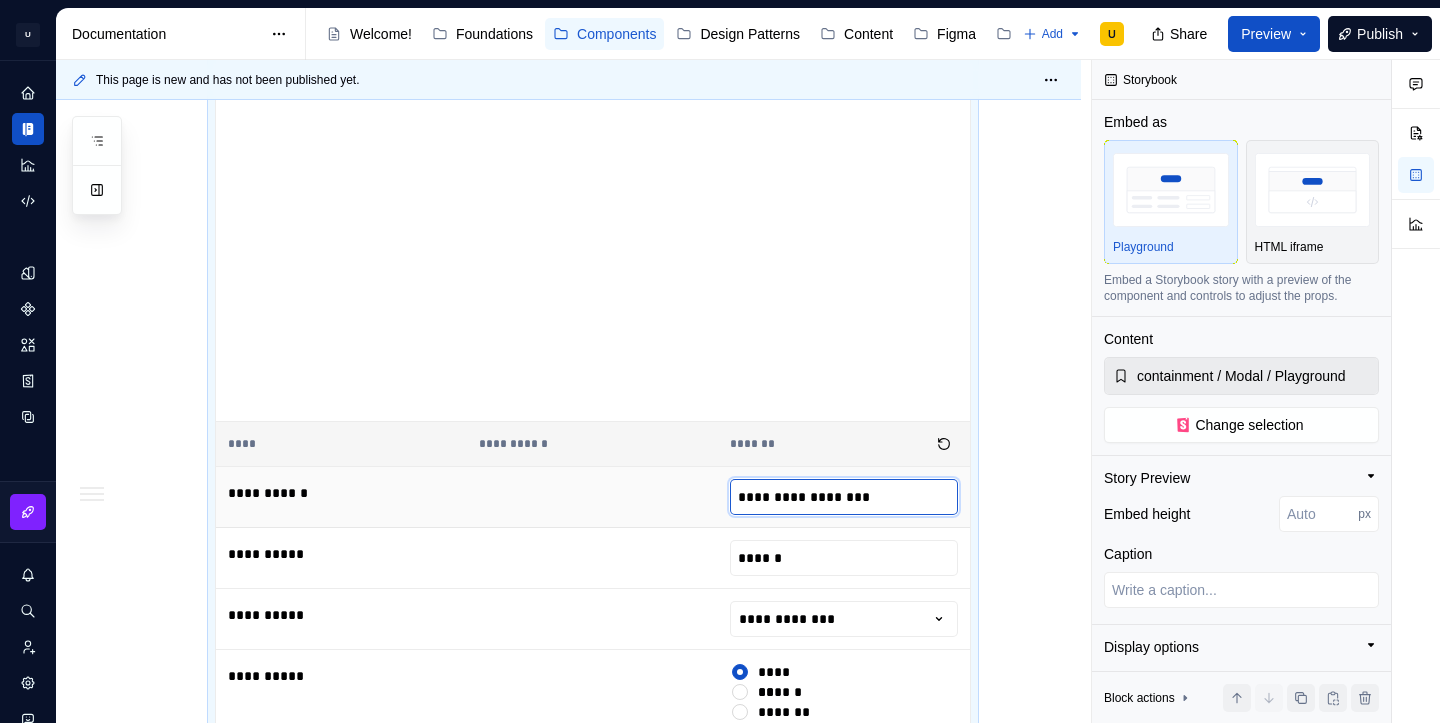 type on "**********" 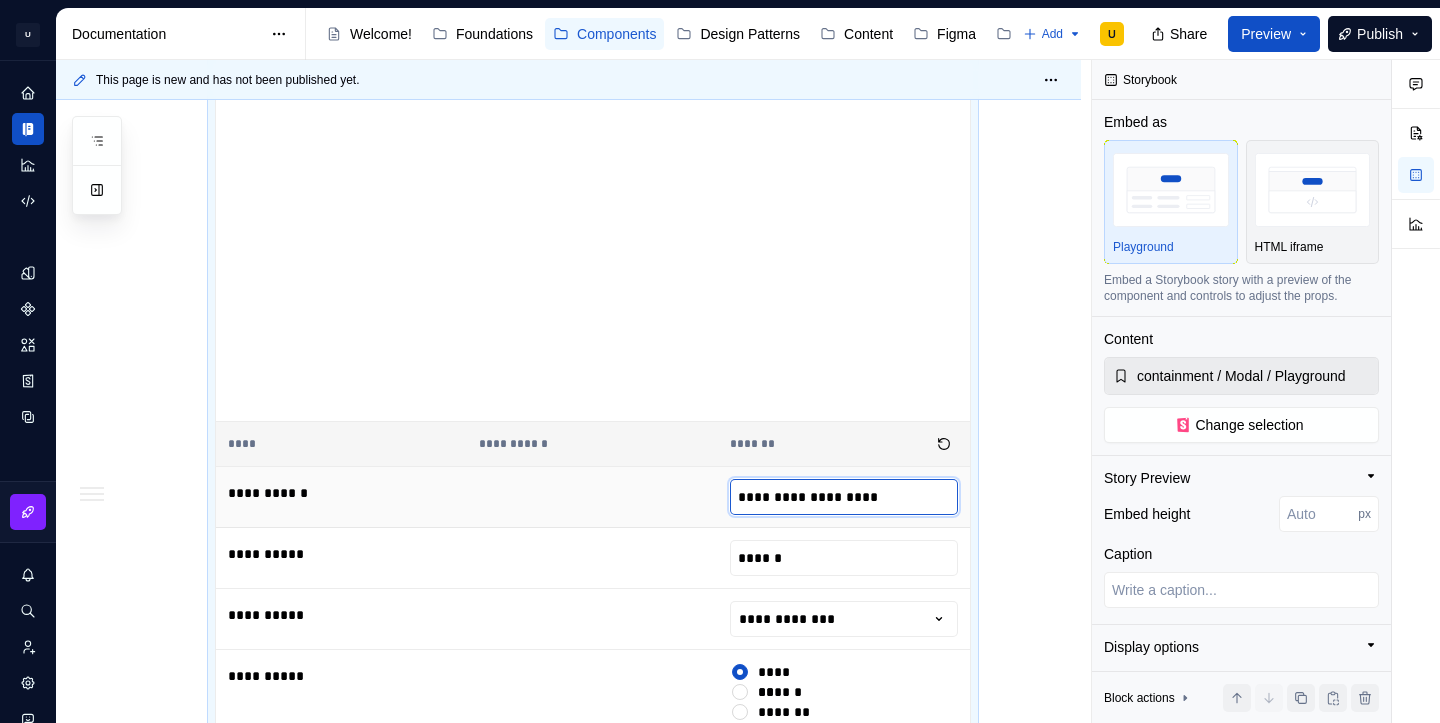 type on "*" 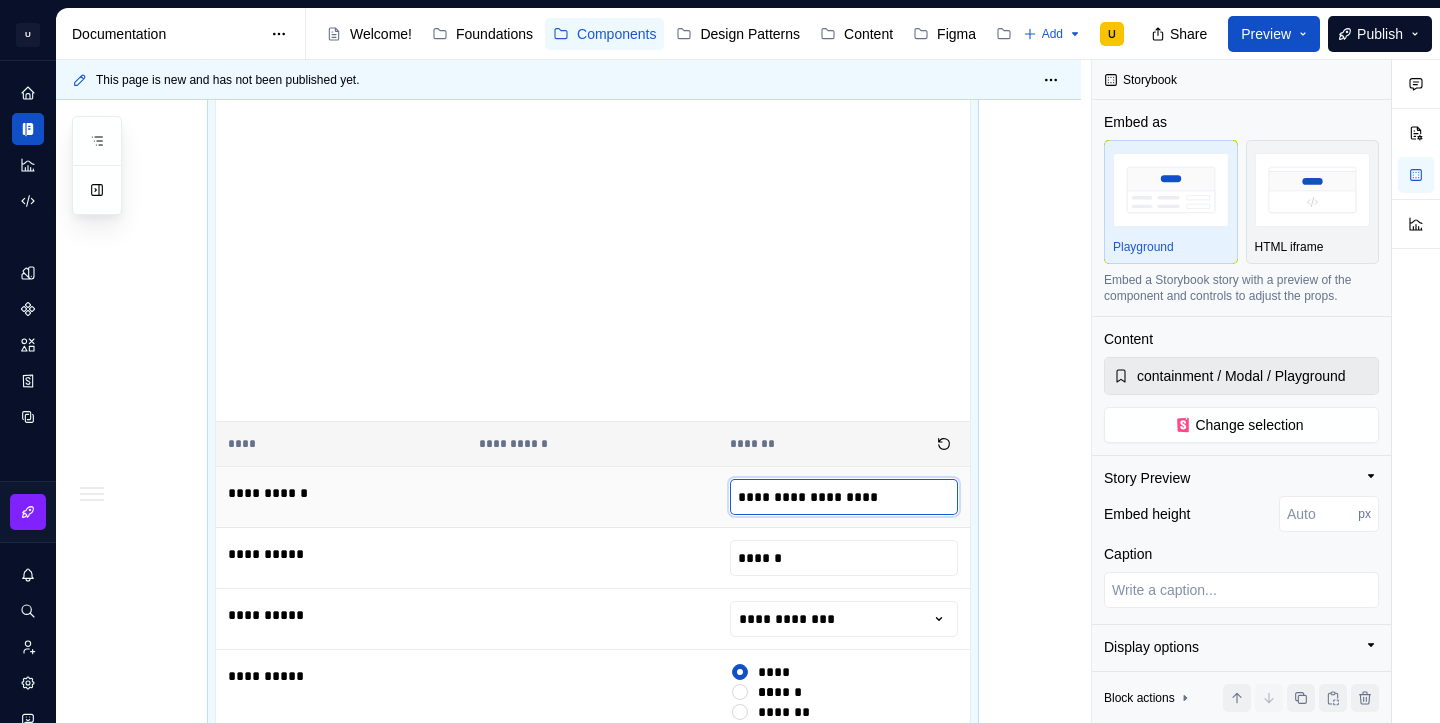 type on "**********" 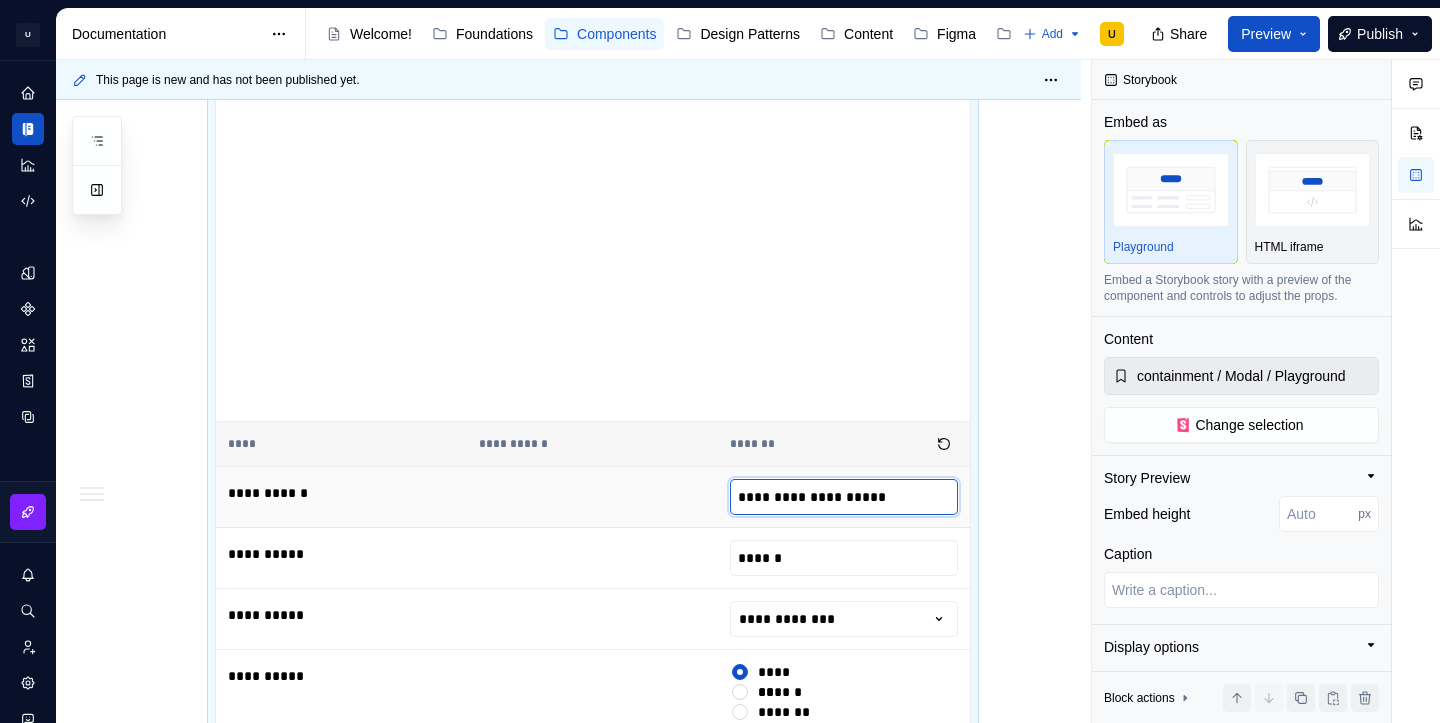 type on "*" 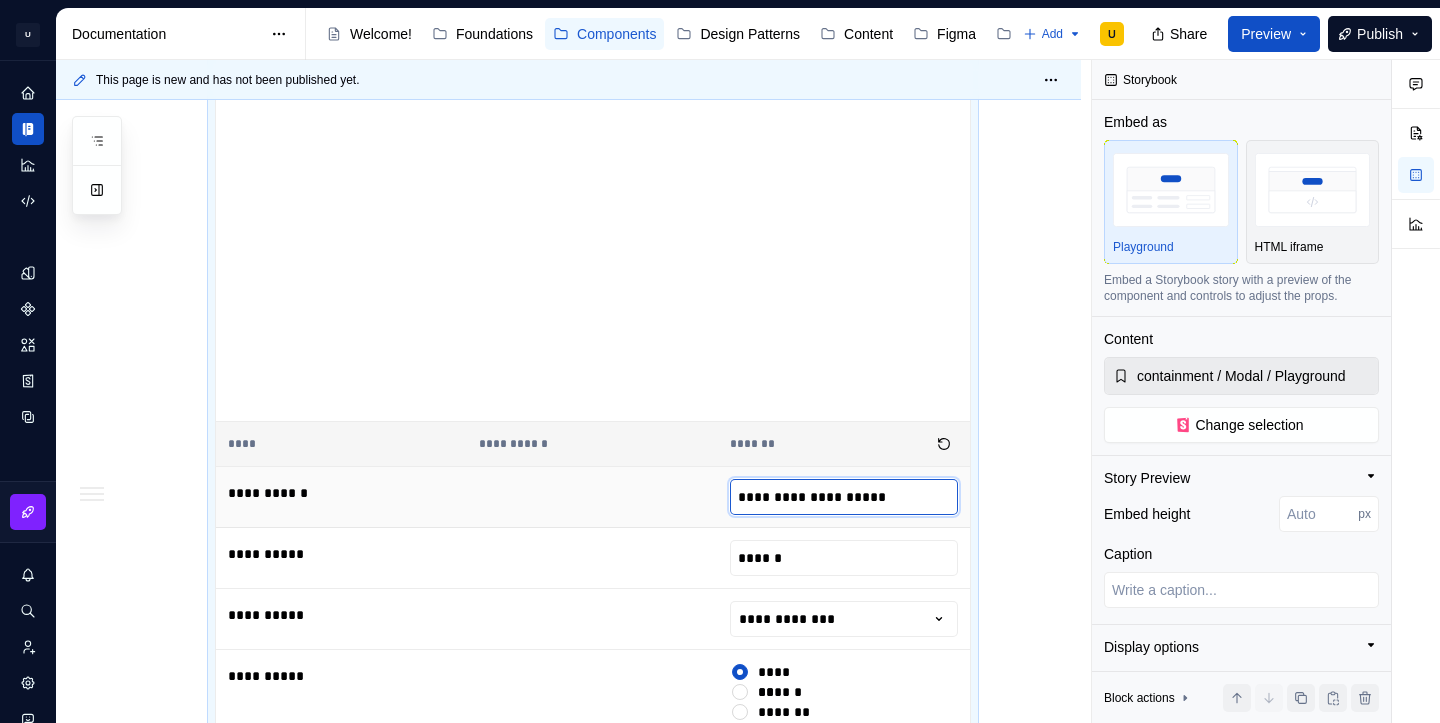 type on "**********" 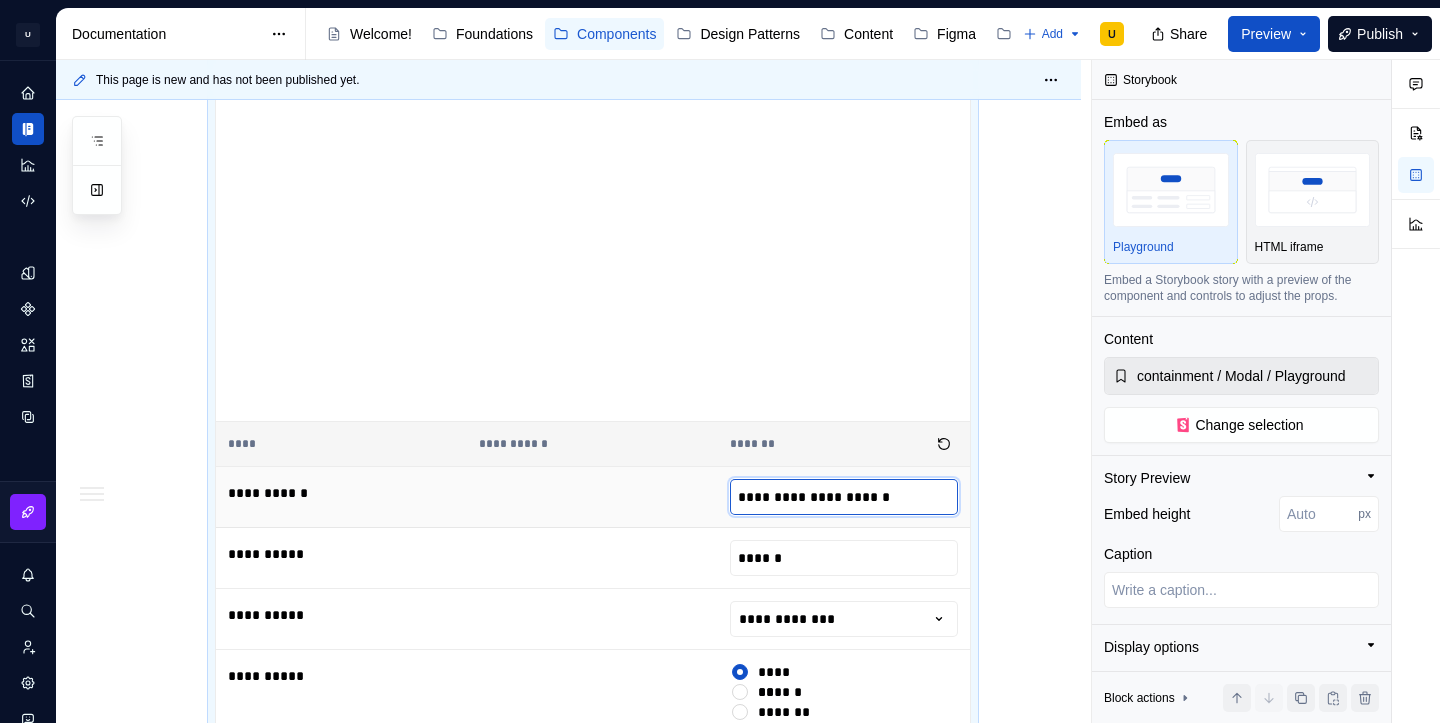 type on "*" 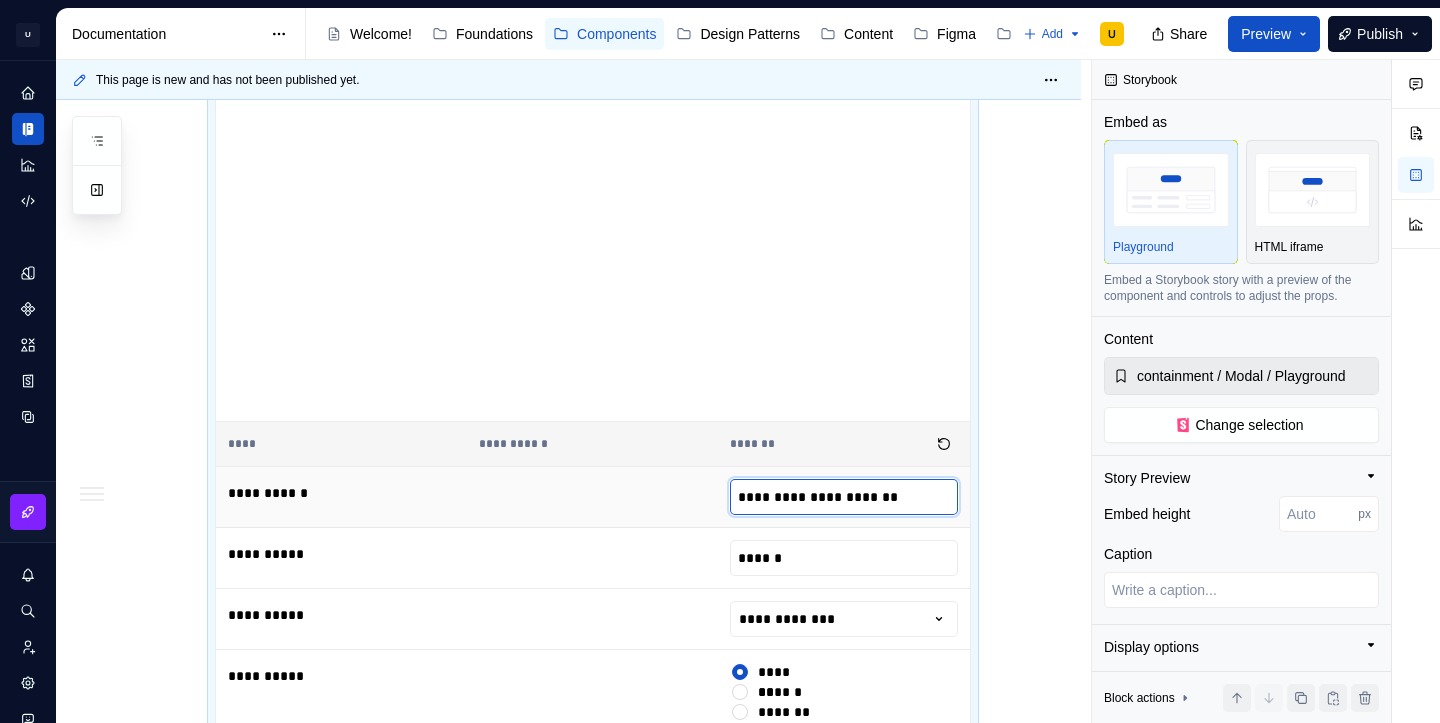 type on "**********" 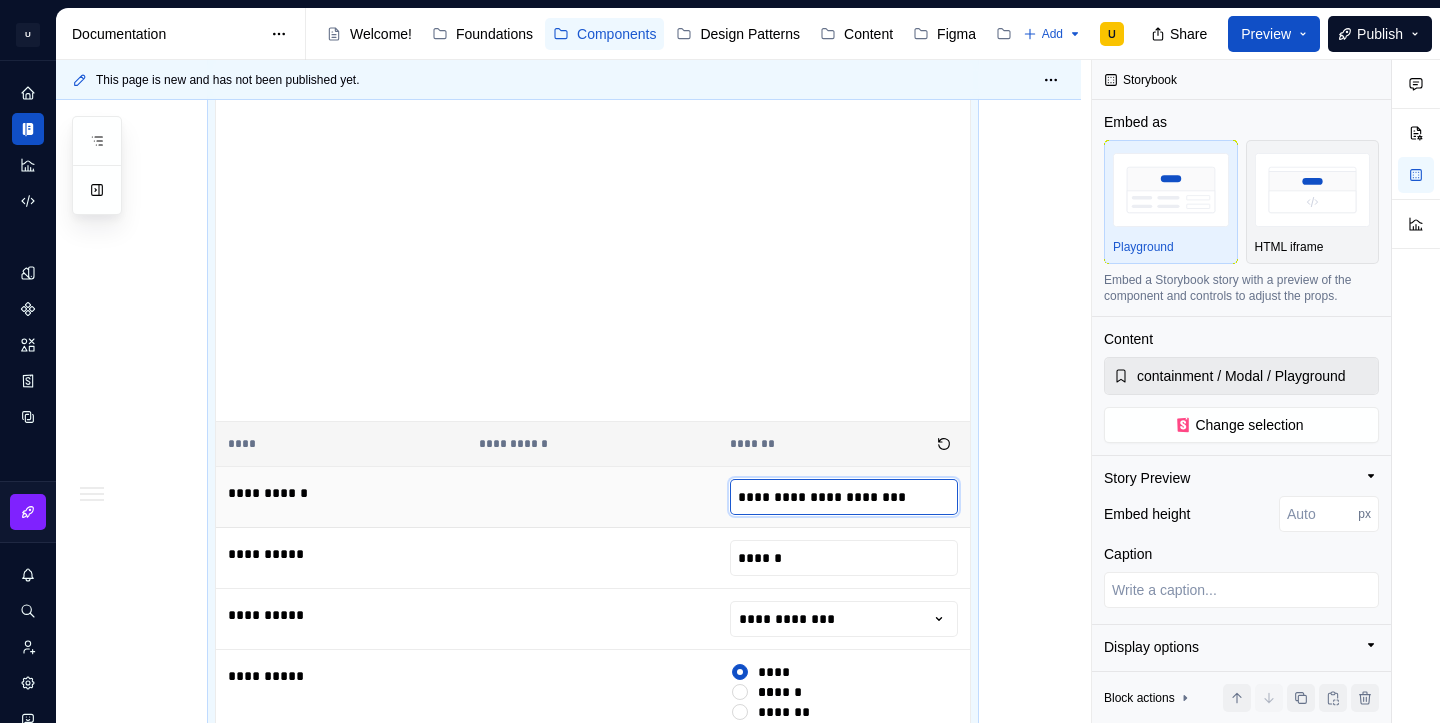 type on "*" 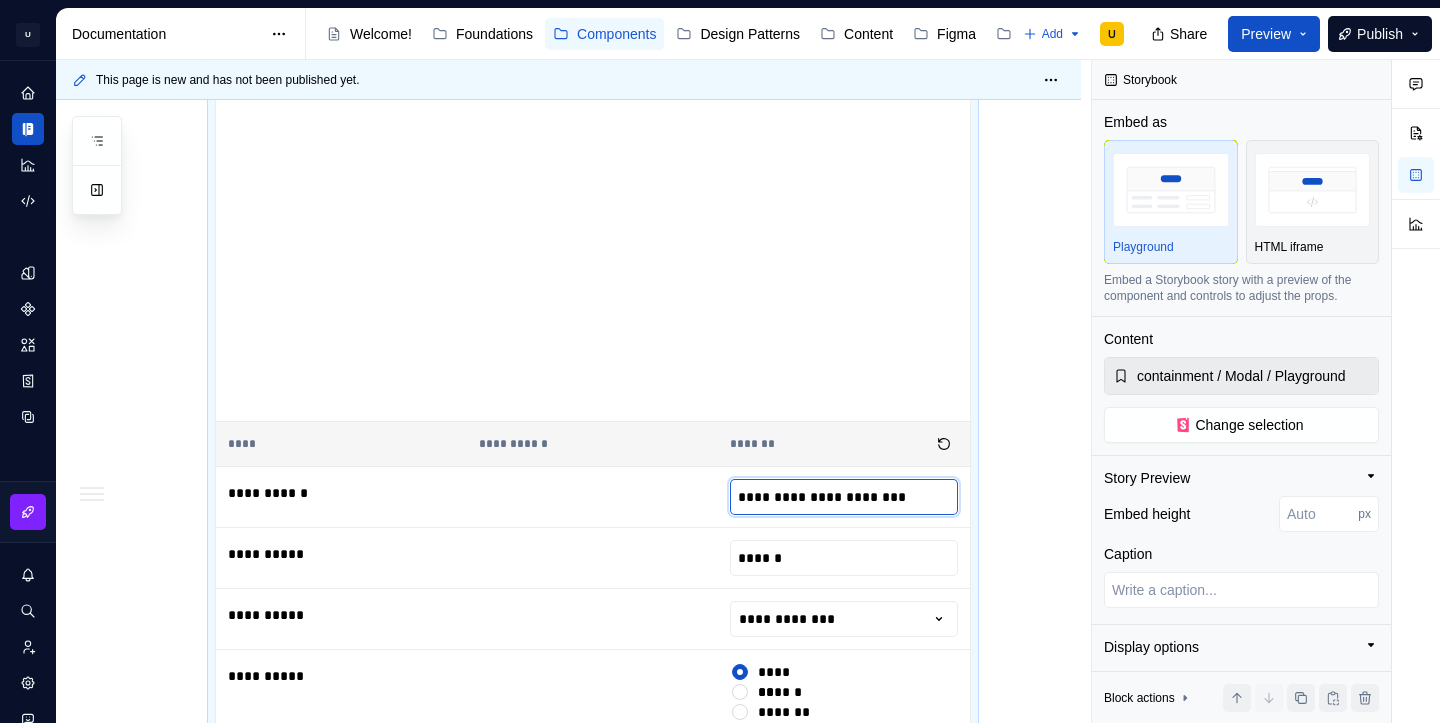 type on "**********" 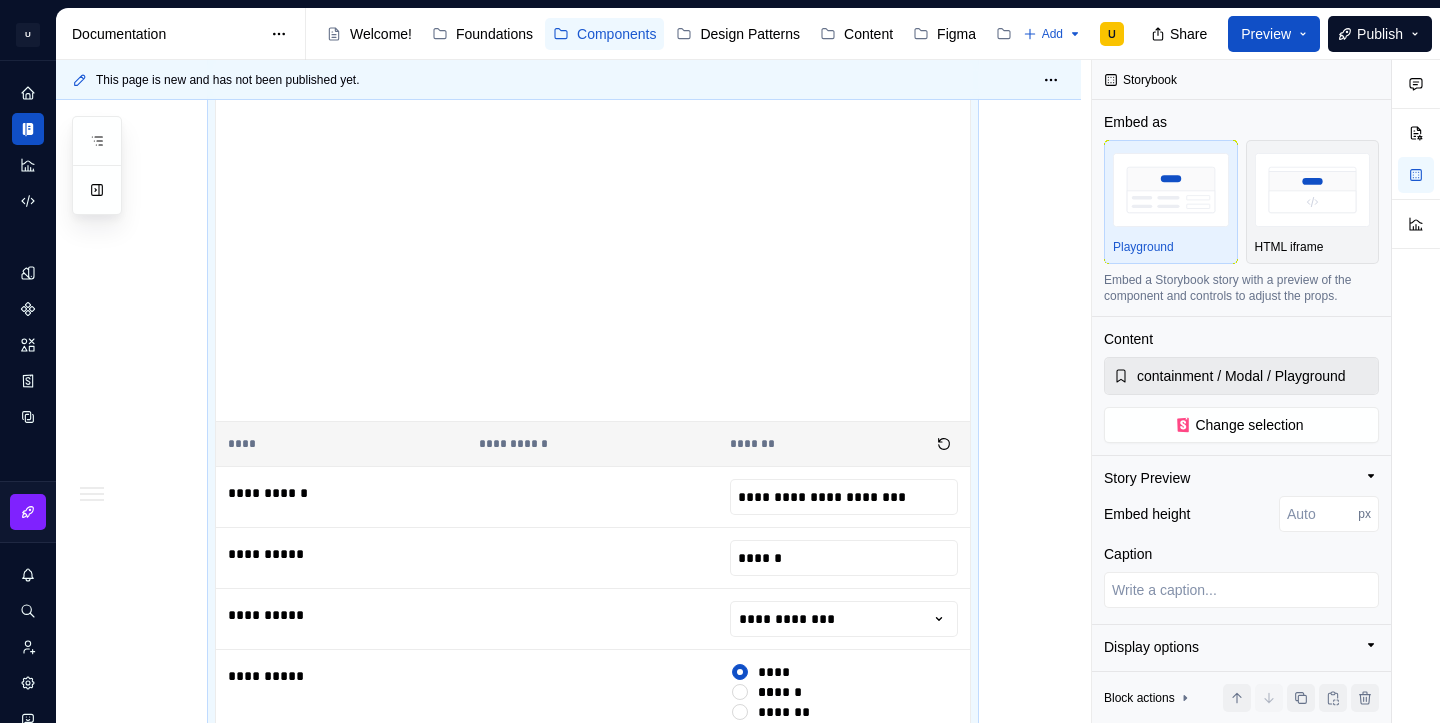 click on "**********" at bounding box center (568, 28) 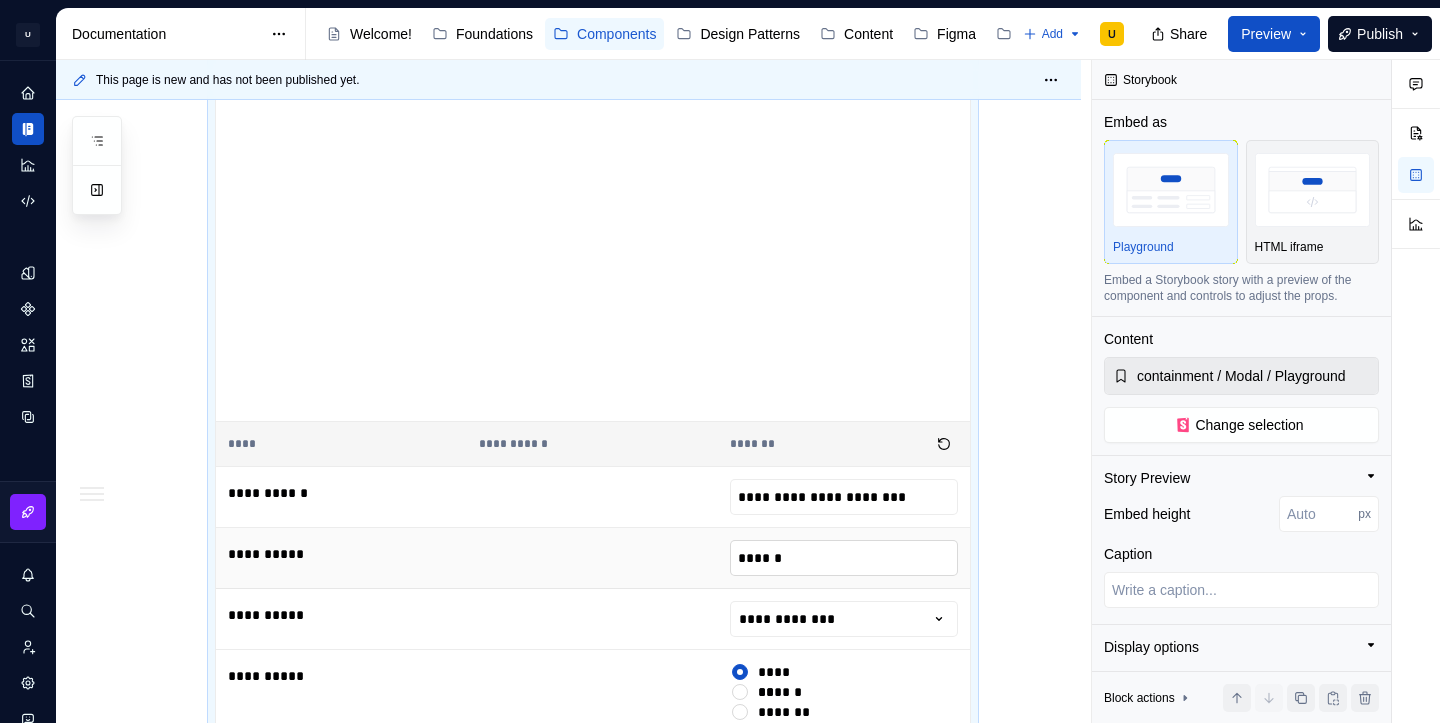 scroll, scrollTop: 2355, scrollLeft: 0, axis: vertical 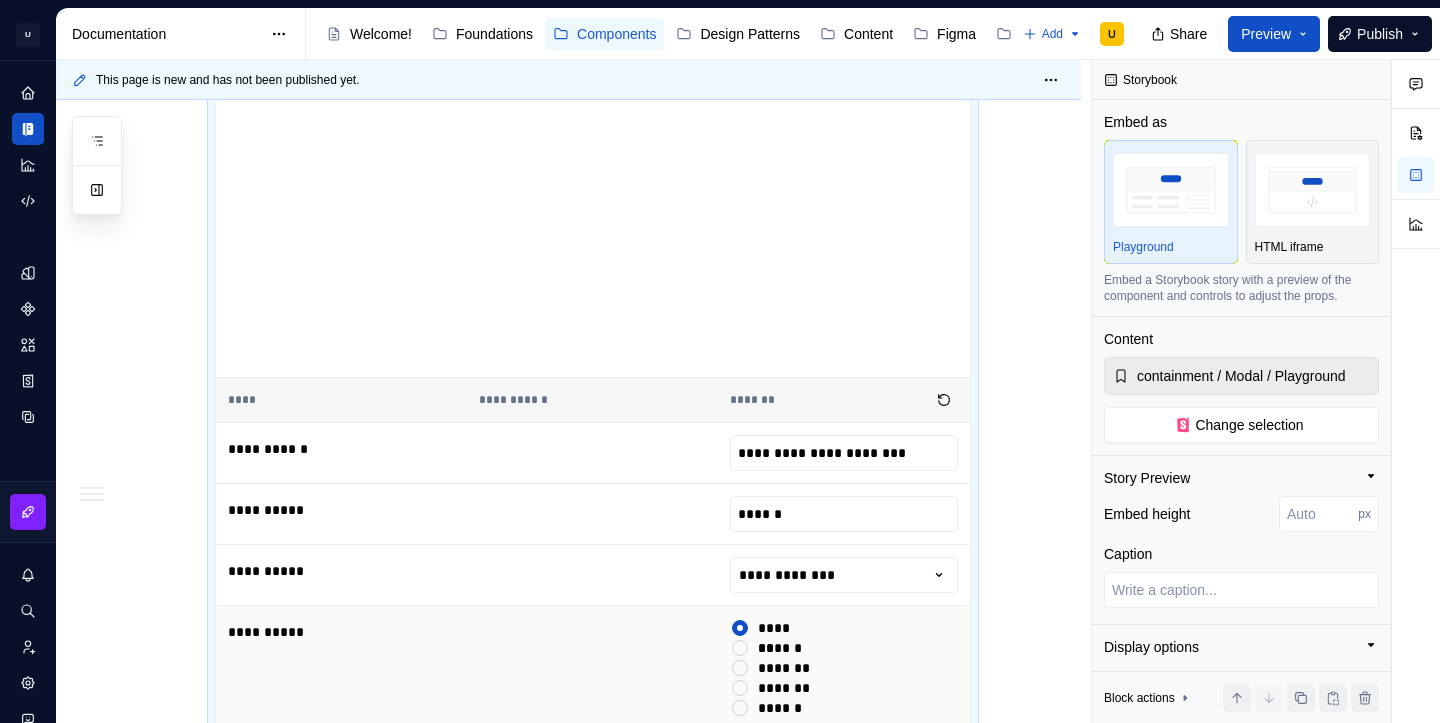 click at bounding box center [740, 668] 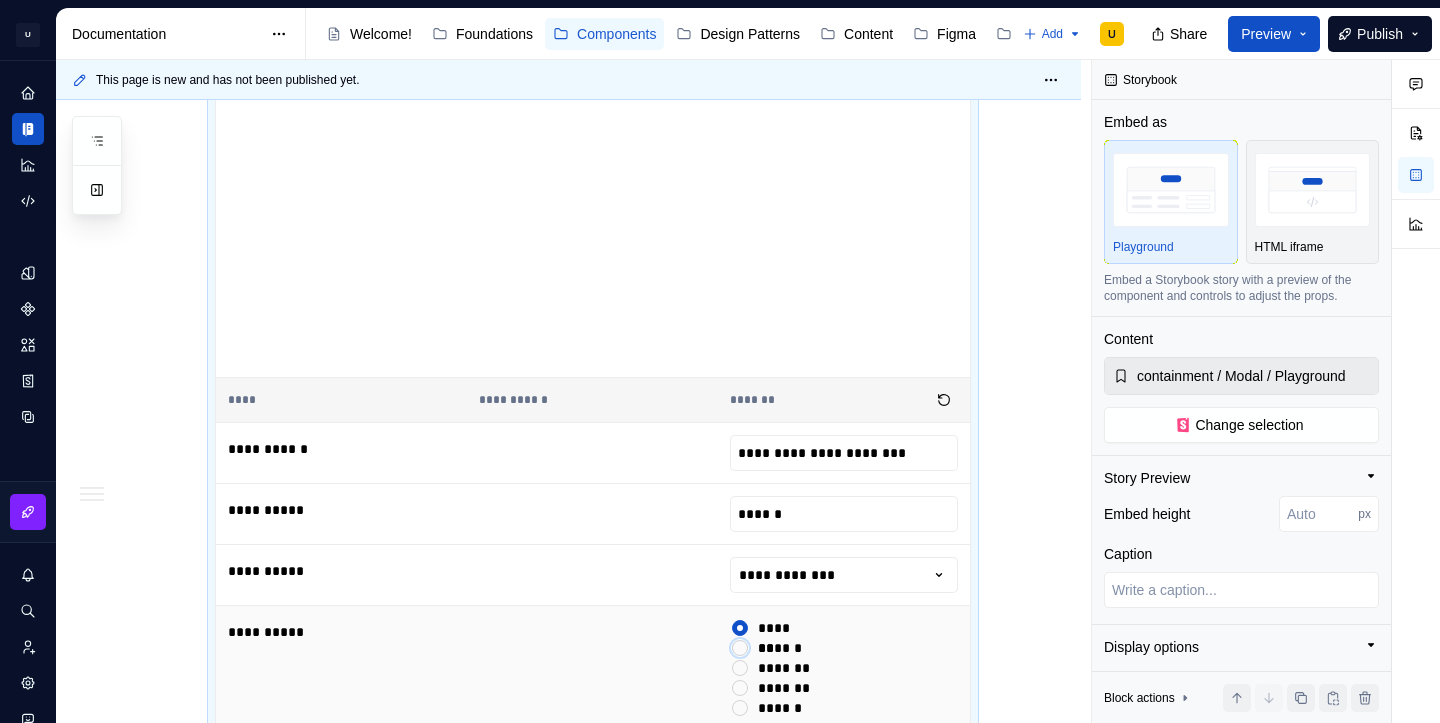 click on "******" at bounding box center [740, 648] 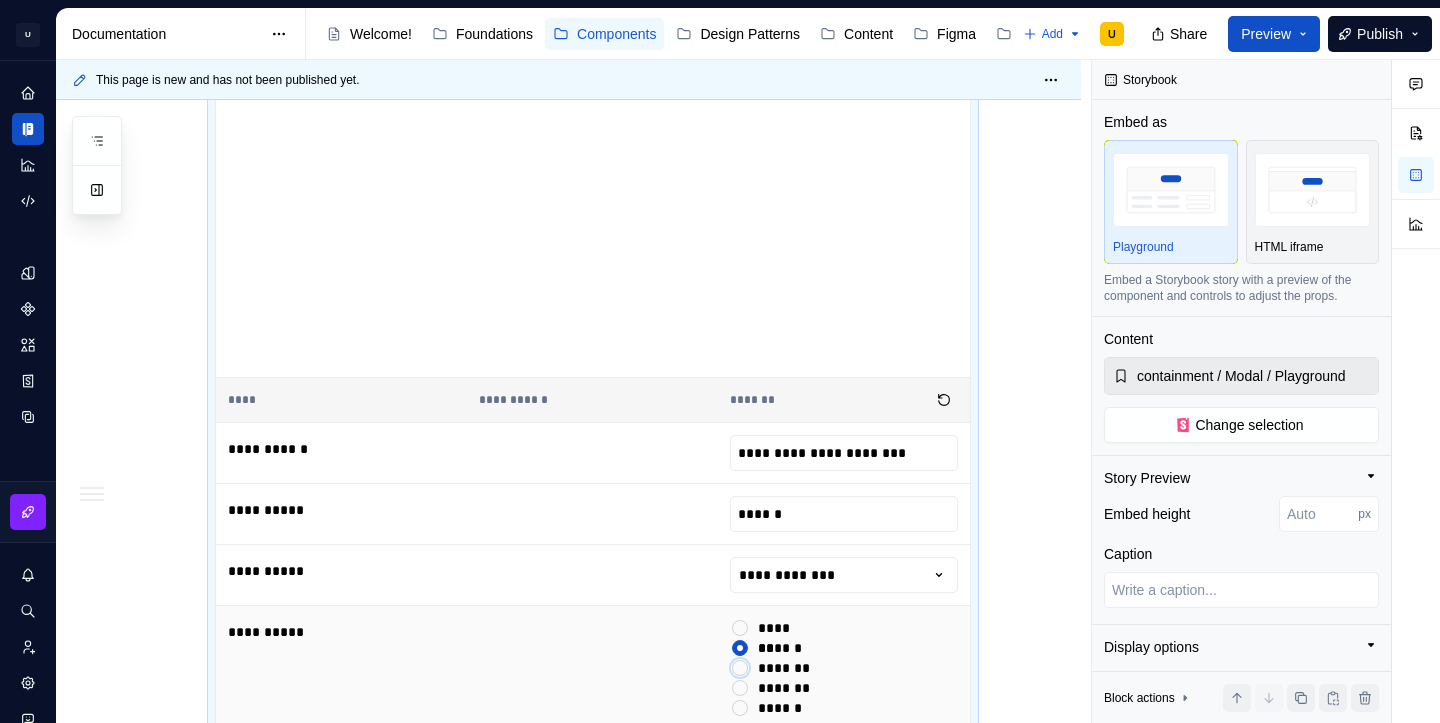 click on "*******" at bounding box center (740, 668) 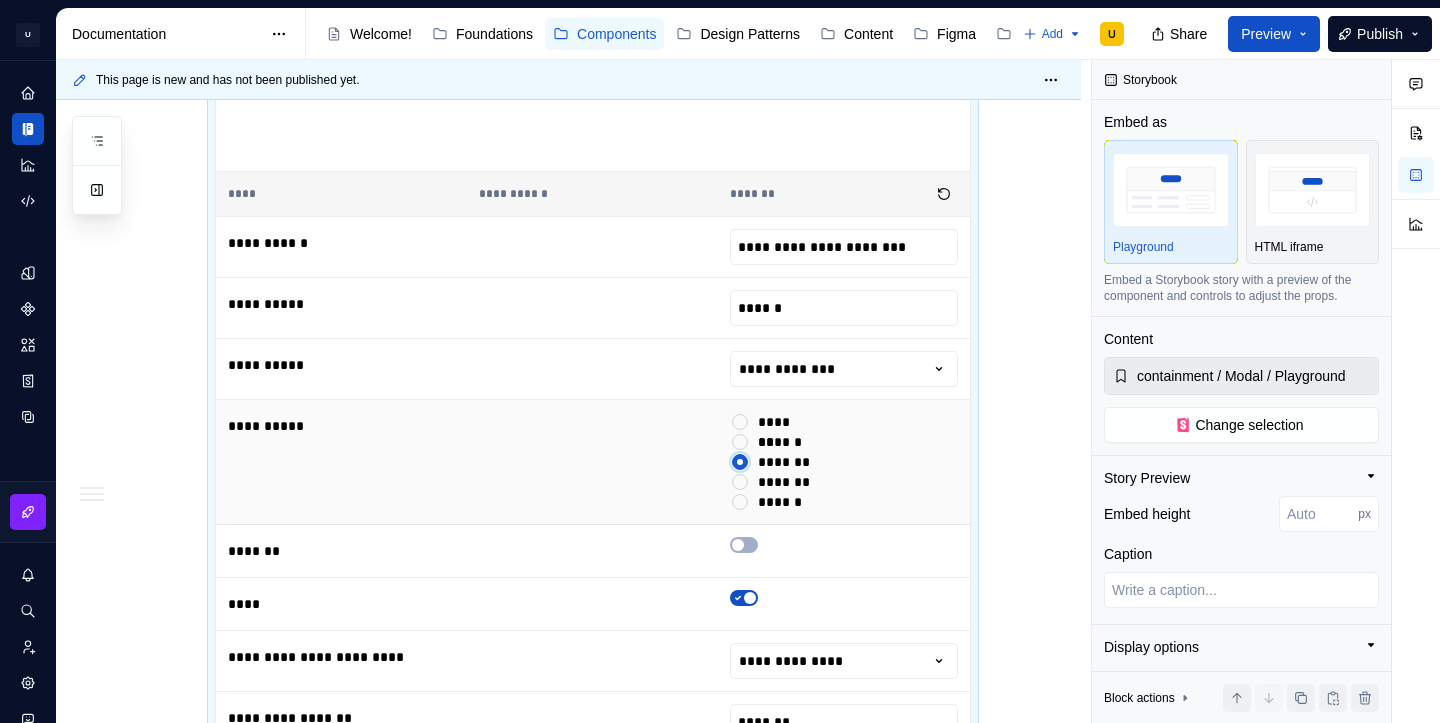 scroll, scrollTop: 2582, scrollLeft: 0, axis: vertical 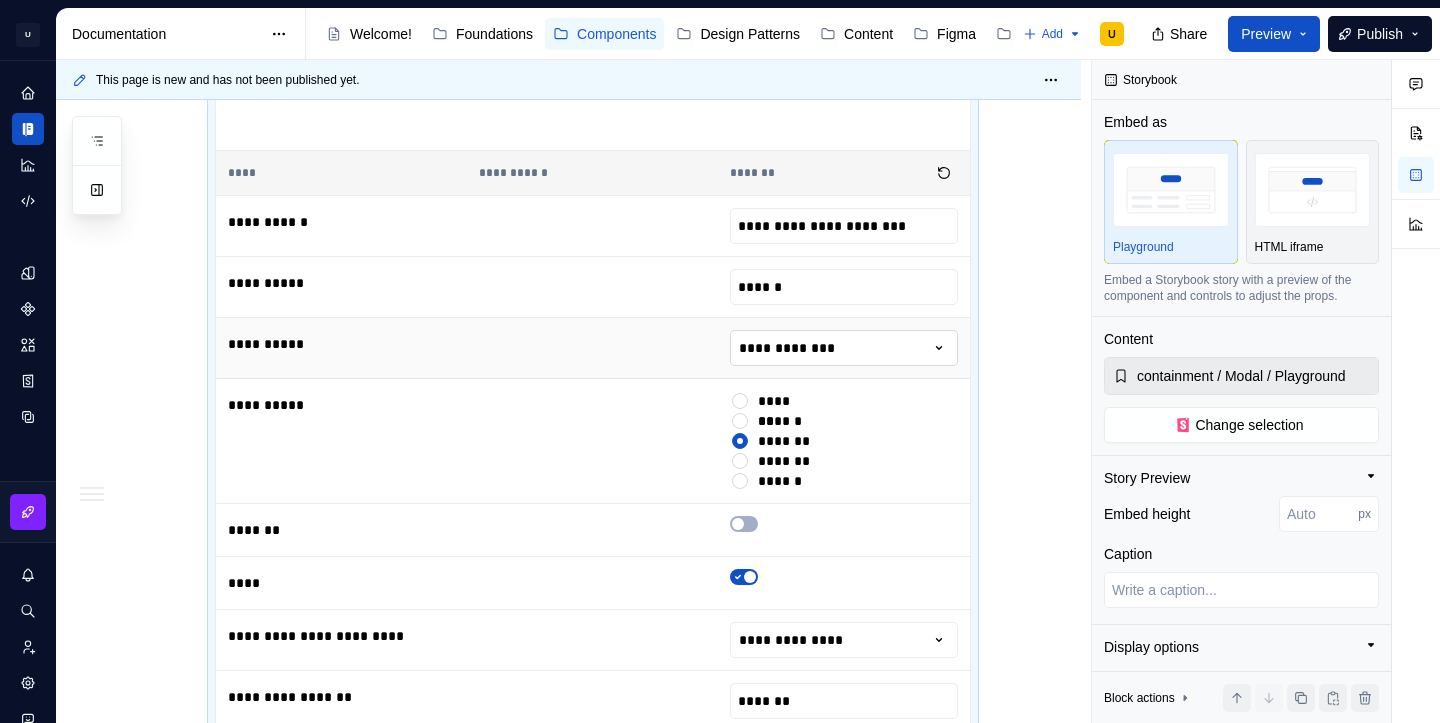 click on "U Clarice.DS U Design system data Documentation
Accessibility guide for tree Page tree.
Navigate the tree with the arrow keys. Common tree hotkeys apply. Further keybindings are available:
enter to execute primary action on focused item
f2 to start renaming the focused item
escape to abort renaming an item
control+d to start dragging selected items
Welcome! Foundations Components Design Patterns Content Figma Changelog Add U Share Preview Publish Pages Add
Accessibility guide for tree Page tree.
Navigate the tree with the arrow keys. Common tree hotkeys apply. Further keybindings are available:
enter to execute primary action on focused item
f2 to start renaming the focused item
escape to abort renaming an item
control+d to start dragging selected items
Component overview 🔹 Buildable Asset Item Children 🔹 Action 🔹 Communication Toast Modal Design Code U  /" at bounding box center [720, 361] 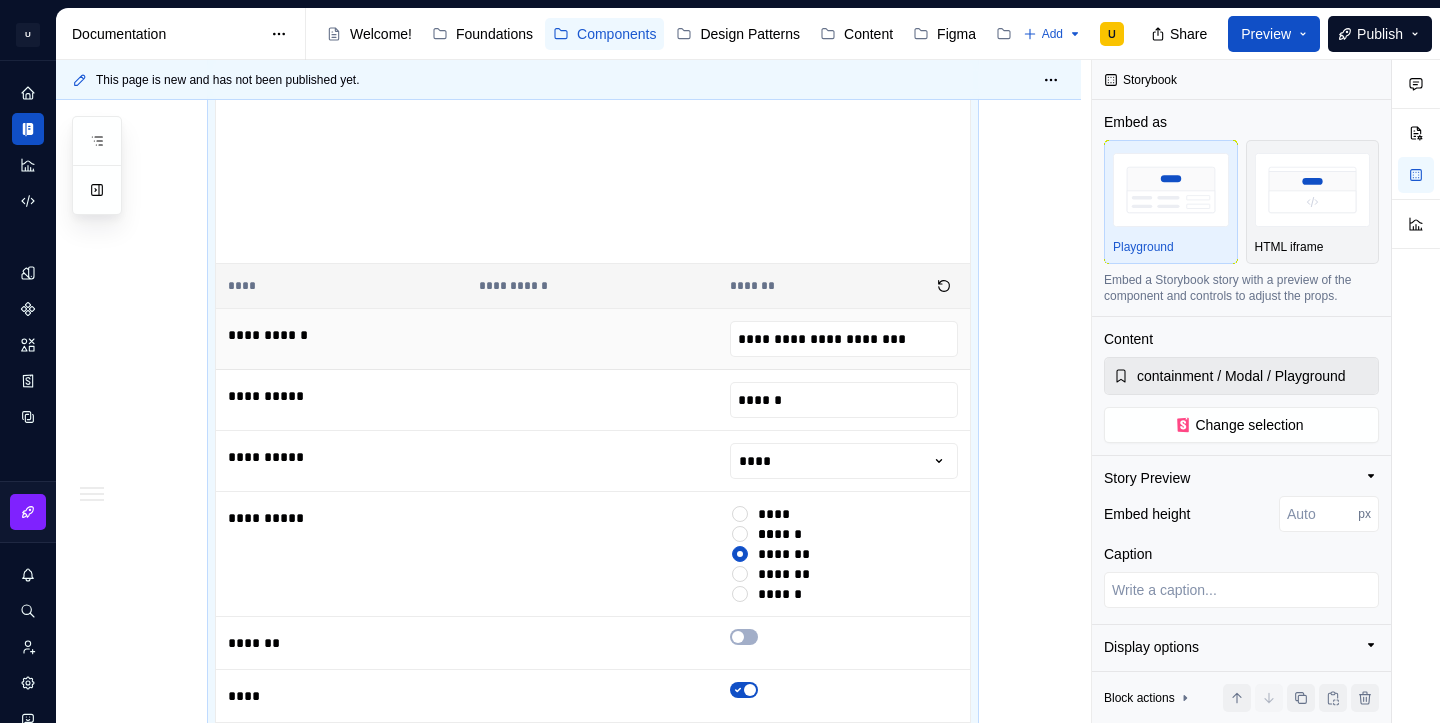 scroll, scrollTop: 2543, scrollLeft: 0, axis: vertical 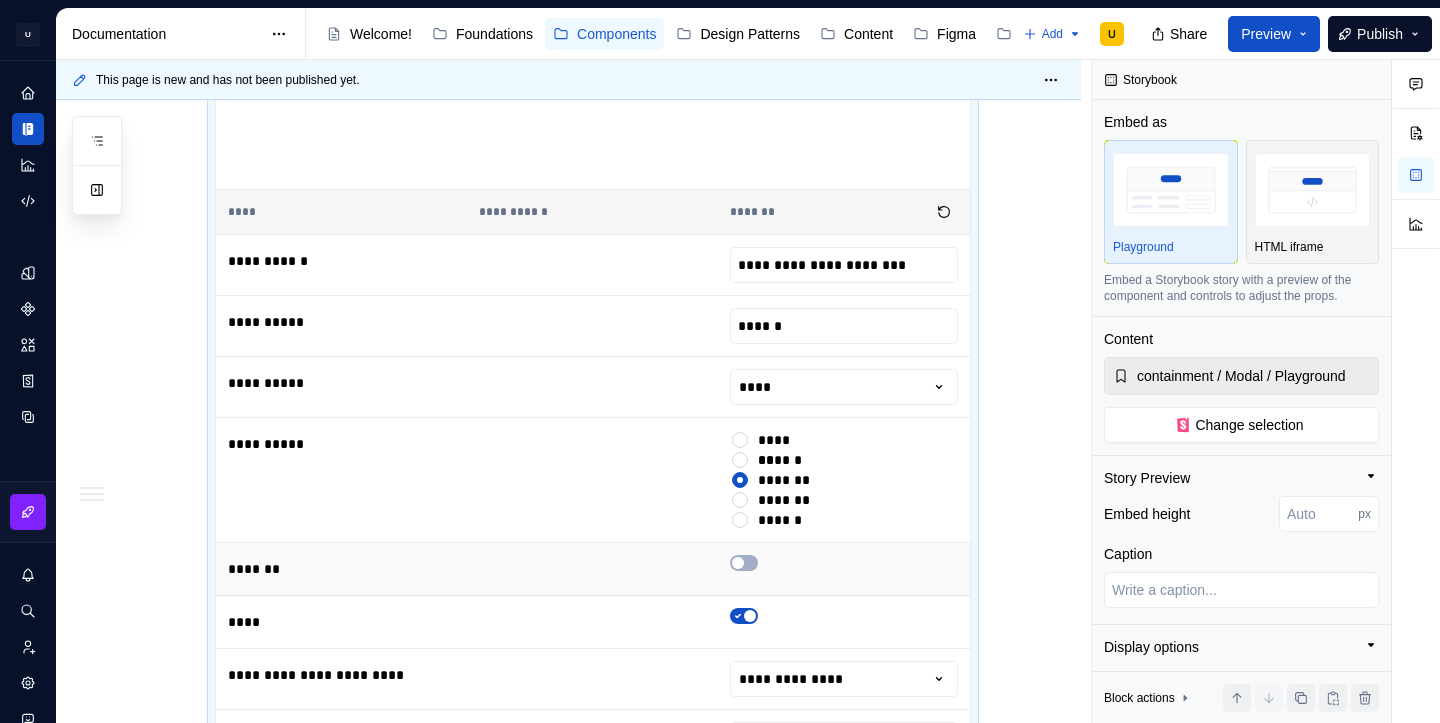 click at bounding box center [843, 569] 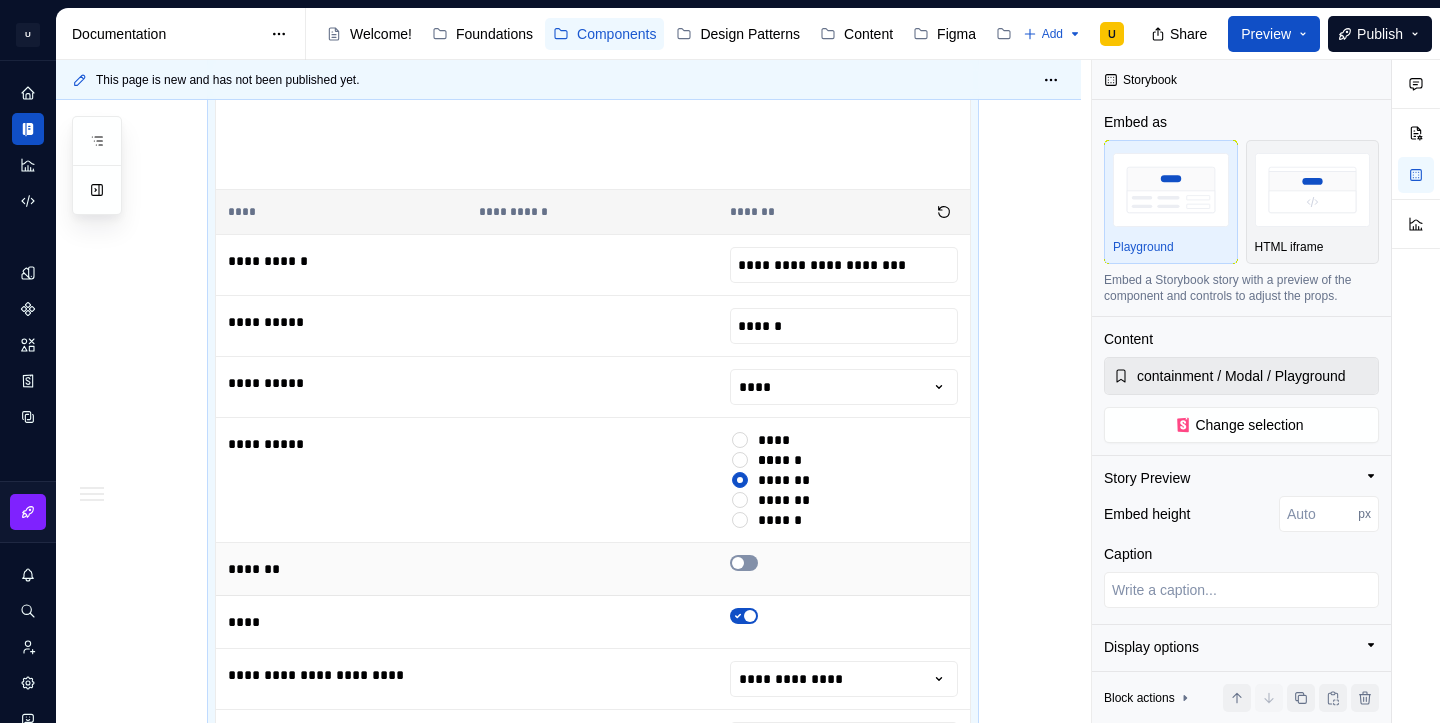 click at bounding box center (744, 563) 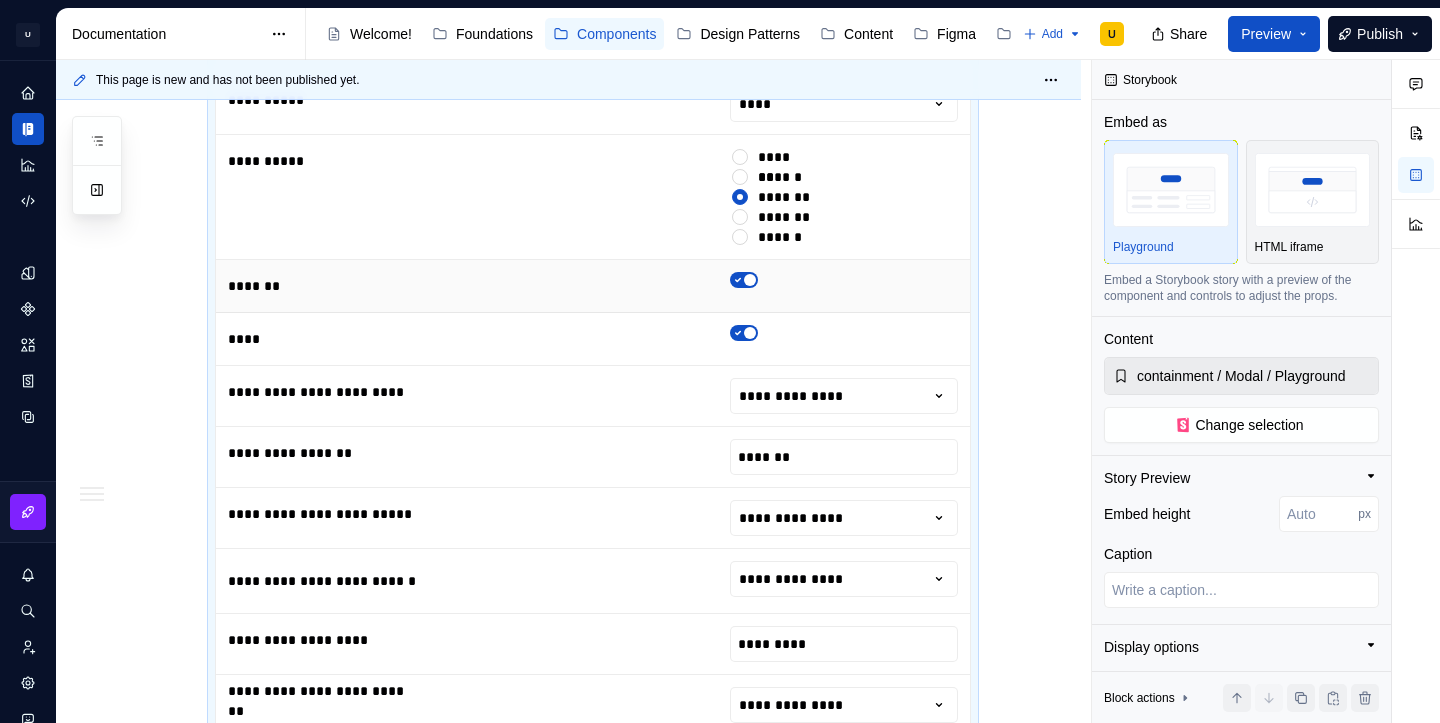 scroll, scrollTop: 2829, scrollLeft: 0, axis: vertical 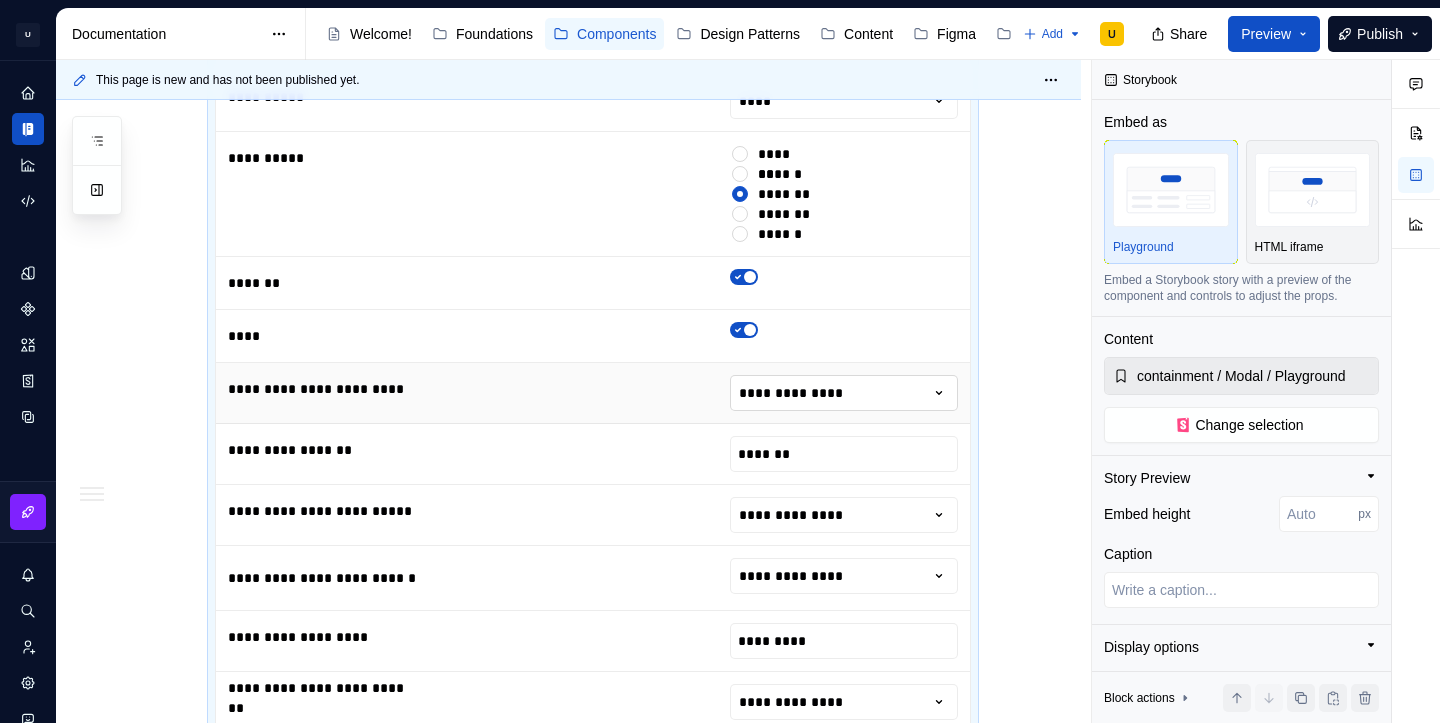 click on "U Clarice.DS U Design system data Documentation
Accessibility guide for tree Page tree.
Navigate the tree with the arrow keys. Common tree hotkeys apply. Further keybindings are available:
enter to execute primary action on focused item
f2 to start renaming the focused item
escape to abort renaming an item
control+d to start dragging selected items
Welcome! Foundations Components Design Patterns Content Figma Changelog Add U Share Preview Publish Pages Add
Accessibility guide for tree Page tree.
Navigate the tree with the arrow keys. Common tree hotkeys apply. Further keybindings are available:
enter to execute primary action on focused item
f2 to start renaming the focused item
escape to abort renaming an item
control+d to start dragging selected items
Component overview 🔹 Buildable Asset Item Children 🔹 Action 🔹 Communication Toast Modal Design Code U  /" at bounding box center [720, 361] 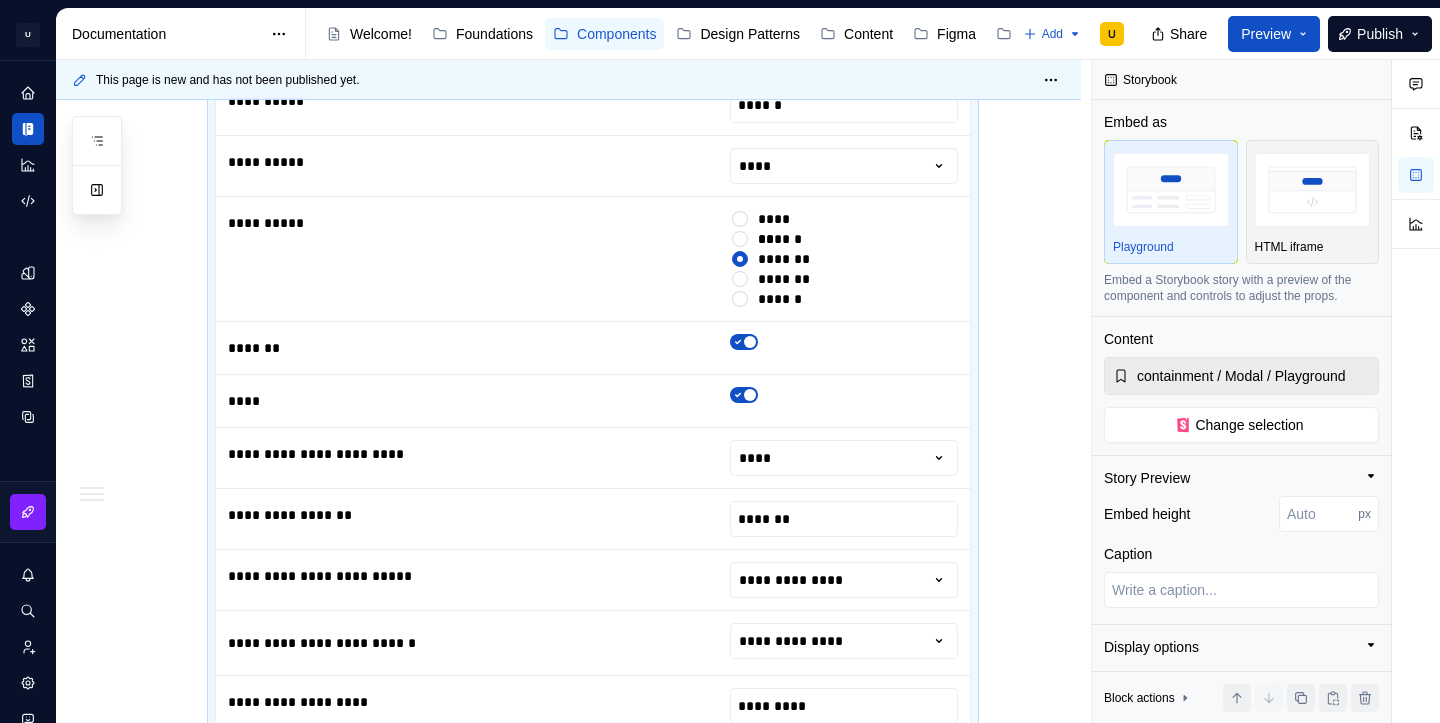scroll, scrollTop: 3092, scrollLeft: 0, axis: vertical 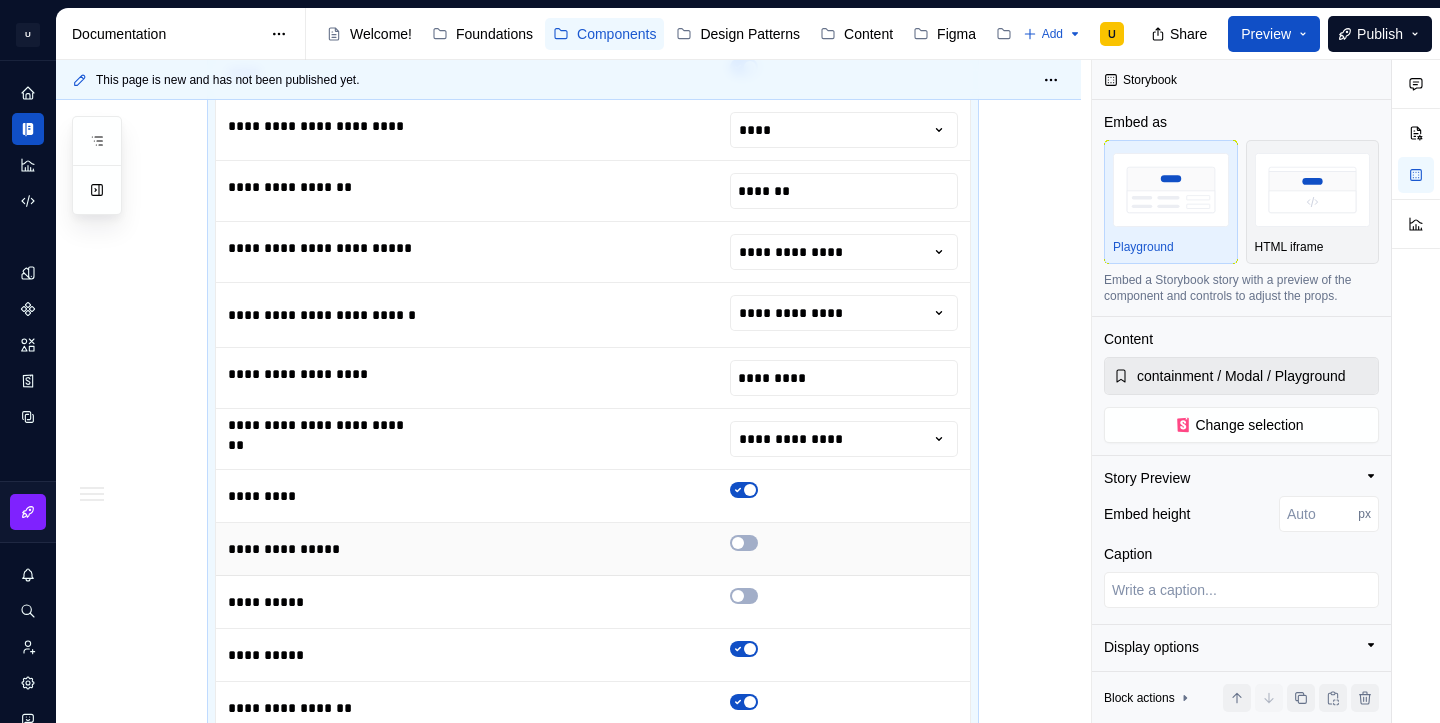 click at bounding box center (843, 549) 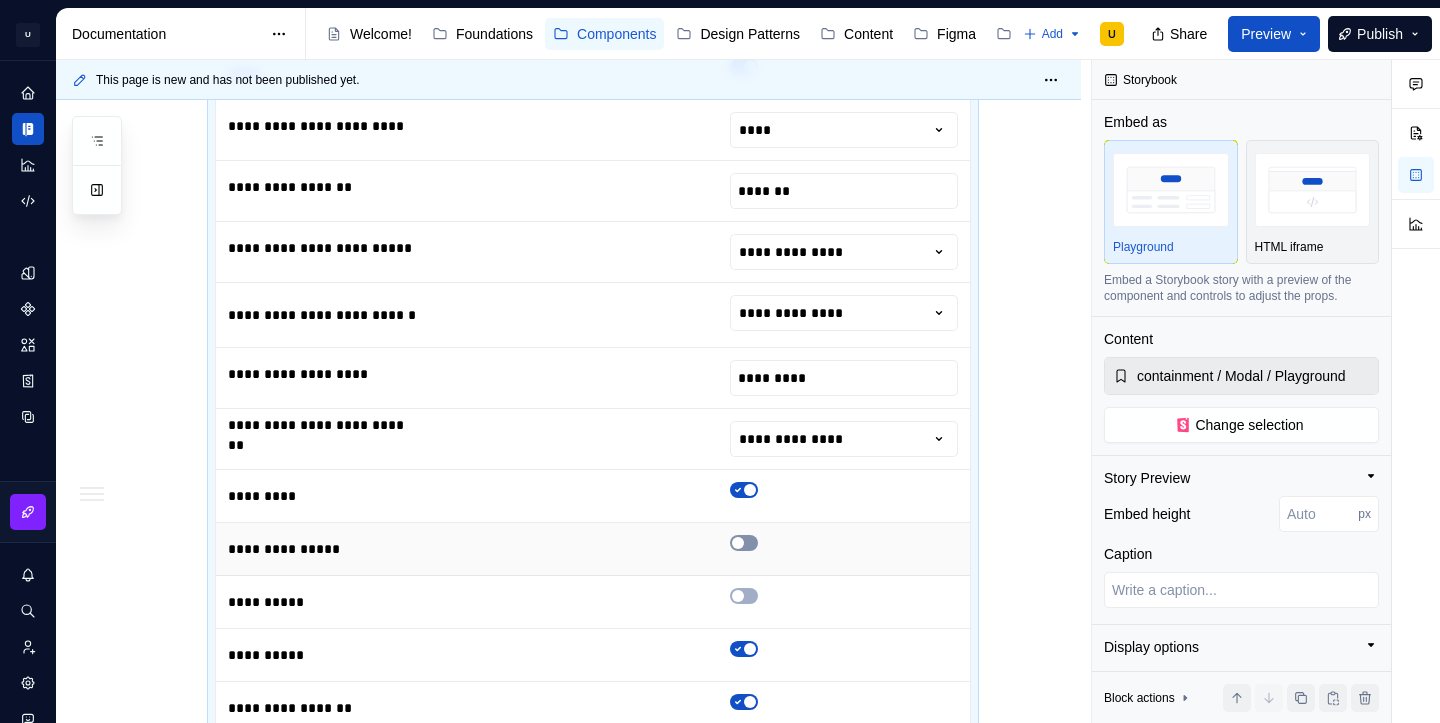 click at bounding box center [744, 543] 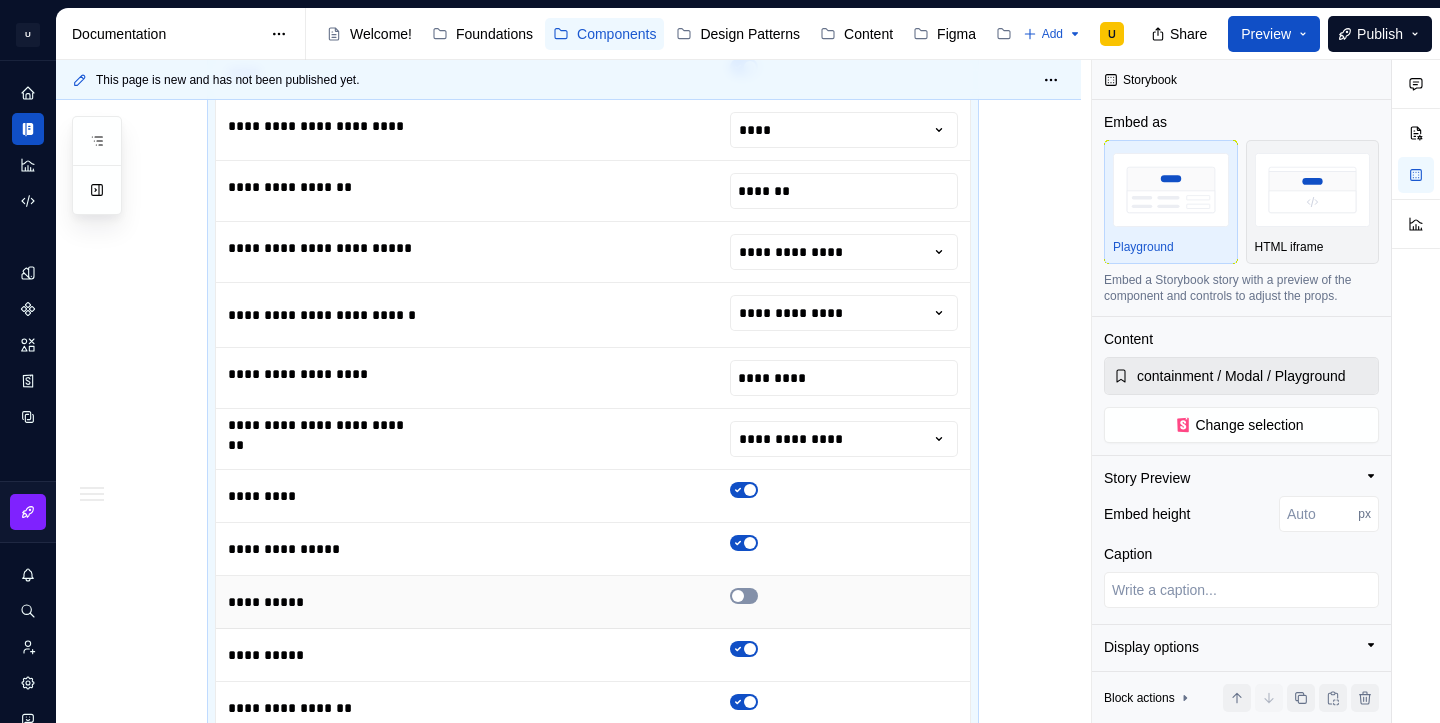 click at bounding box center (744, 596) 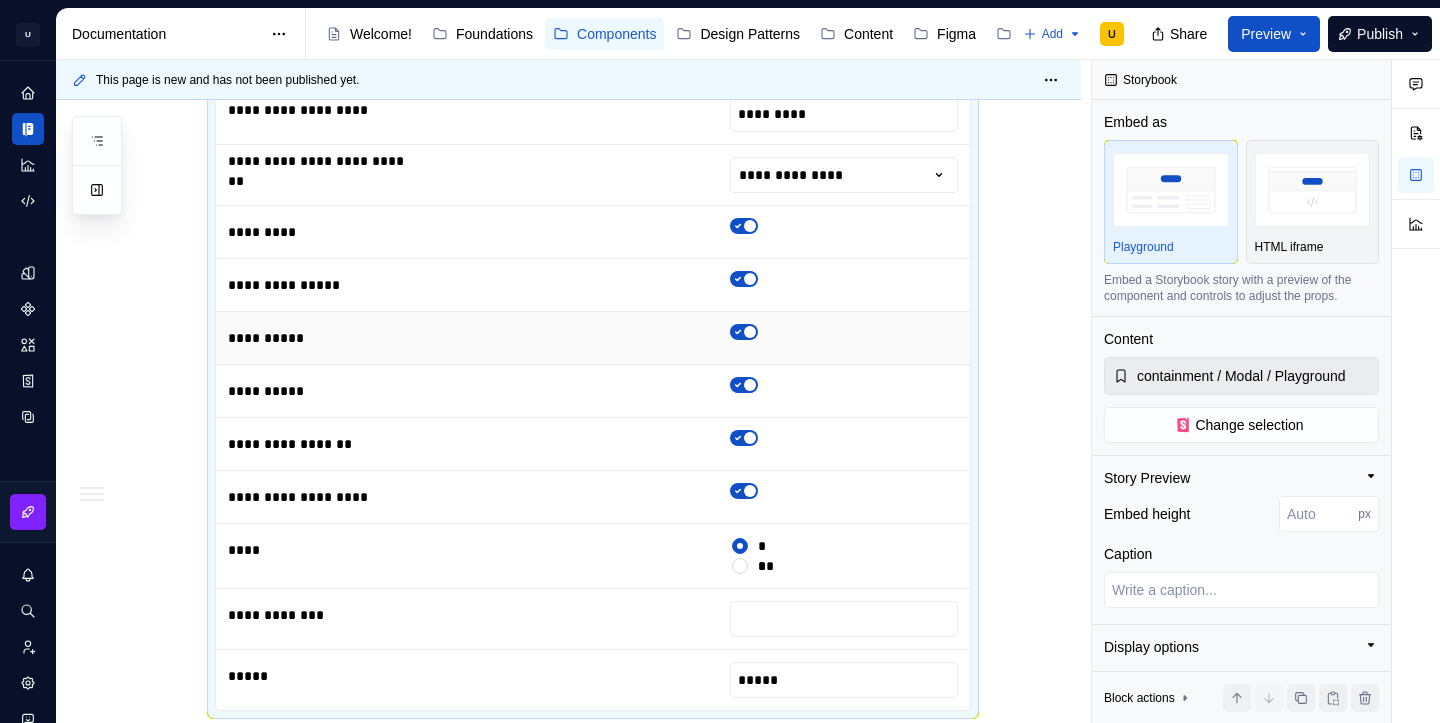 scroll, scrollTop: 3583, scrollLeft: 0, axis: vertical 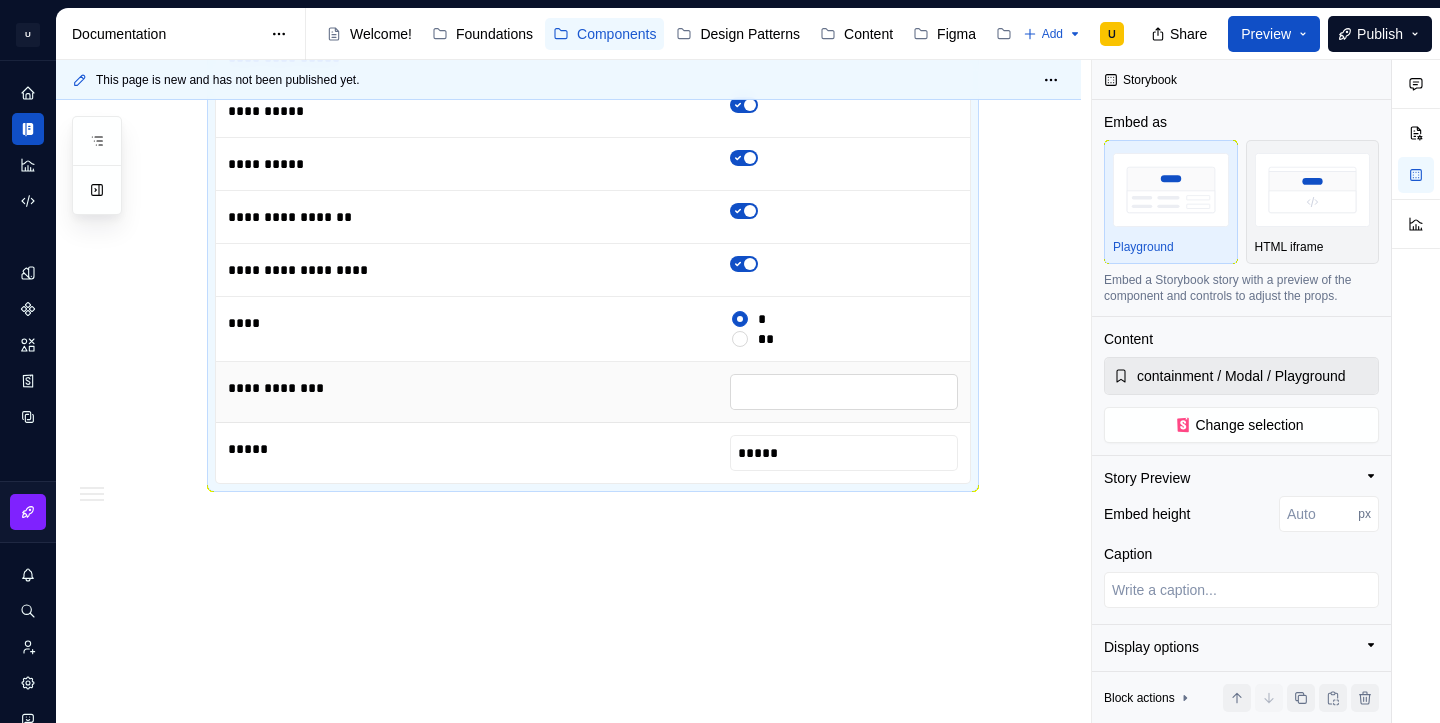 click at bounding box center (843, 392) 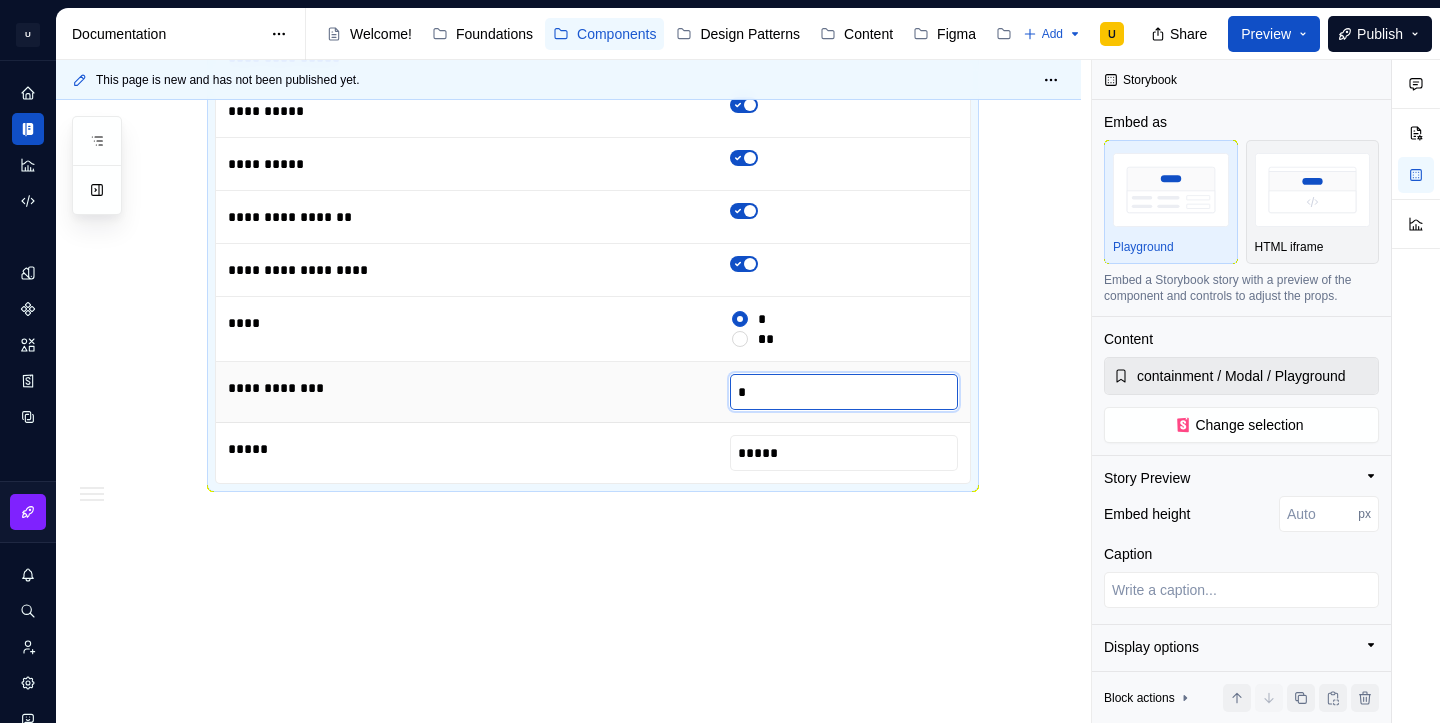 type on "**" 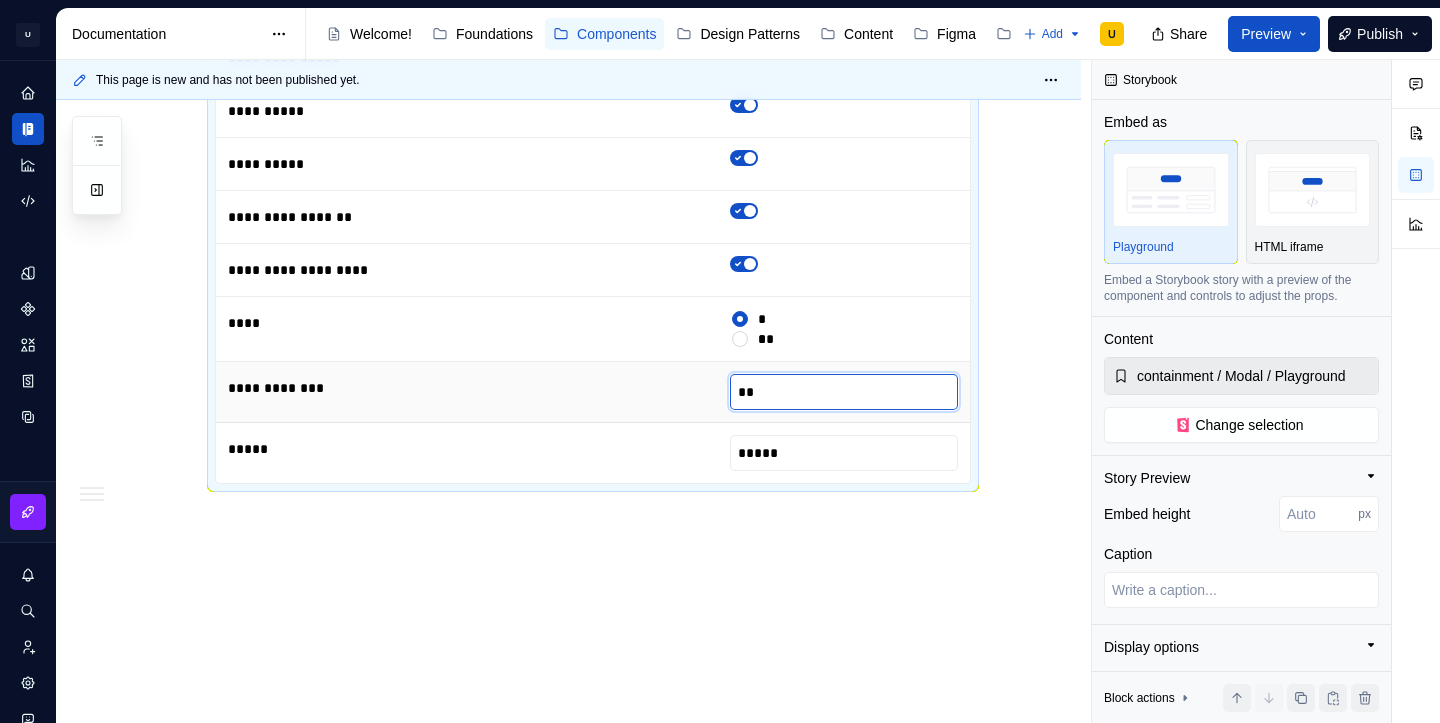 type on "*" 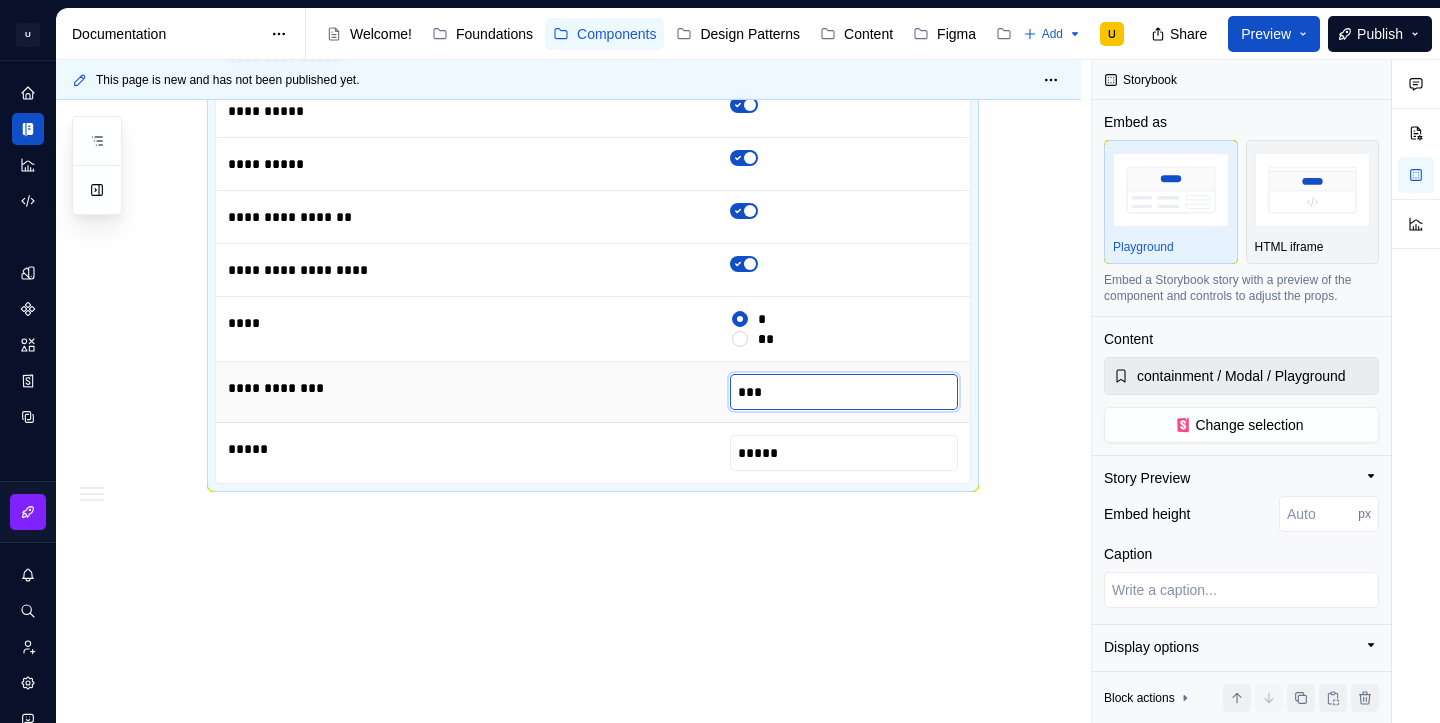 type on "****" 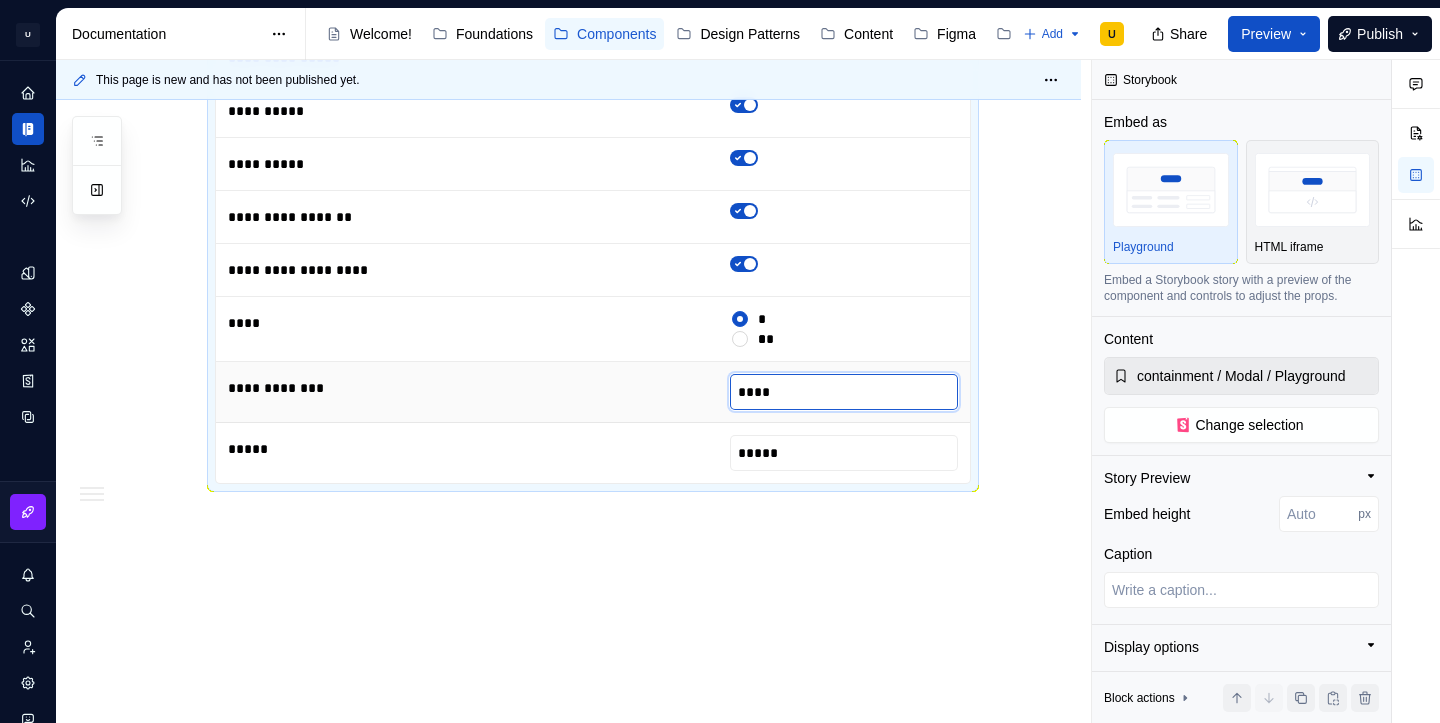 type on "*" 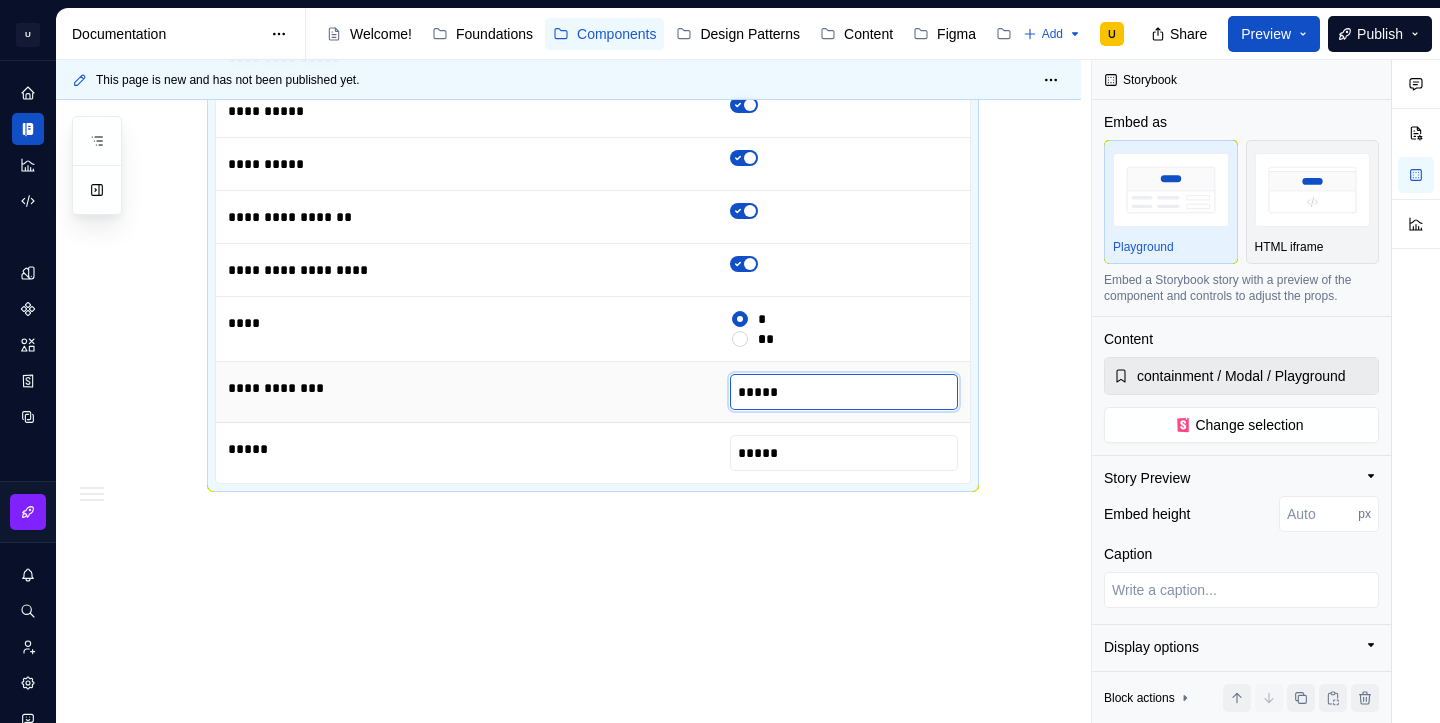 type on "******" 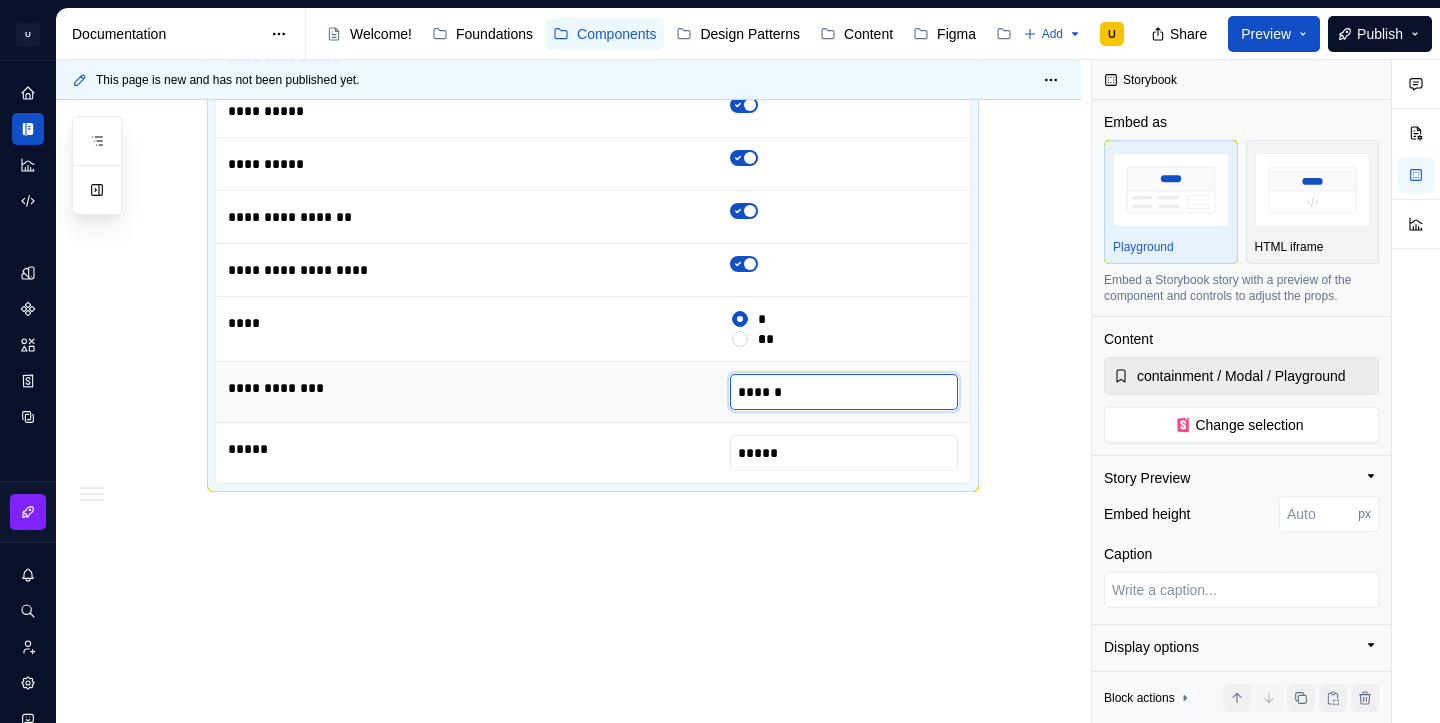 type on "*" 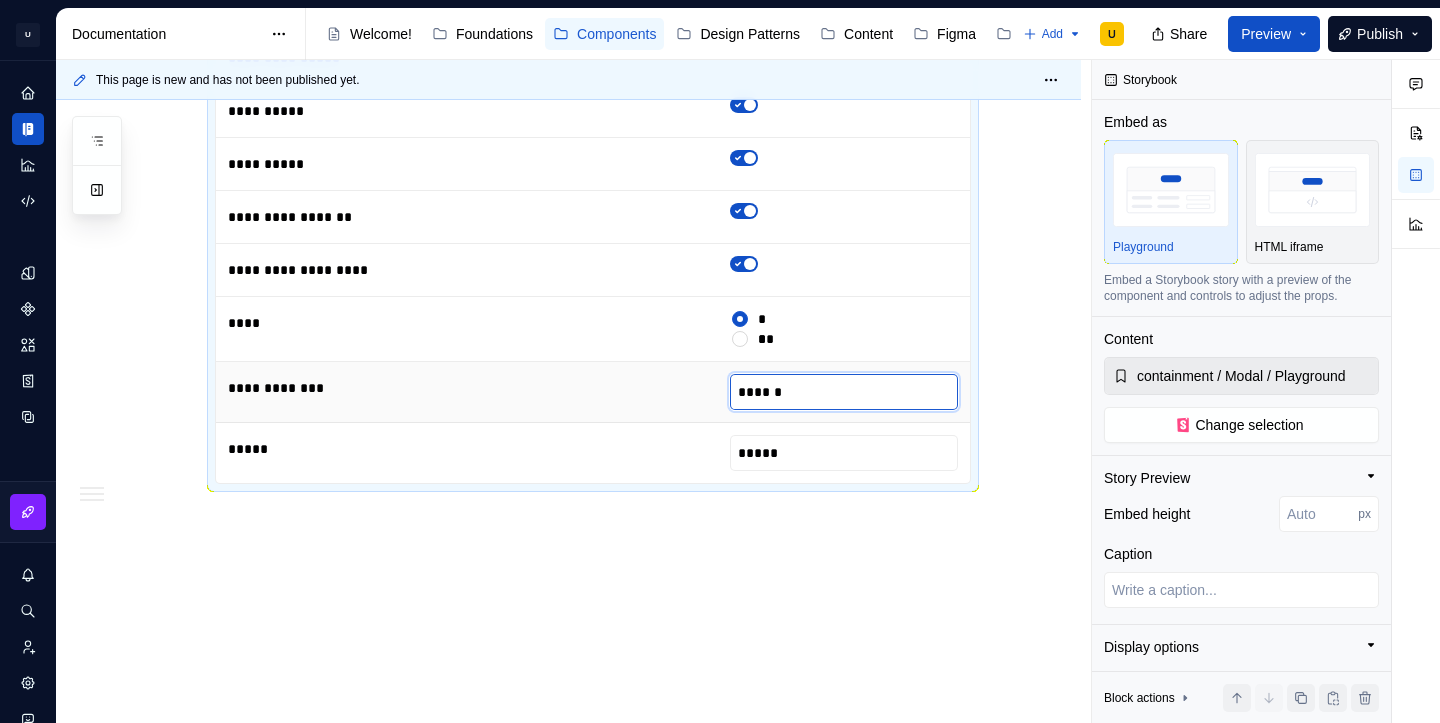 type on "*******" 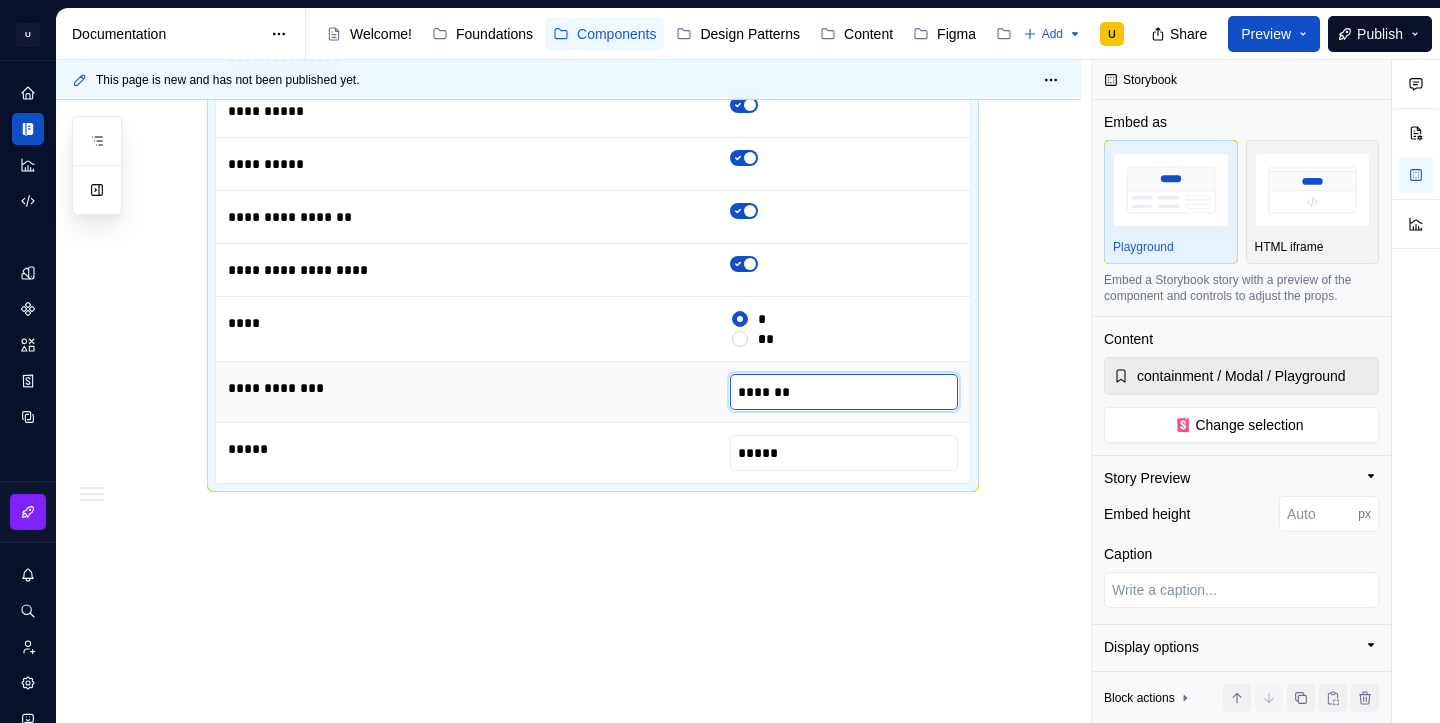 type on "*" 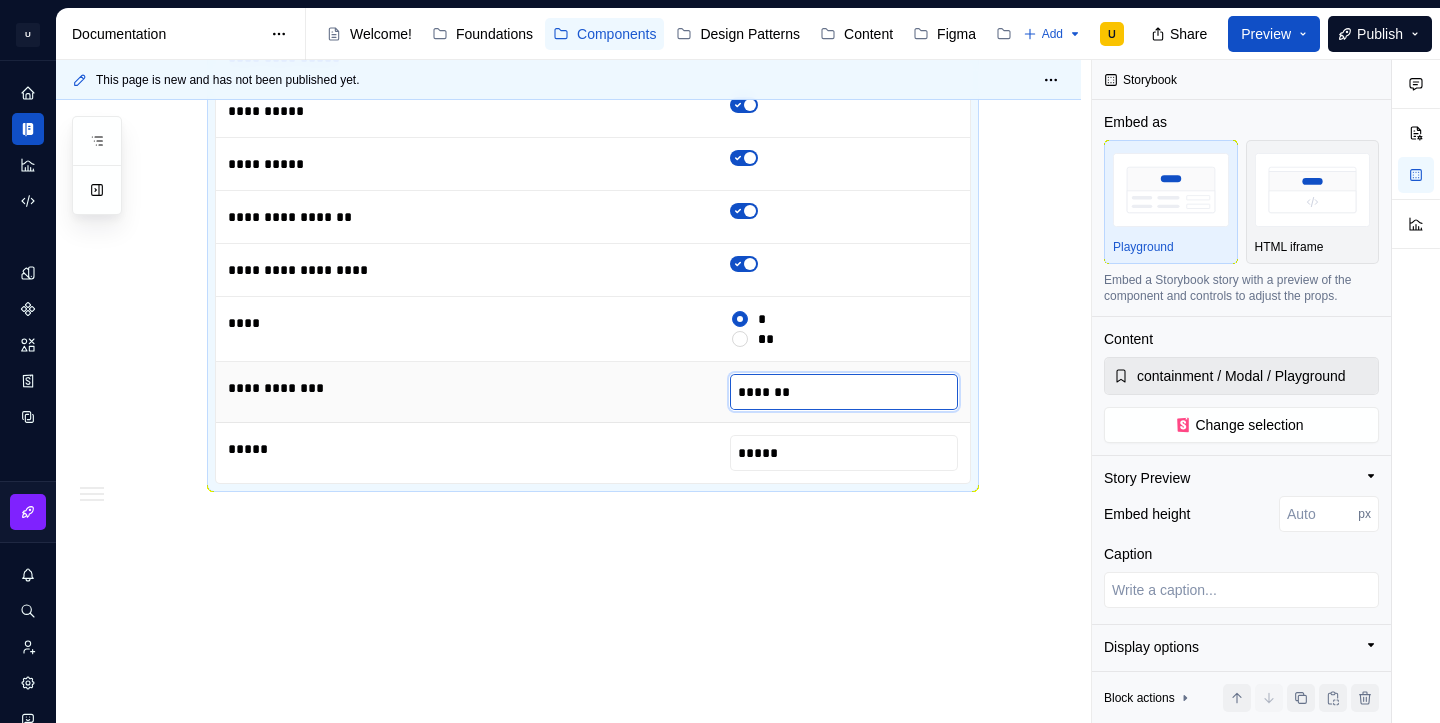 type on "********" 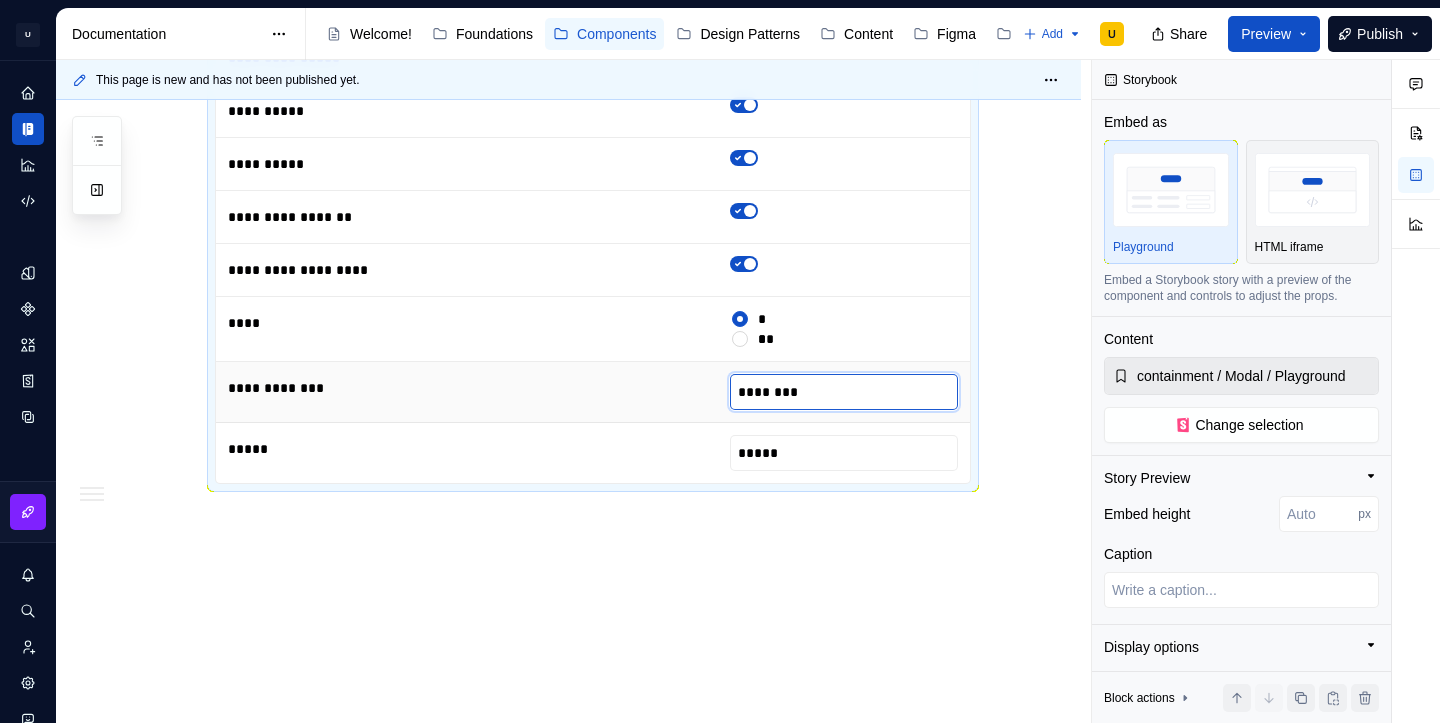 type on "*" 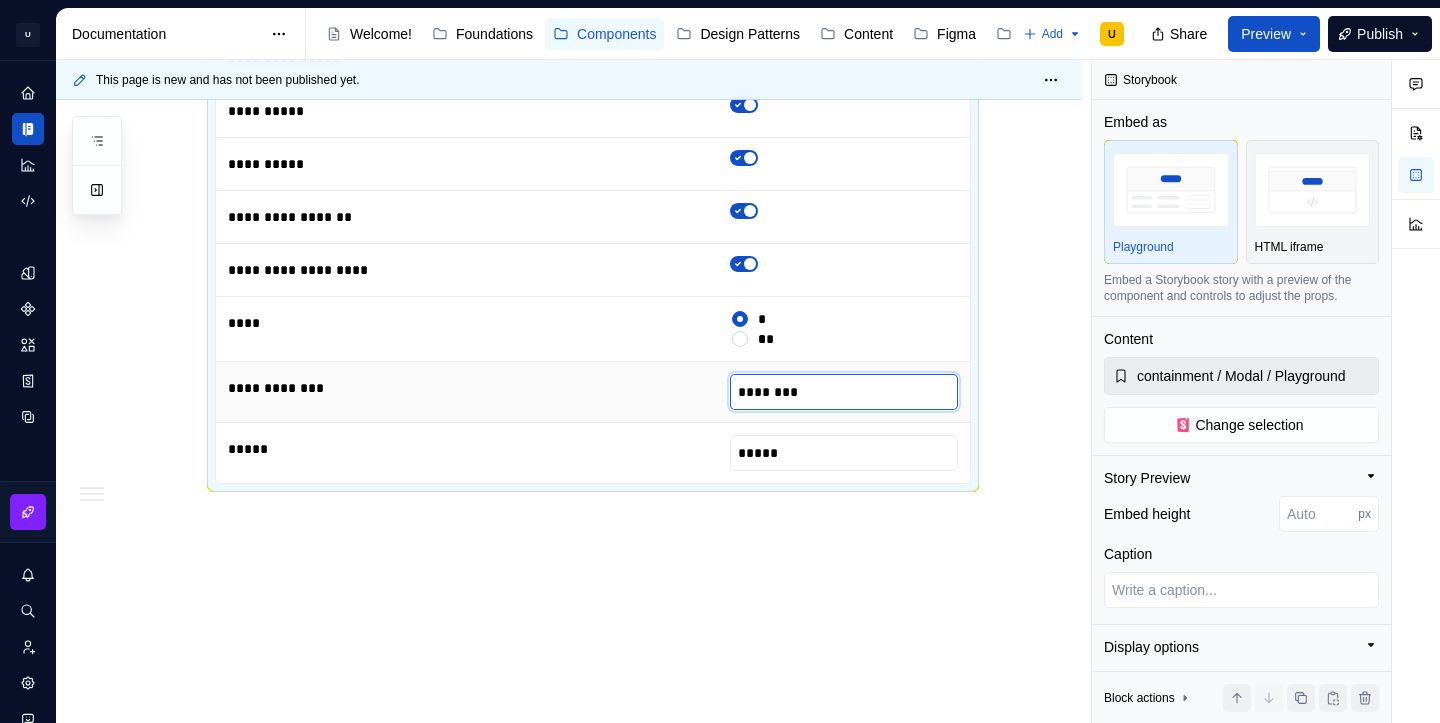 type on "*********" 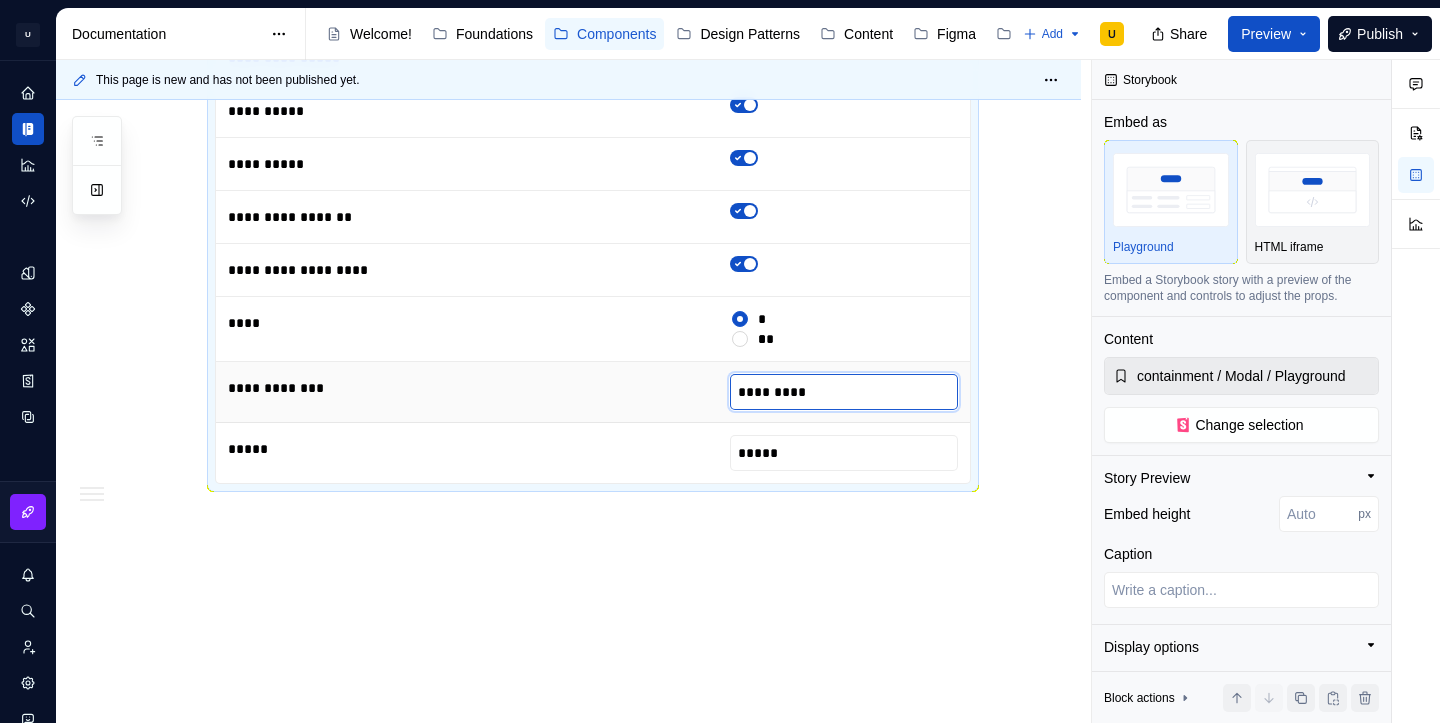 type on "*" 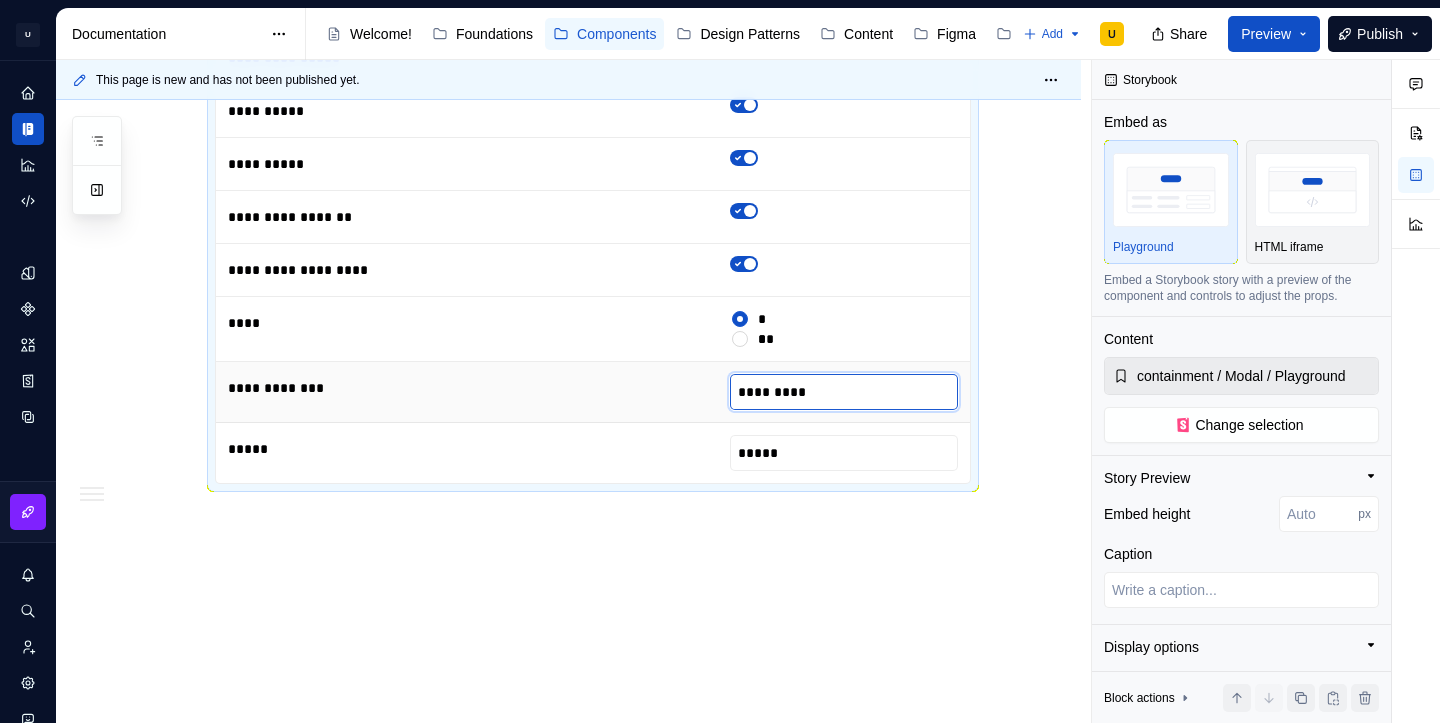 type on "**********" 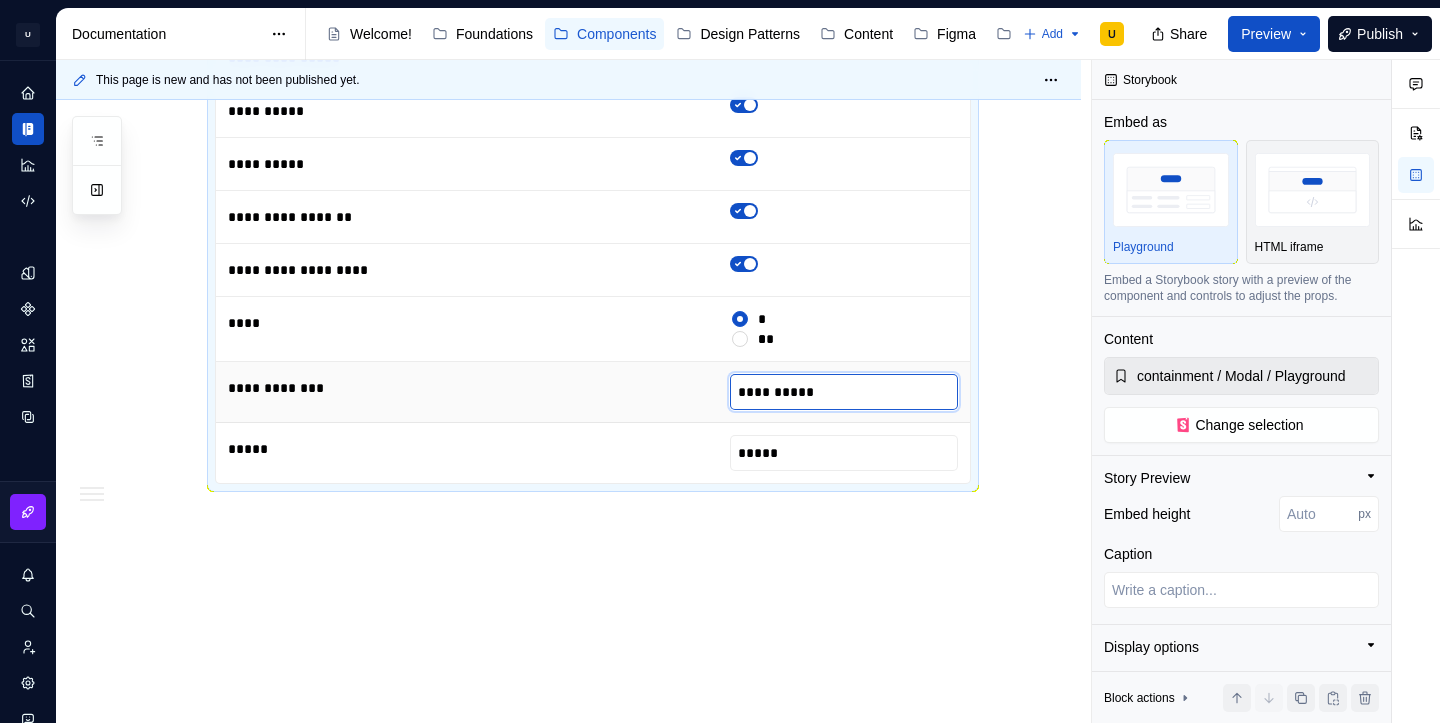 type on "*" 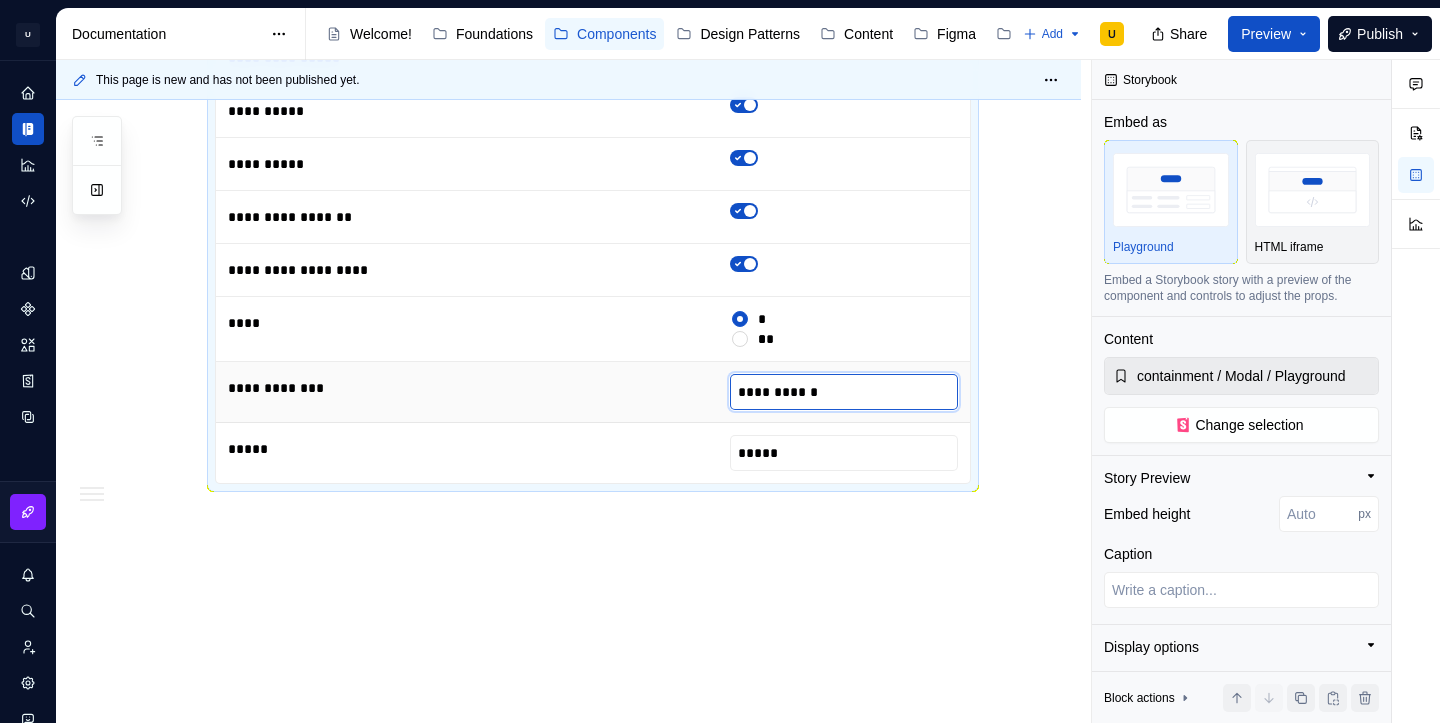 type on "**********" 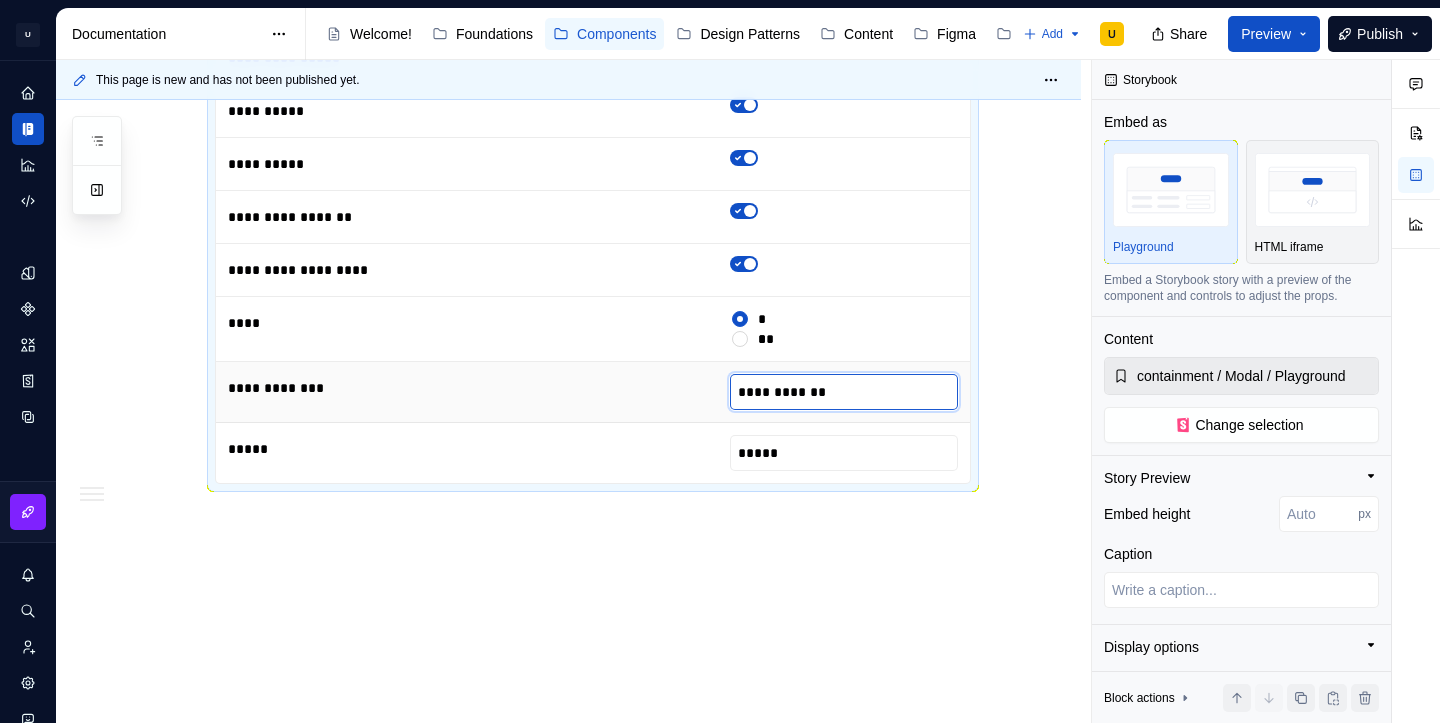 type on "*" 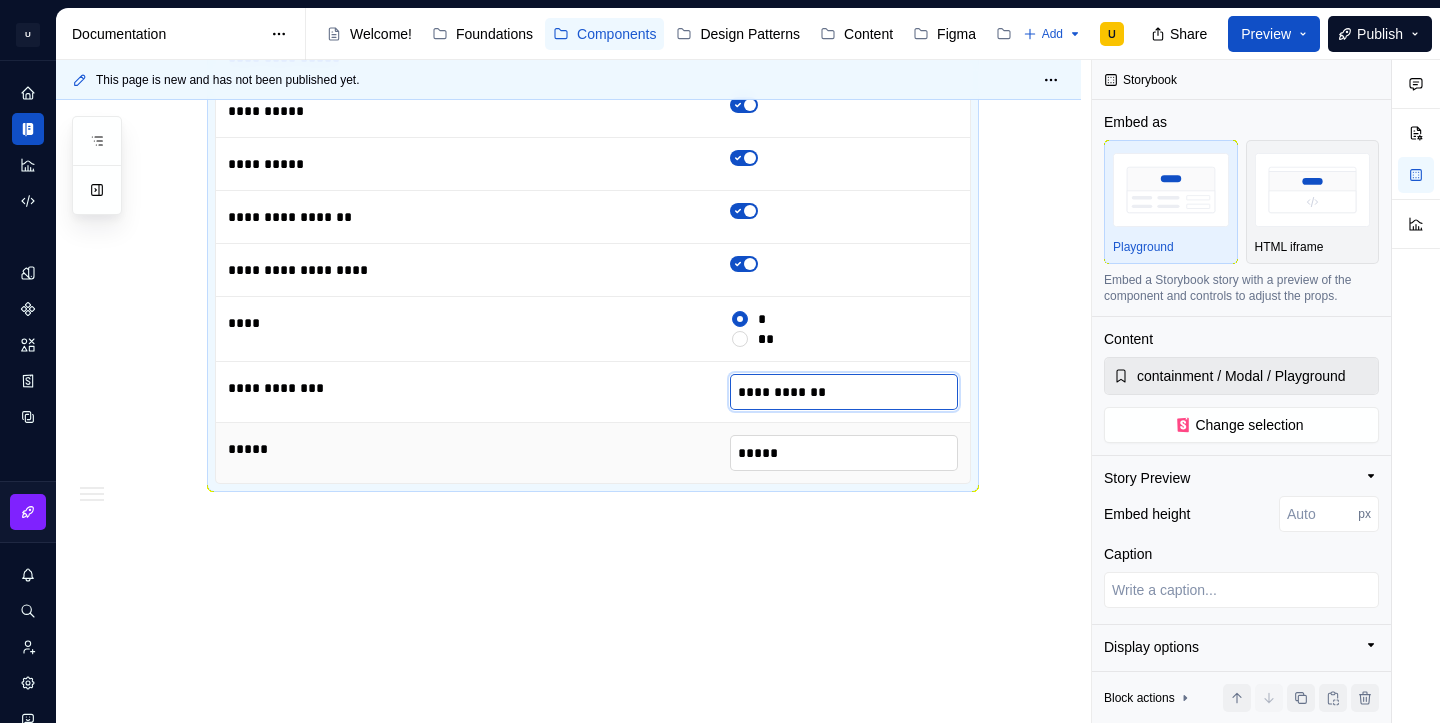 type on "**********" 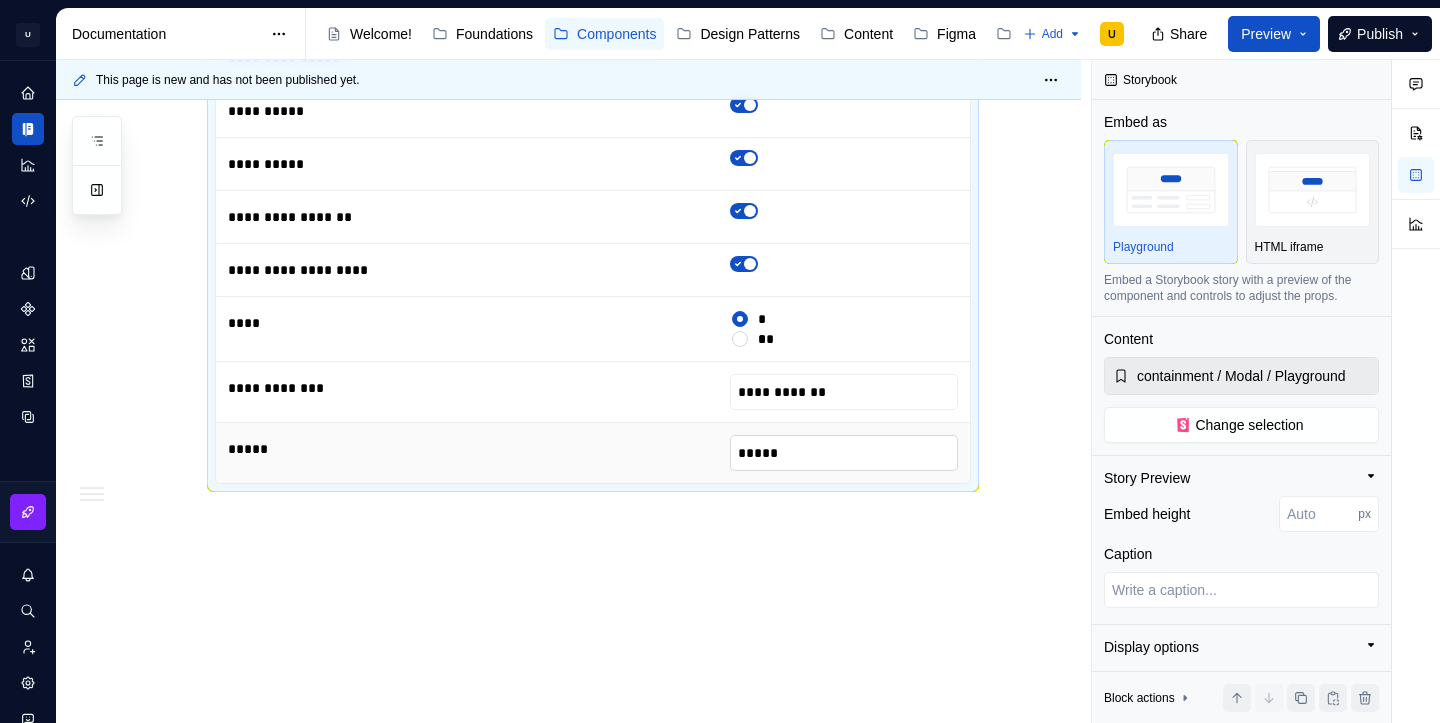 click on "*****" at bounding box center [843, 453] 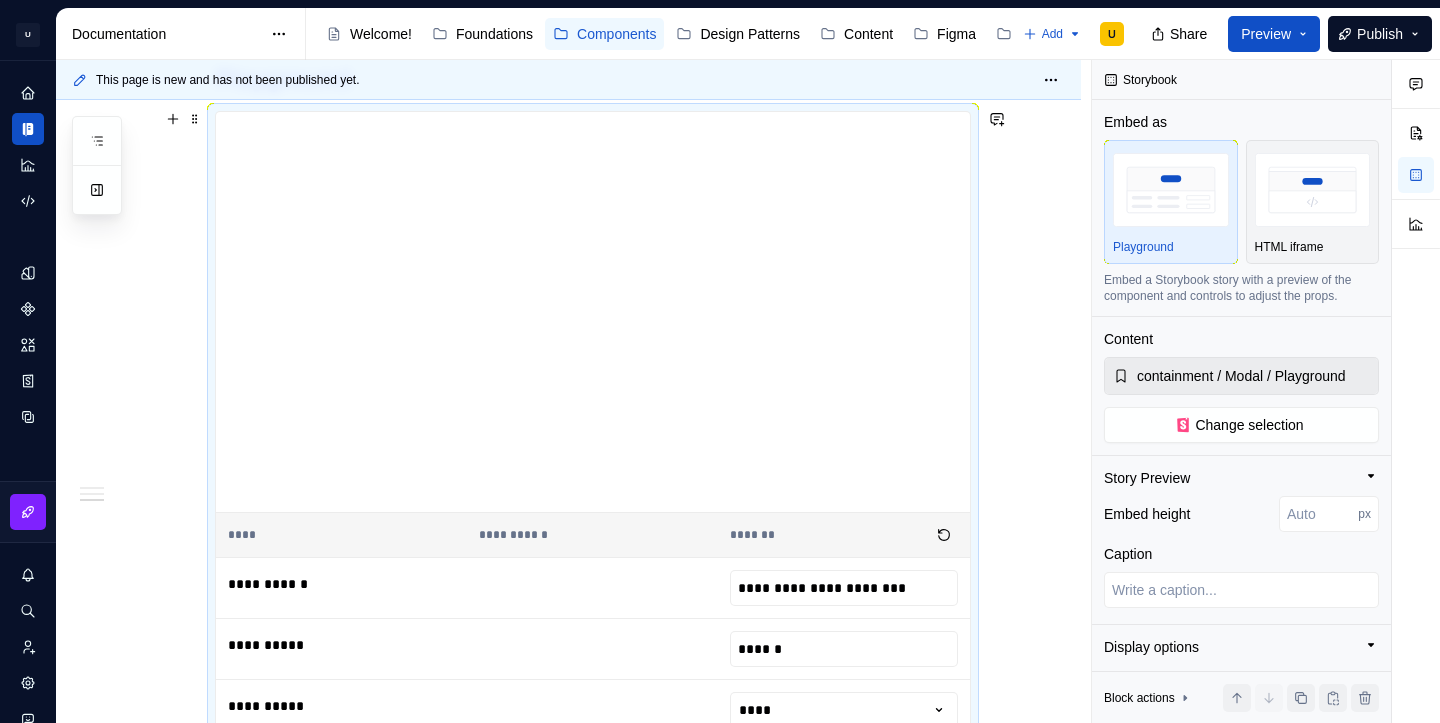 scroll, scrollTop: 2143, scrollLeft: 0, axis: vertical 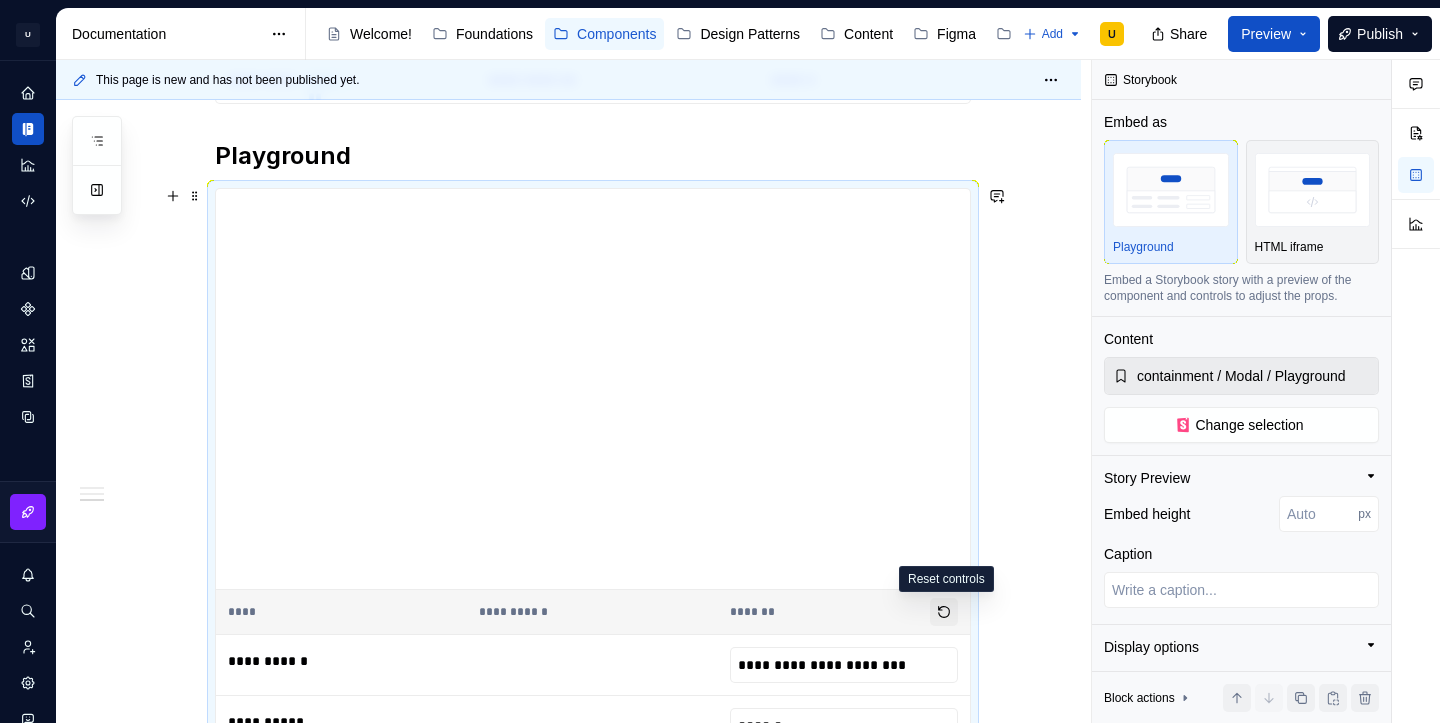 click at bounding box center (944, 612) 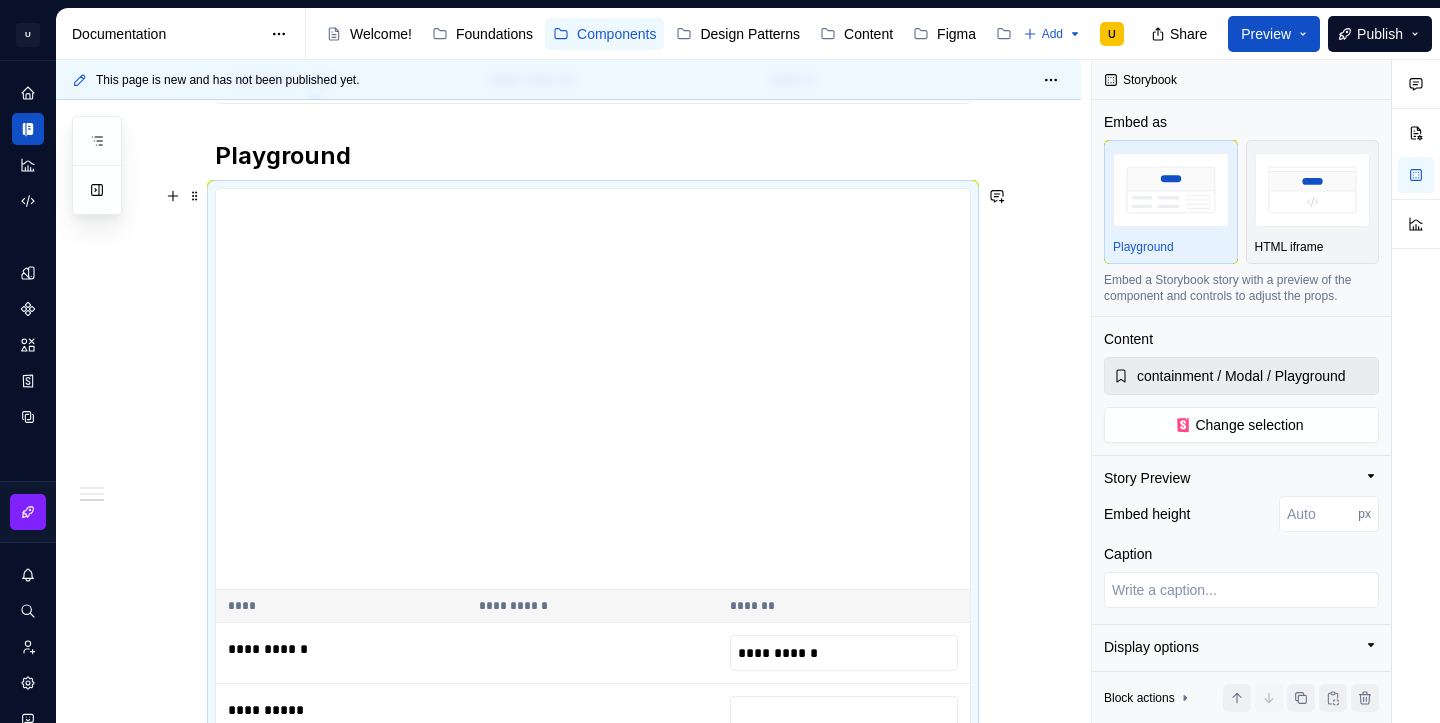 click on "*******" at bounding box center [843, 606] 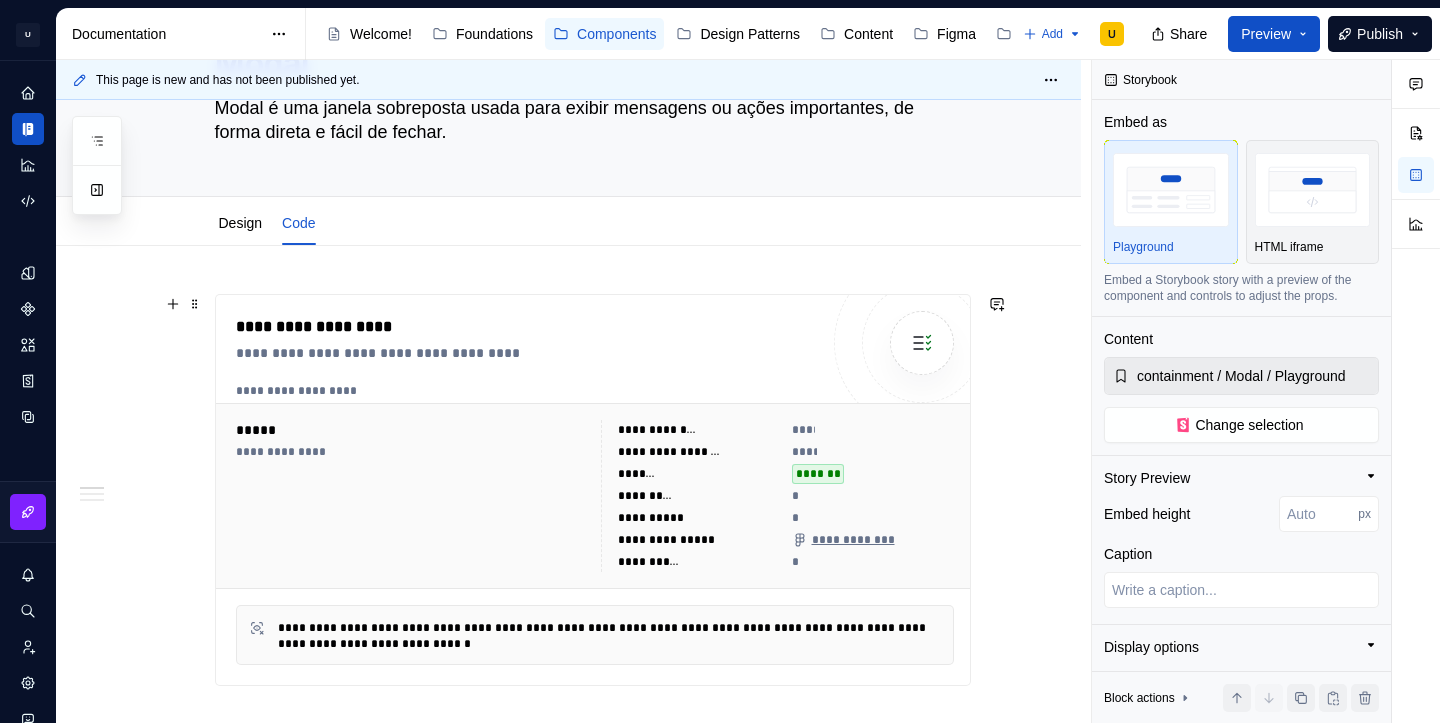 scroll, scrollTop: 0, scrollLeft: 0, axis: both 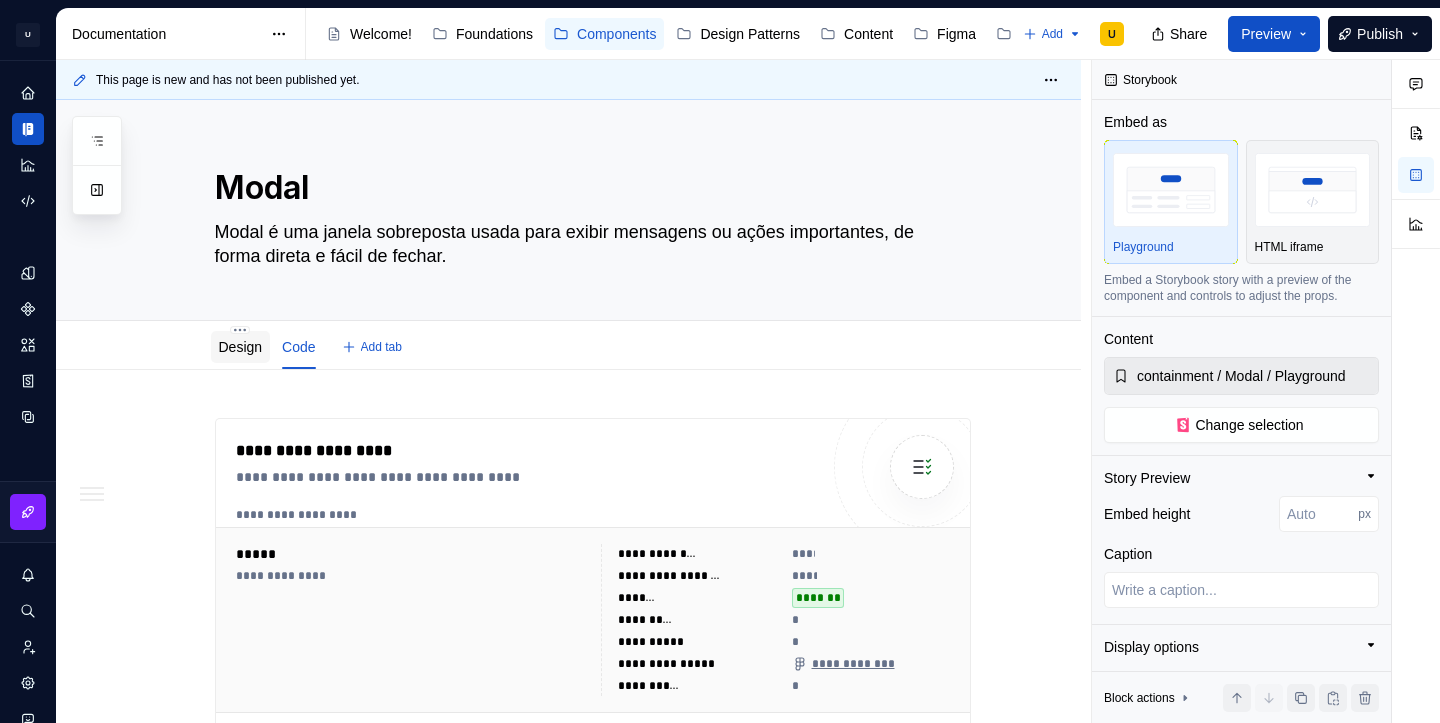 click on "Design" at bounding box center [241, 347] 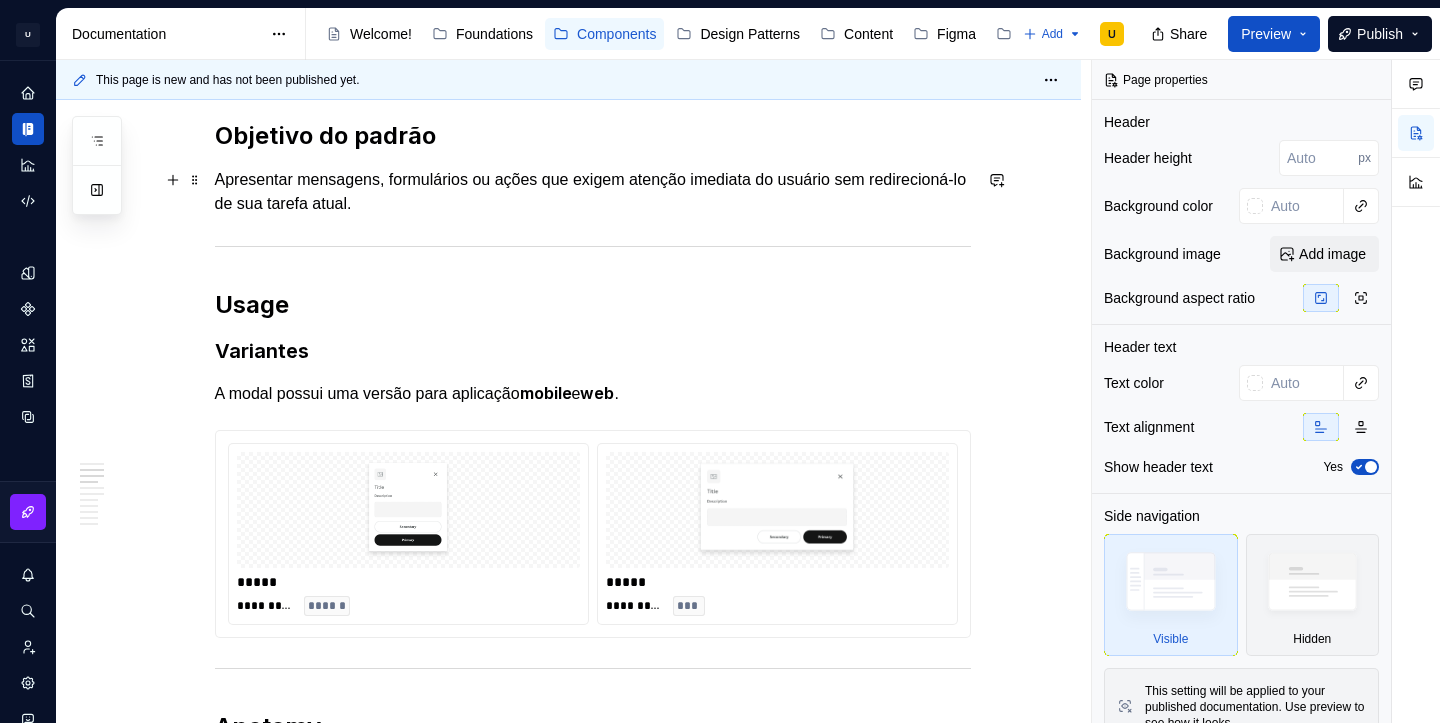 scroll, scrollTop: 1043, scrollLeft: 0, axis: vertical 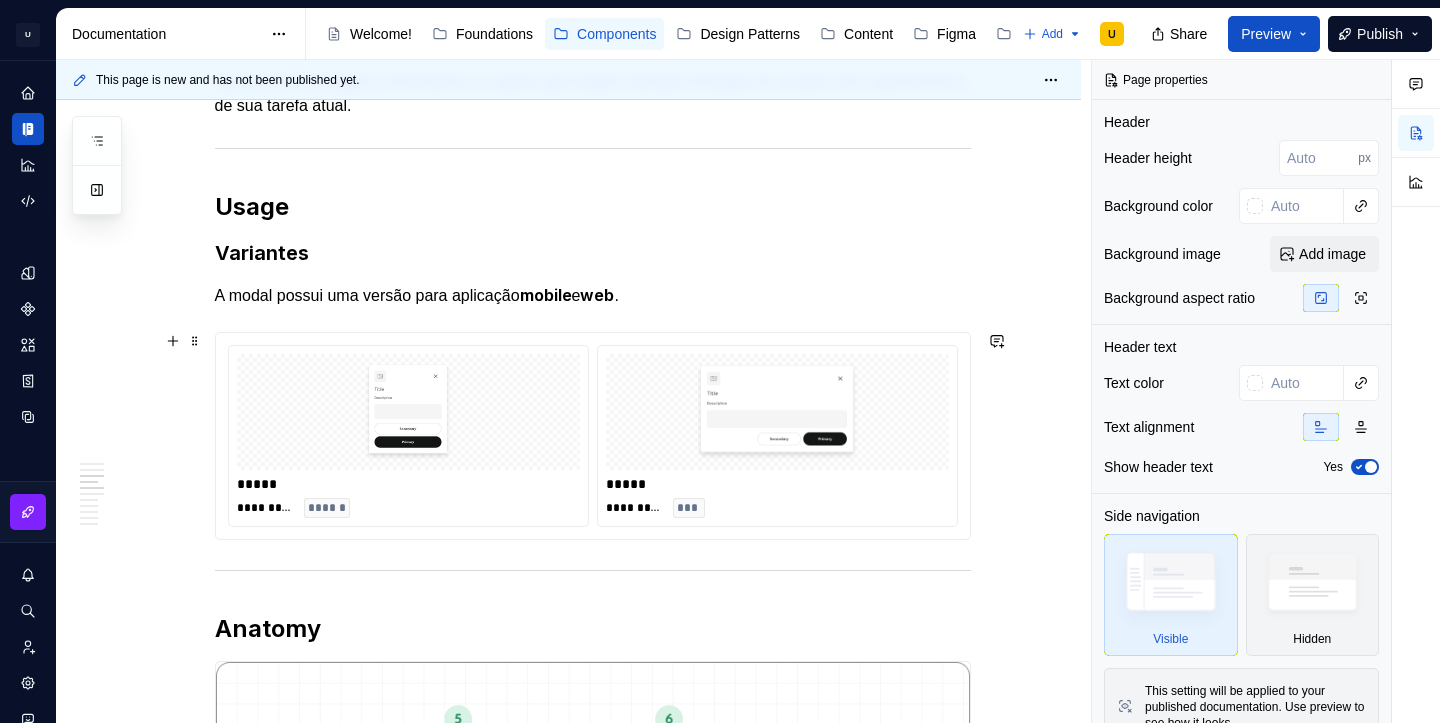 click at bounding box center (777, 412) 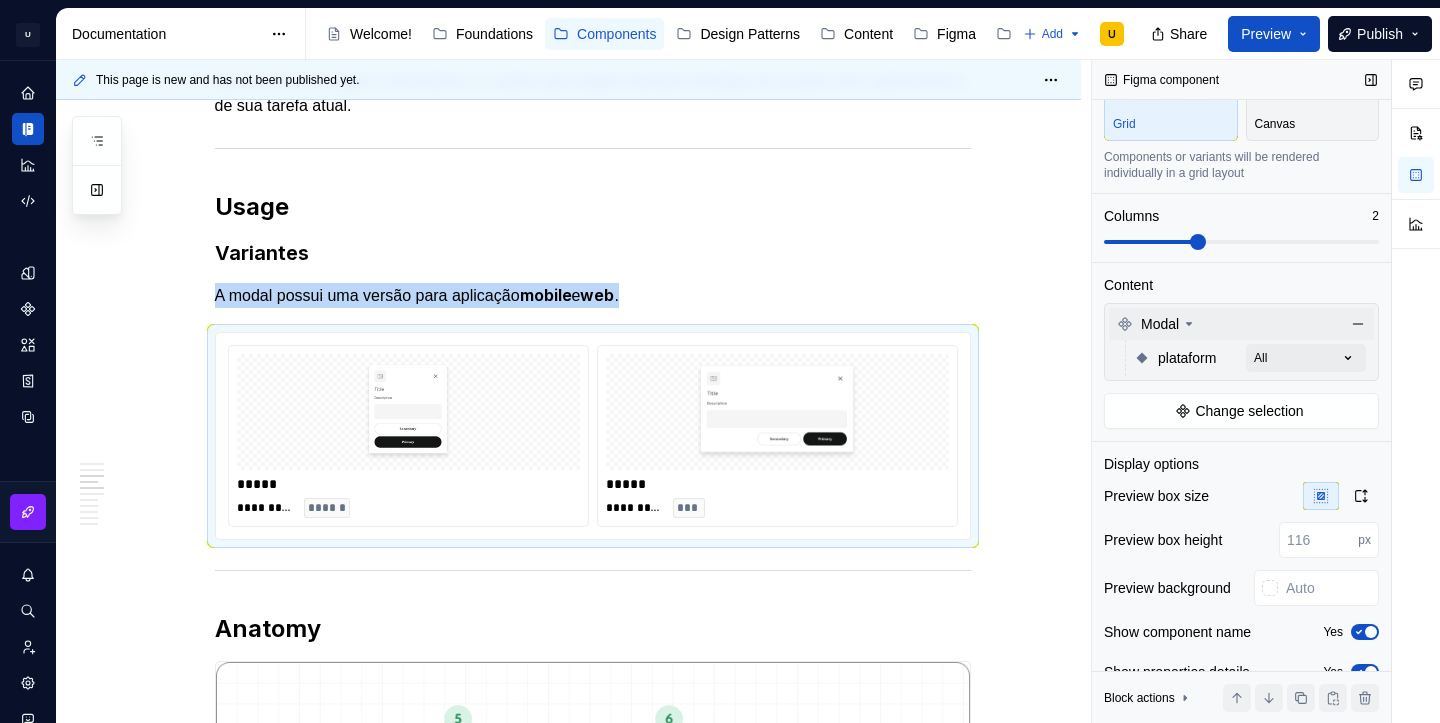 scroll, scrollTop: 190, scrollLeft: 0, axis: vertical 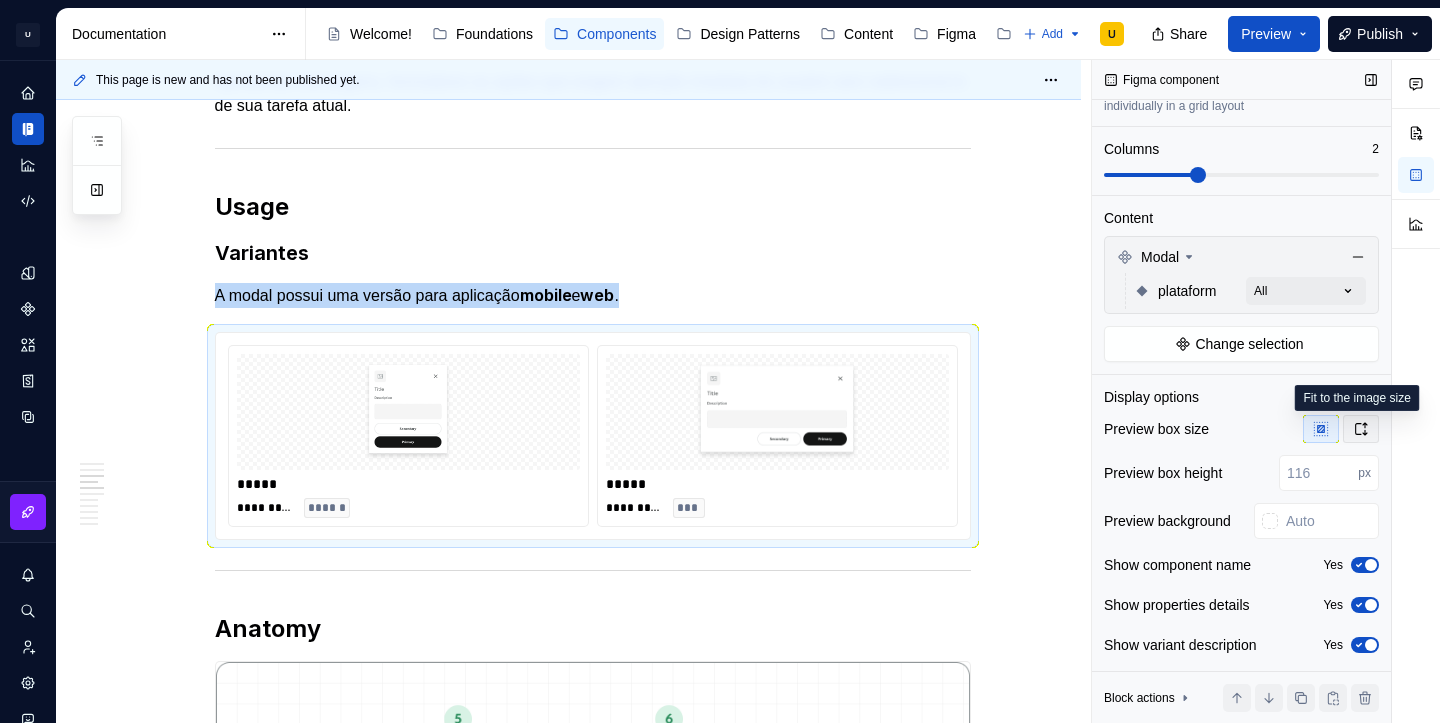 click 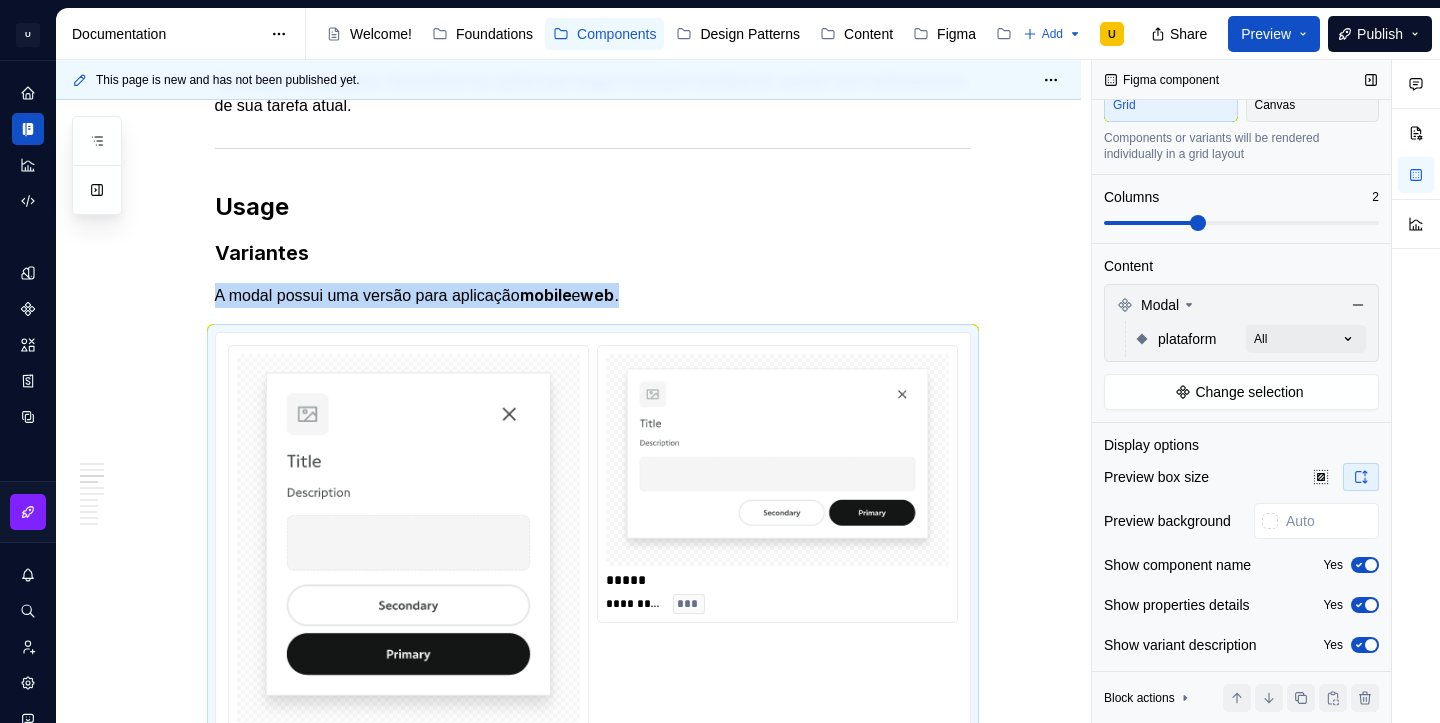 scroll, scrollTop: 142, scrollLeft: 0, axis: vertical 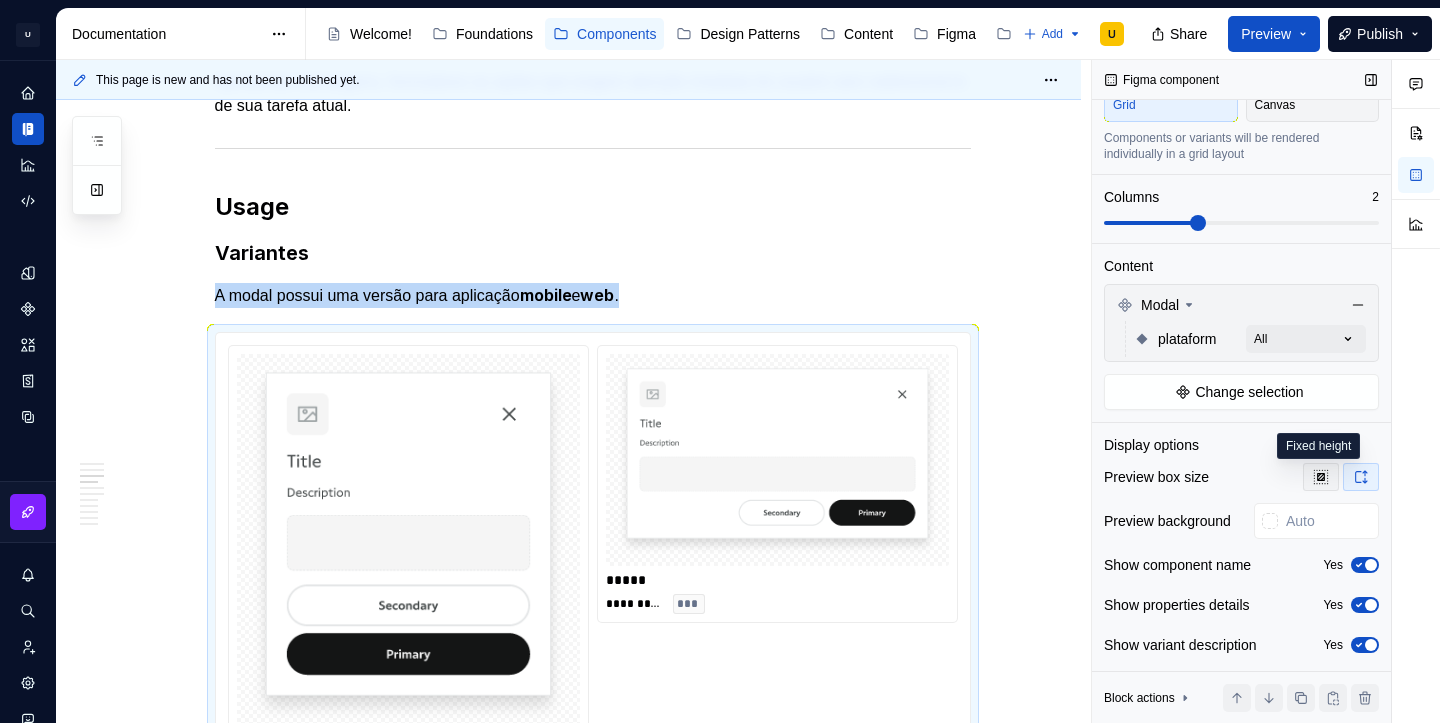 click 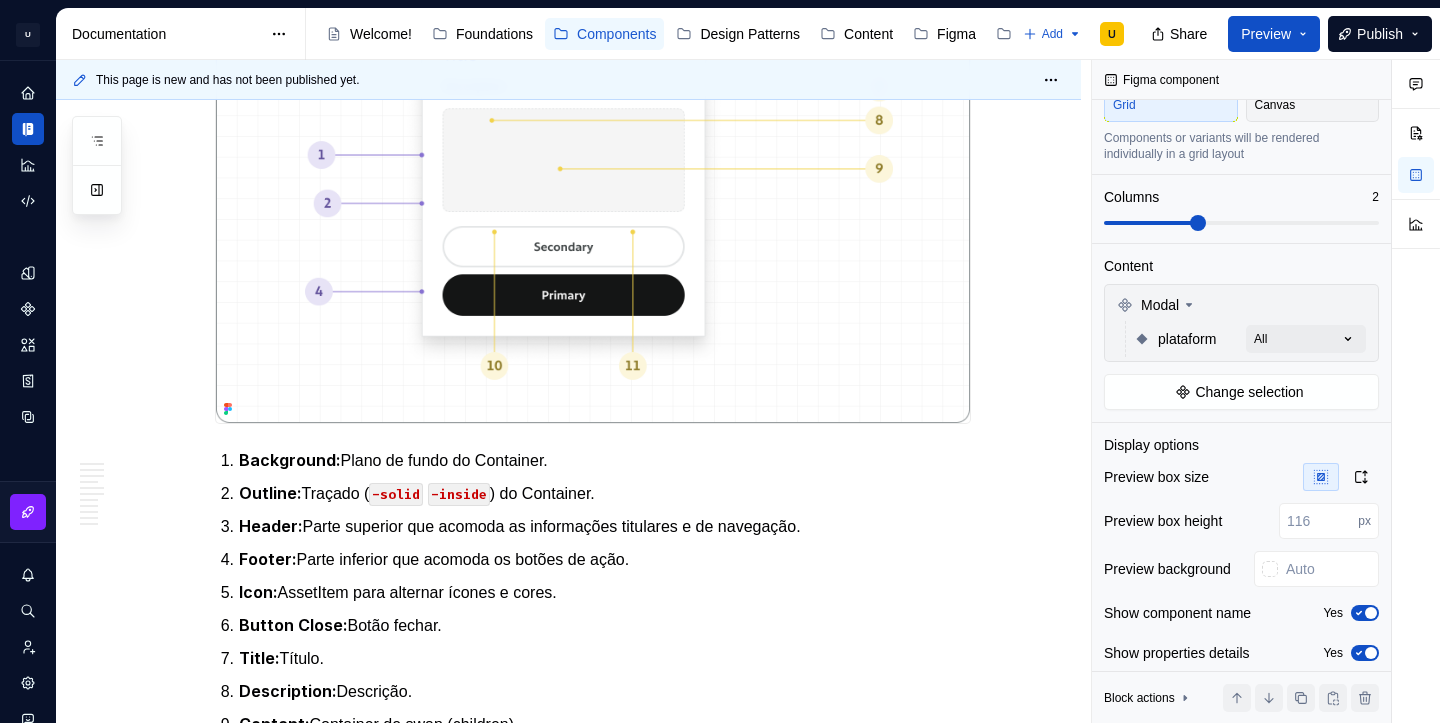 scroll, scrollTop: 1820, scrollLeft: 0, axis: vertical 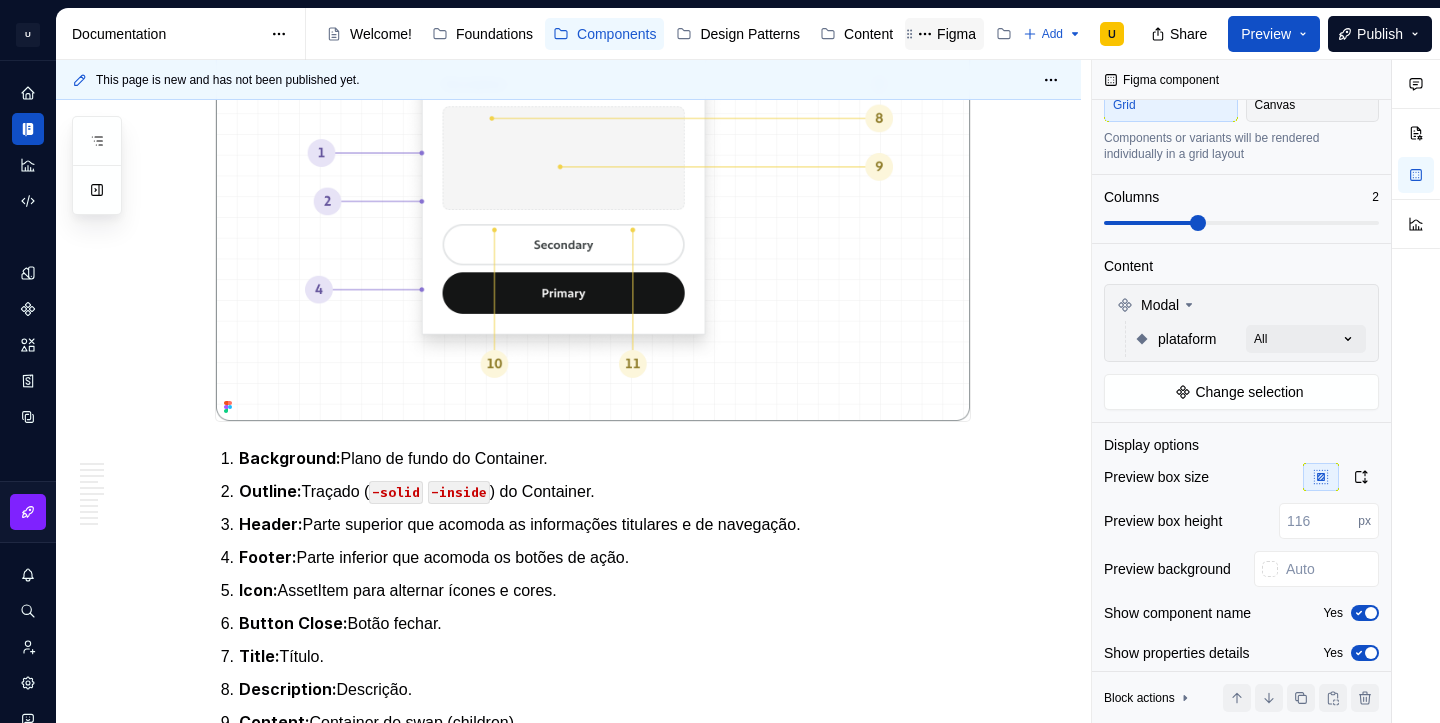 type on "*" 